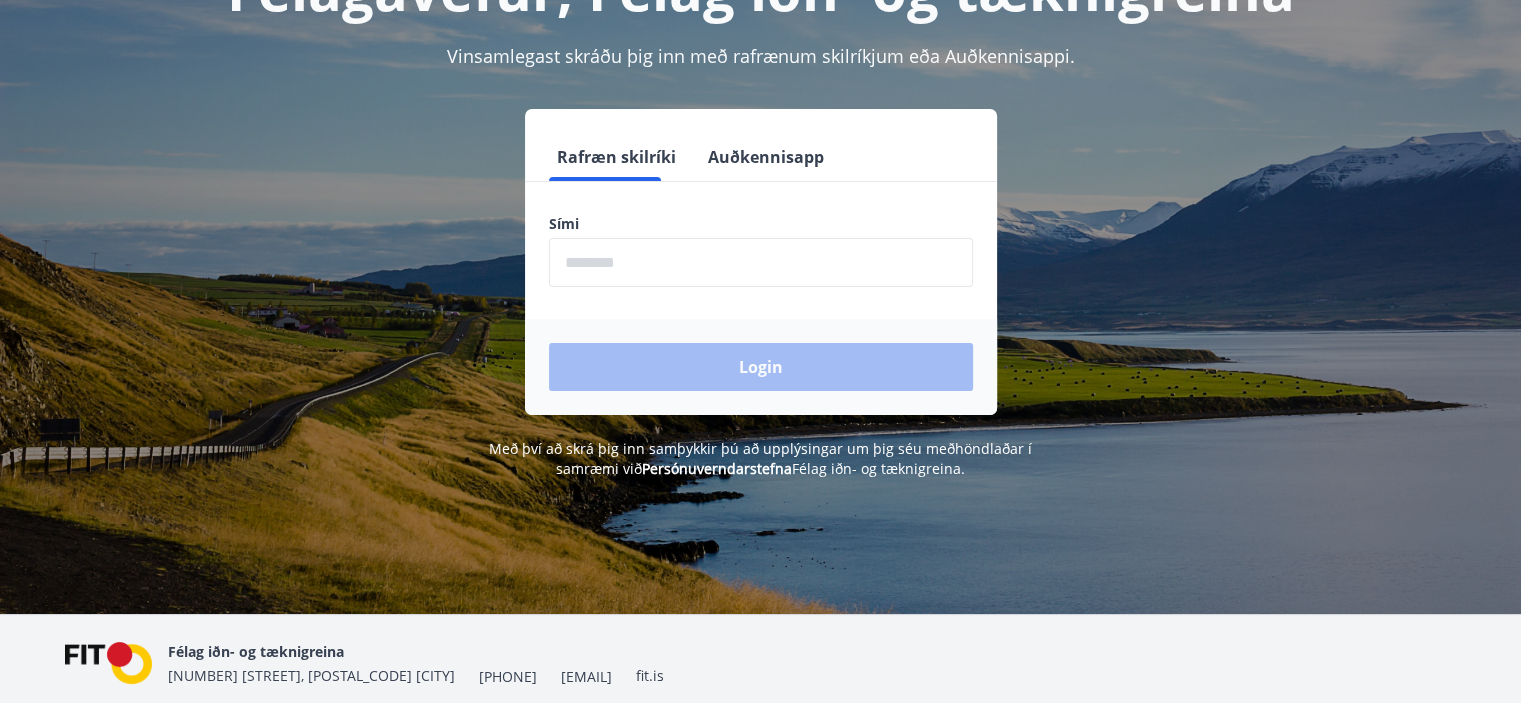 scroll, scrollTop: 248, scrollLeft: 0, axis: vertical 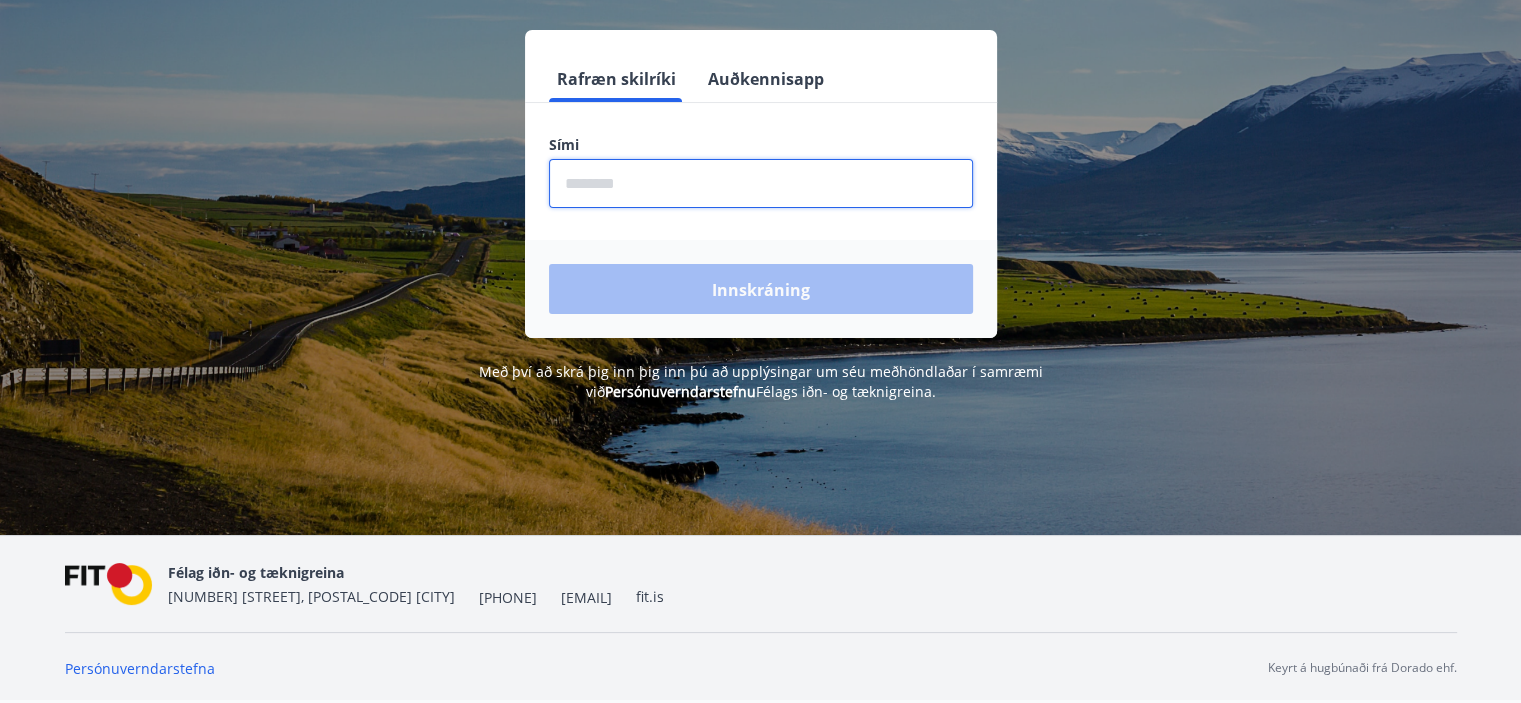 click at bounding box center [761, 183] 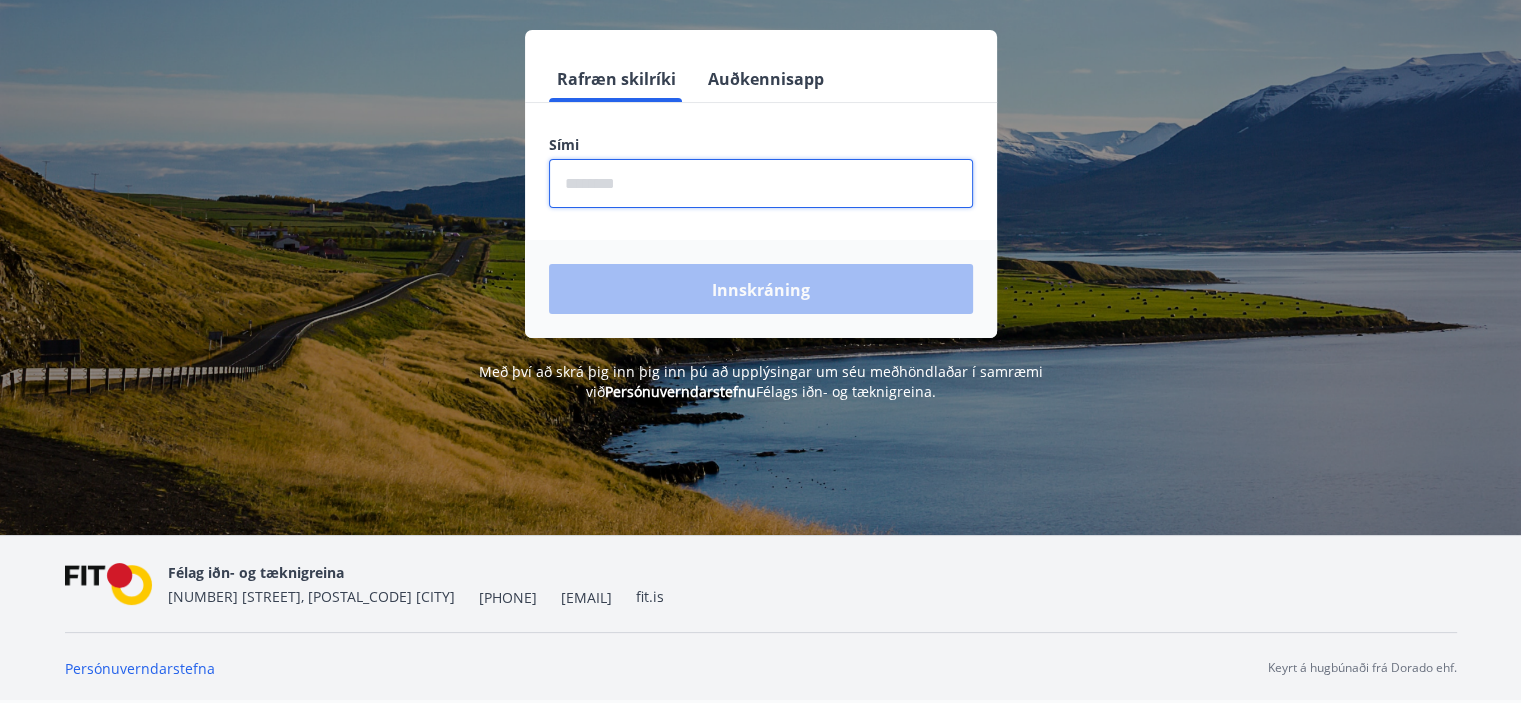 type on "********" 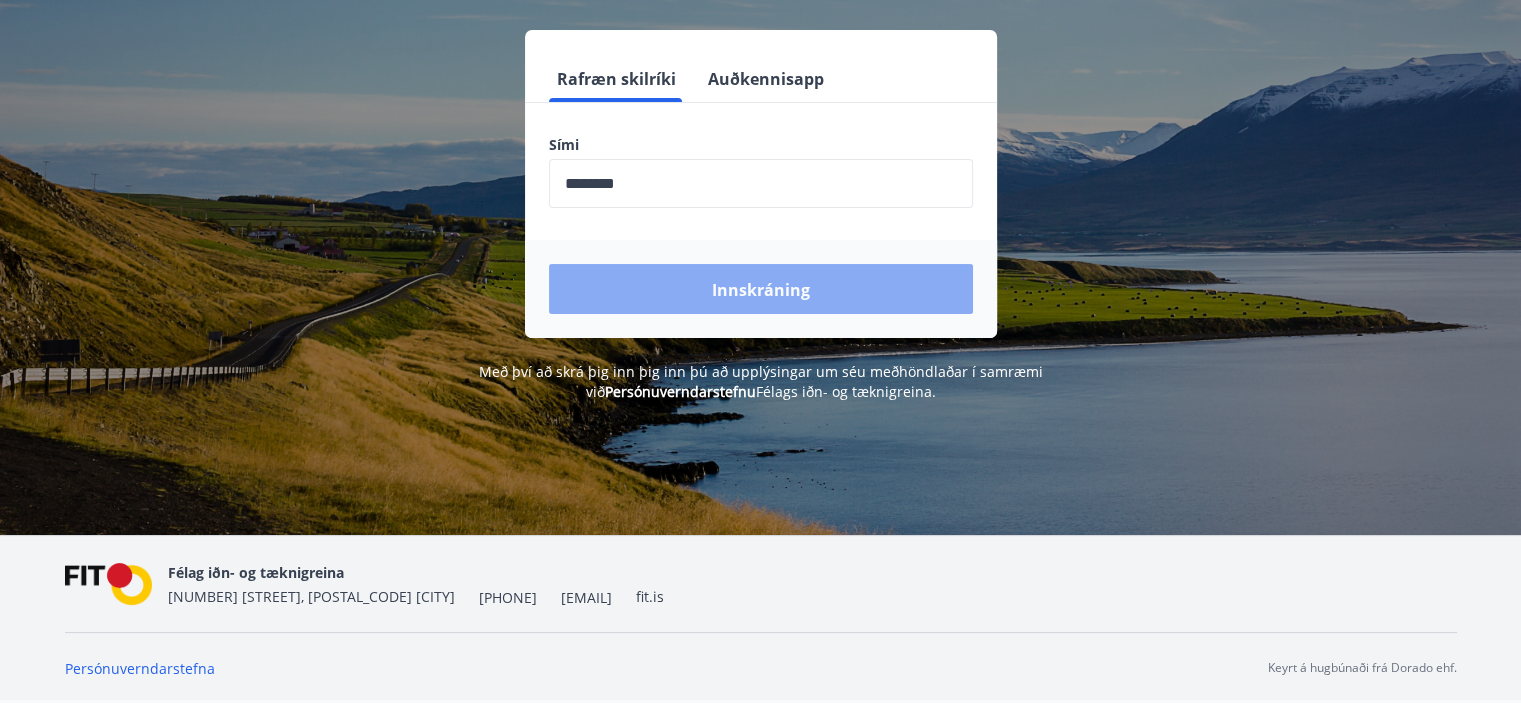 click on "Innskráning" at bounding box center [761, 290] 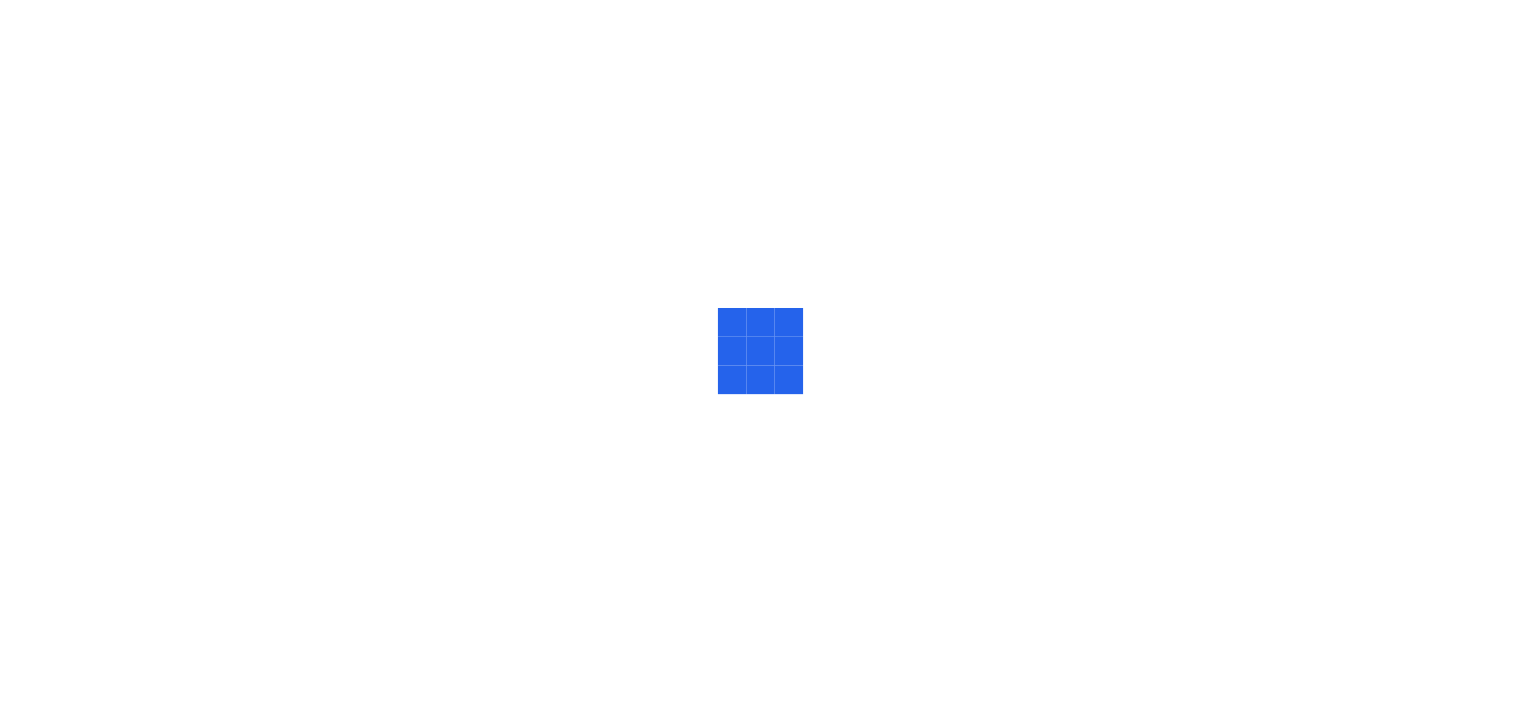 scroll, scrollTop: 0, scrollLeft: 0, axis: both 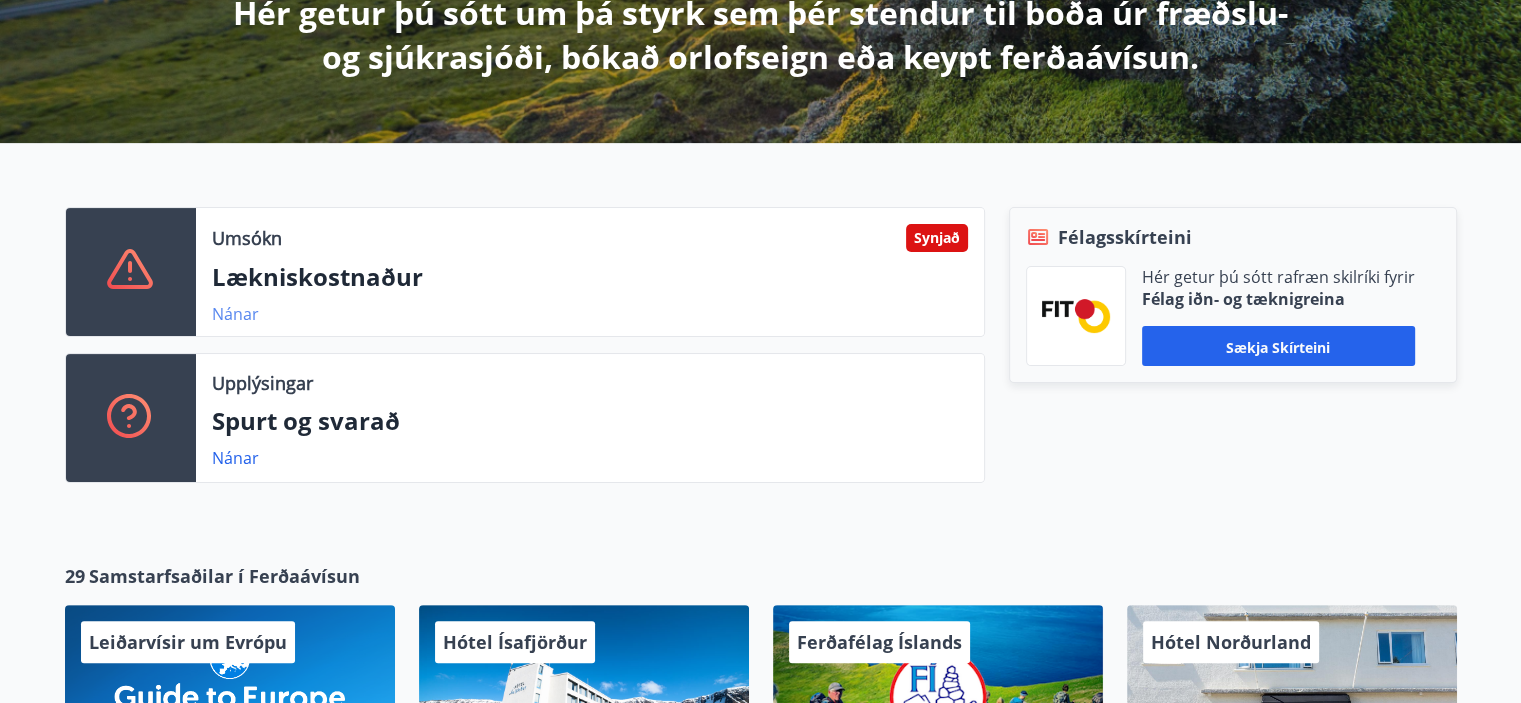 click on "Nánar" at bounding box center [235, 314] 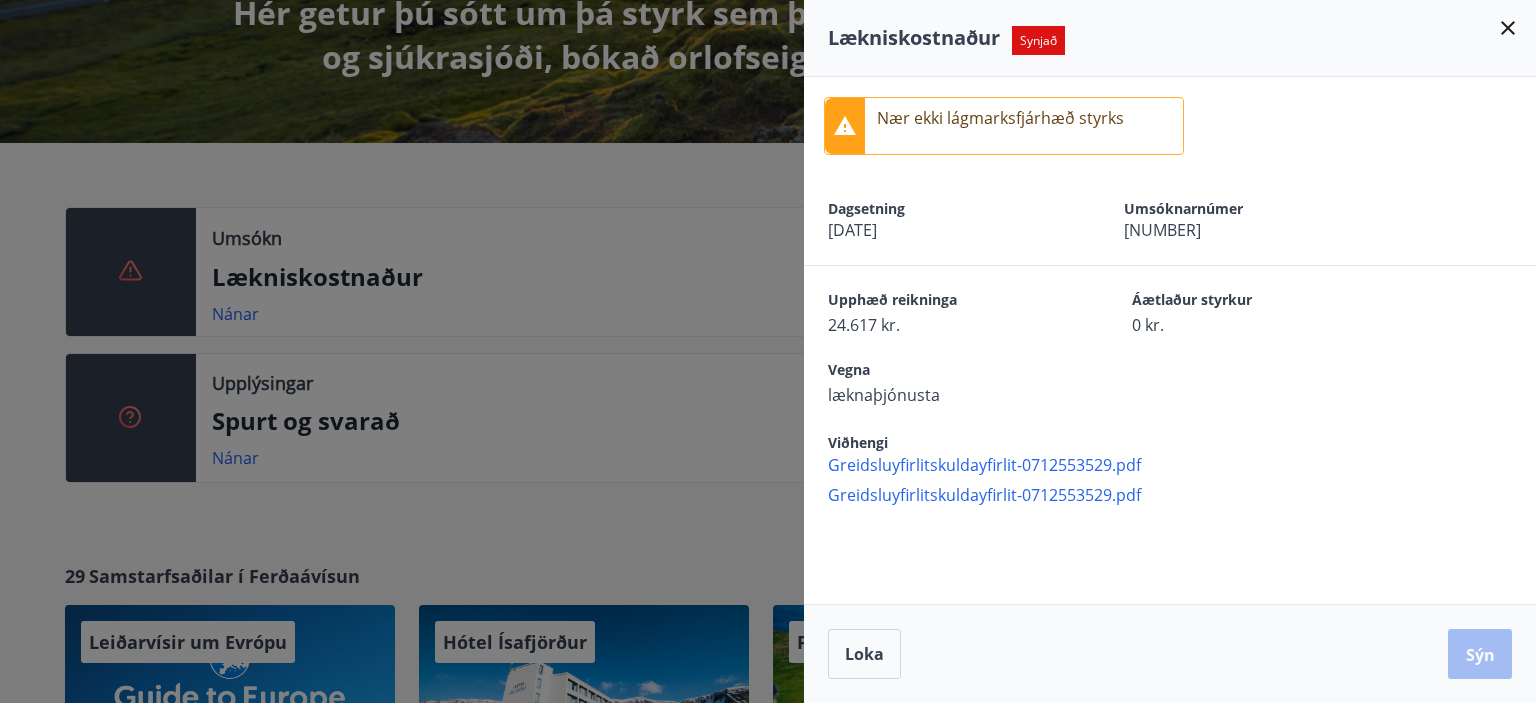 click 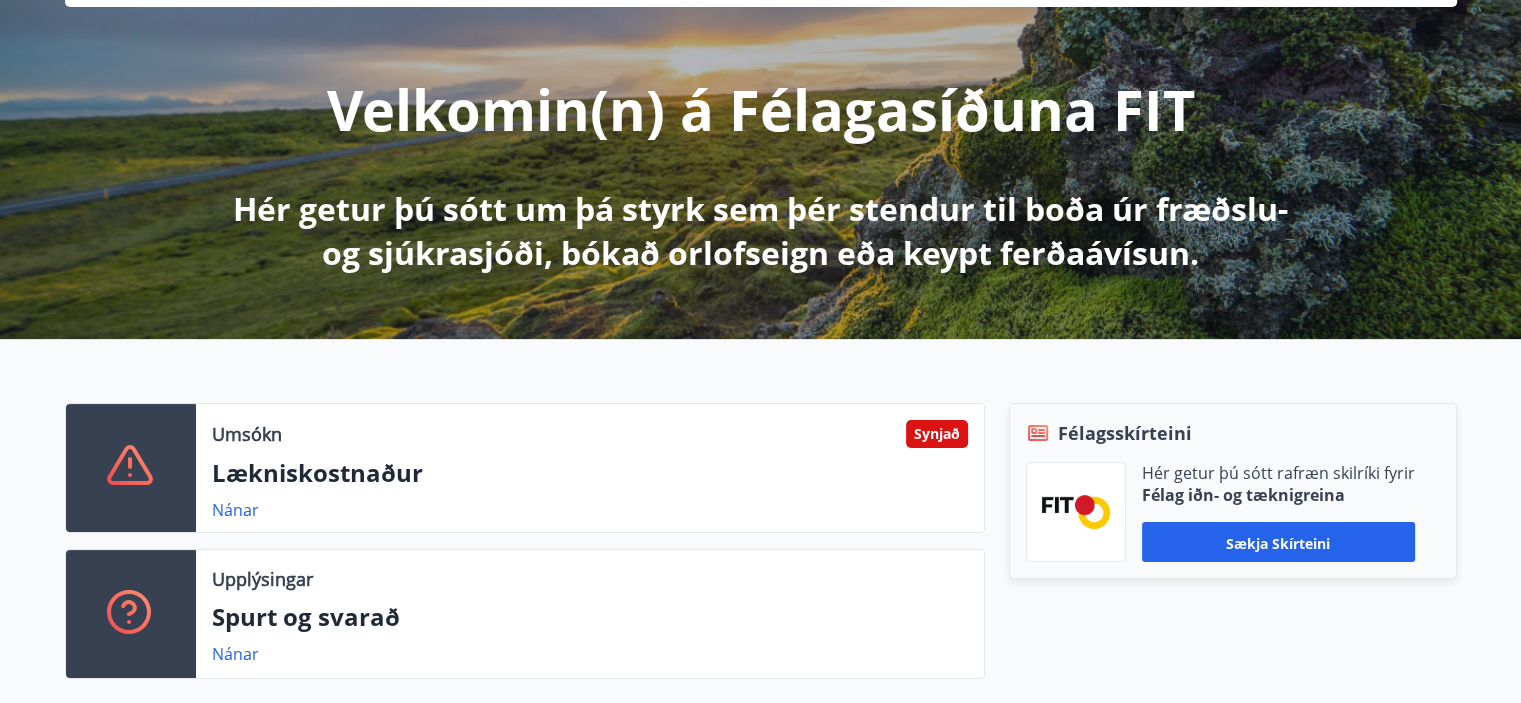 scroll, scrollTop: 200, scrollLeft: 0, axis: vertical 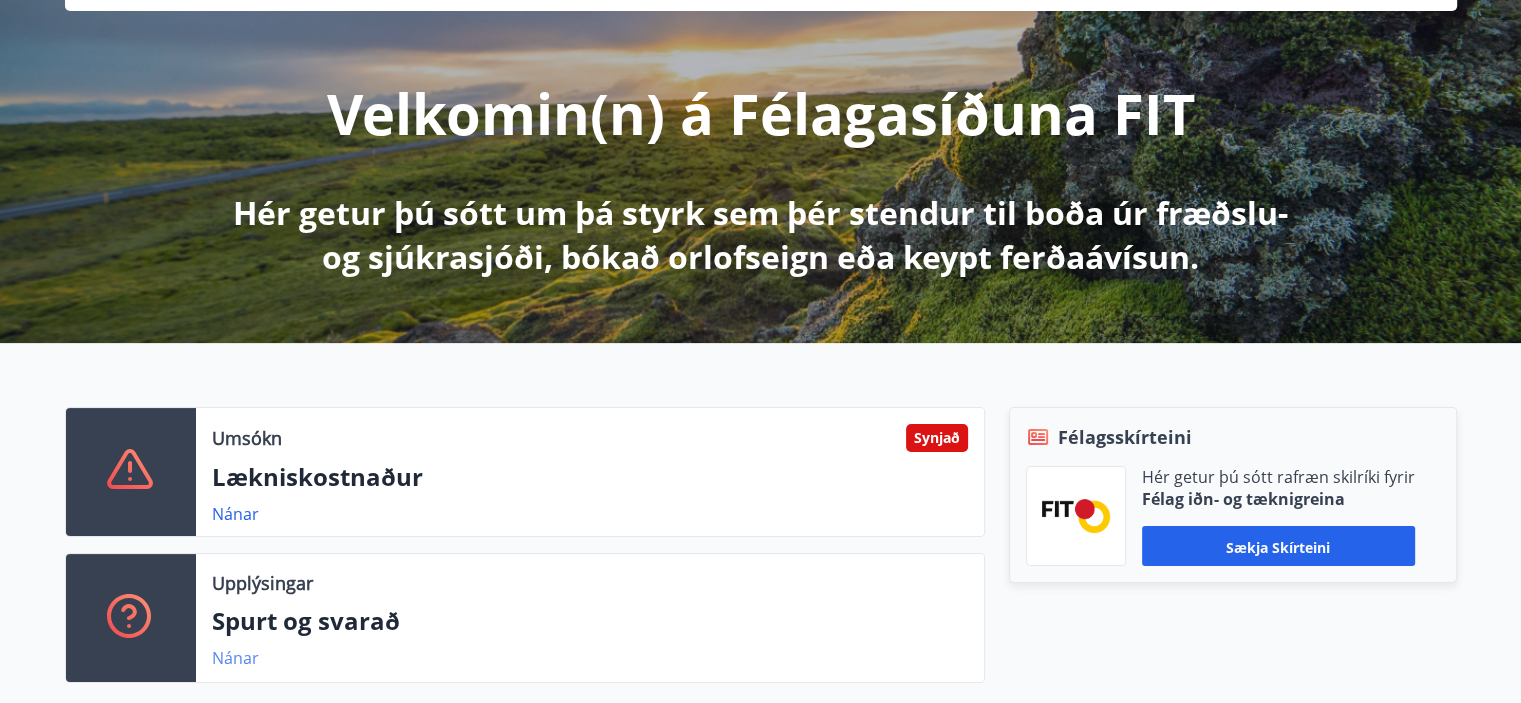 click on "Nánar" at bounding box center [235, 658] 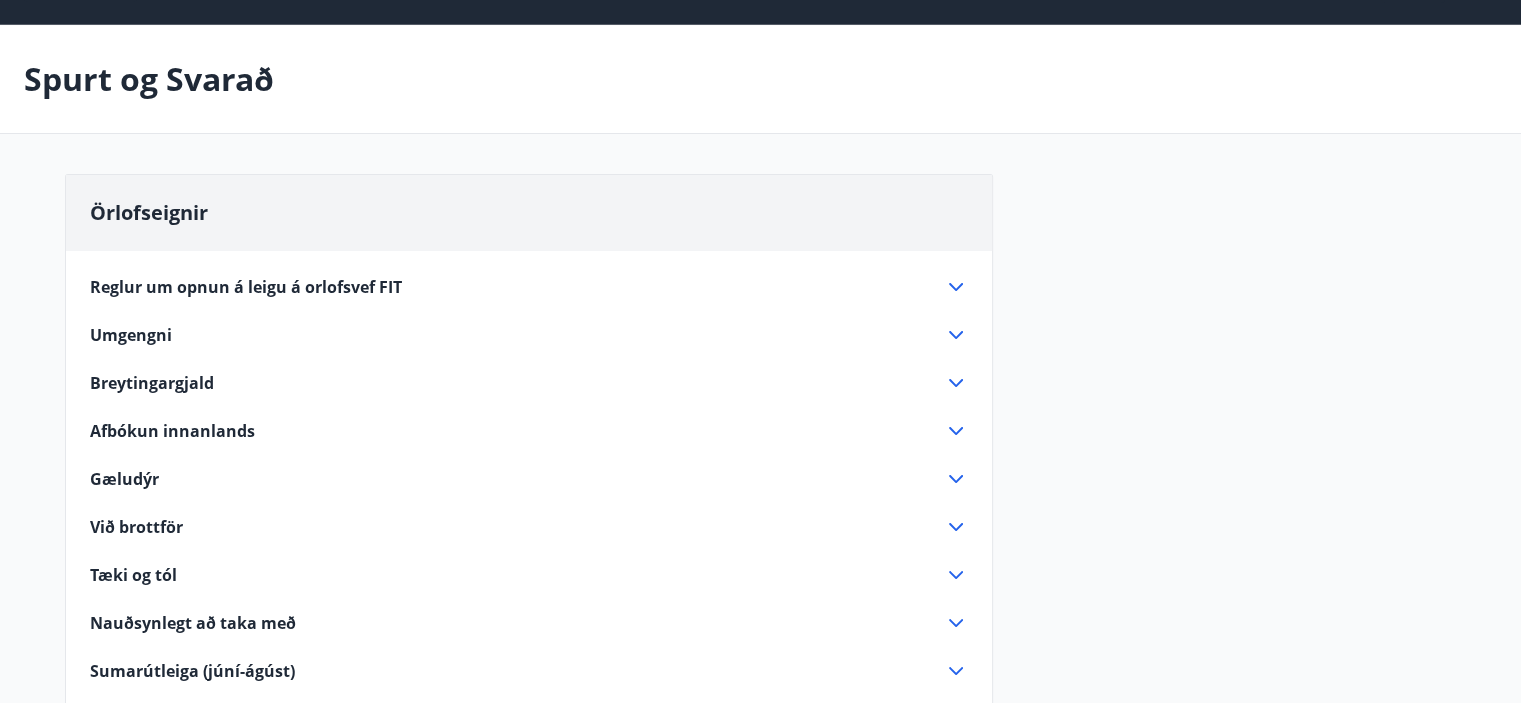scroll, scrollTop: 0, scrollLeft: 0, axis: both 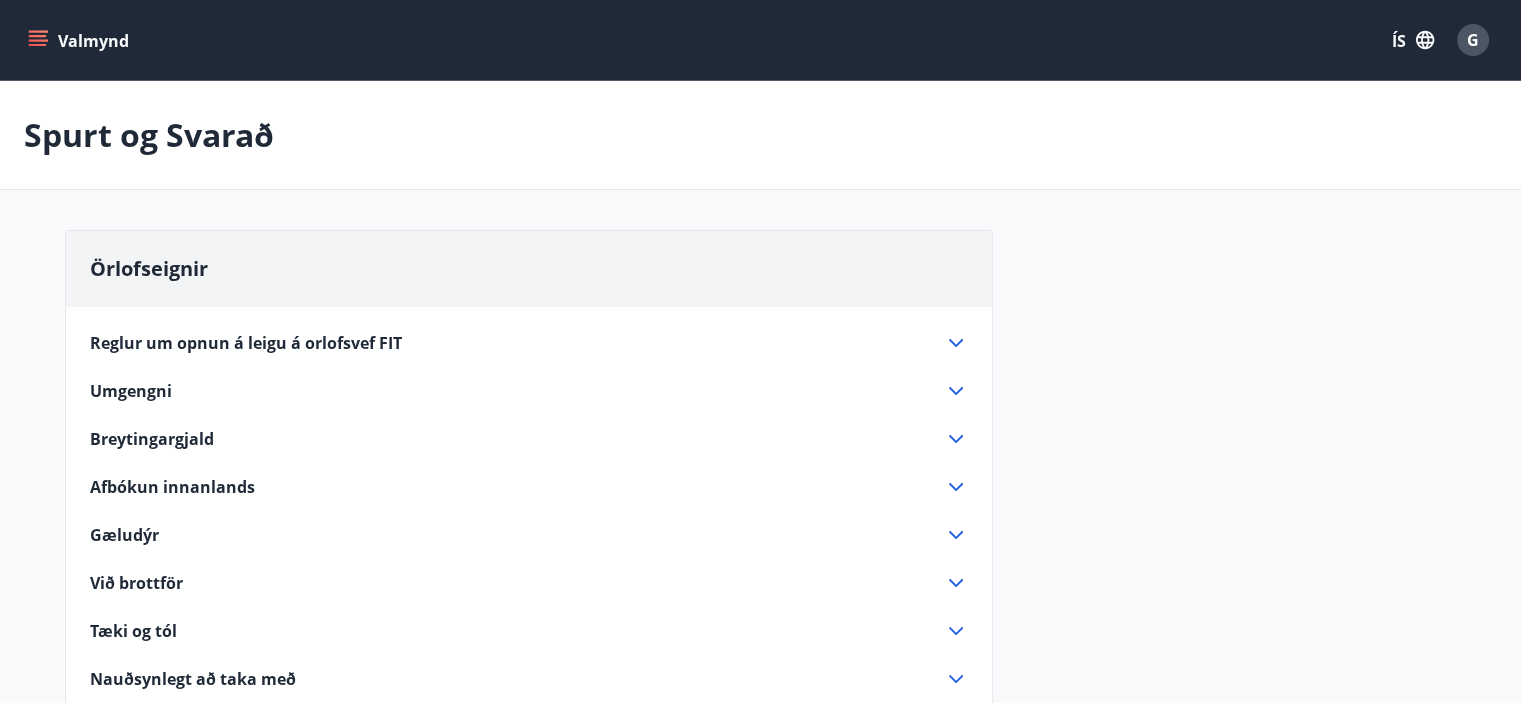 click 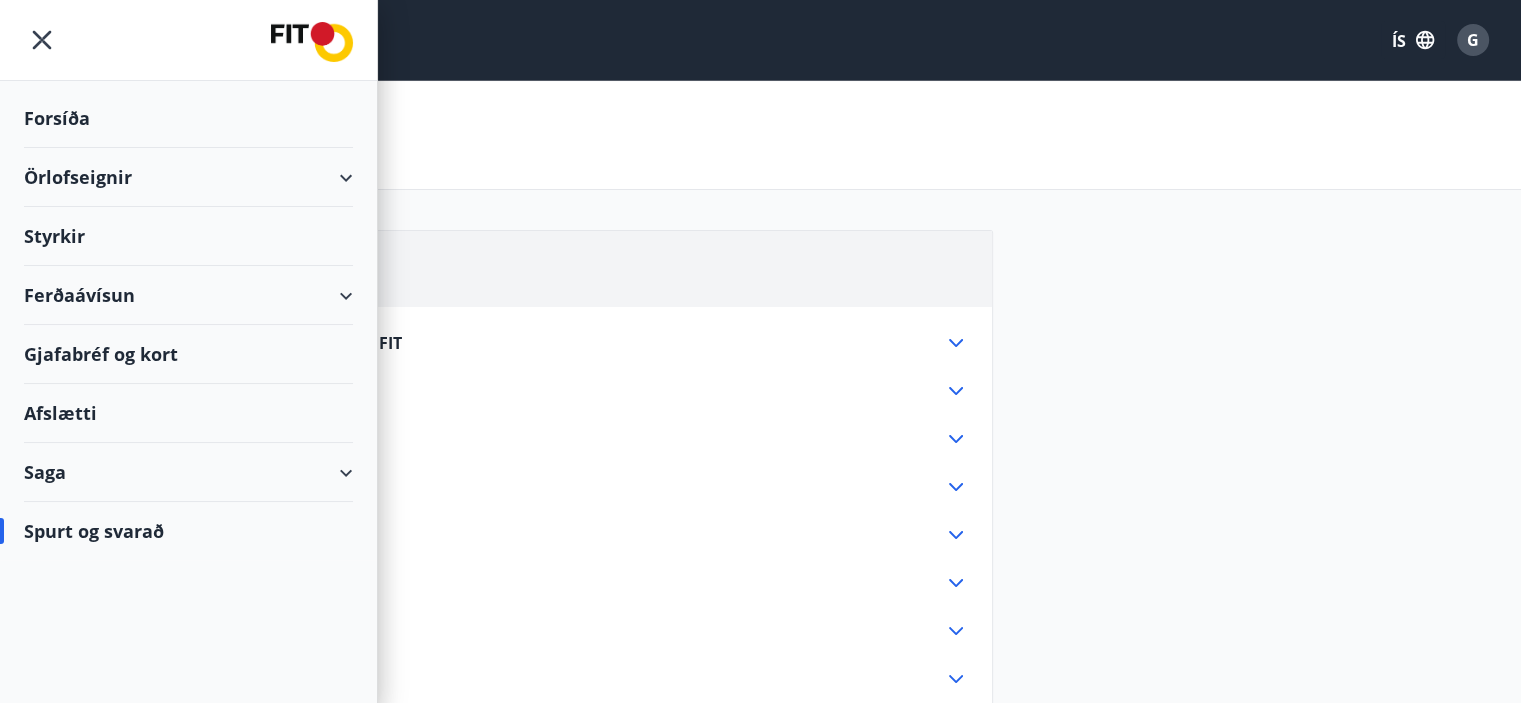 click on "Gjafabréf og kort" at bounding box center (101, 354) 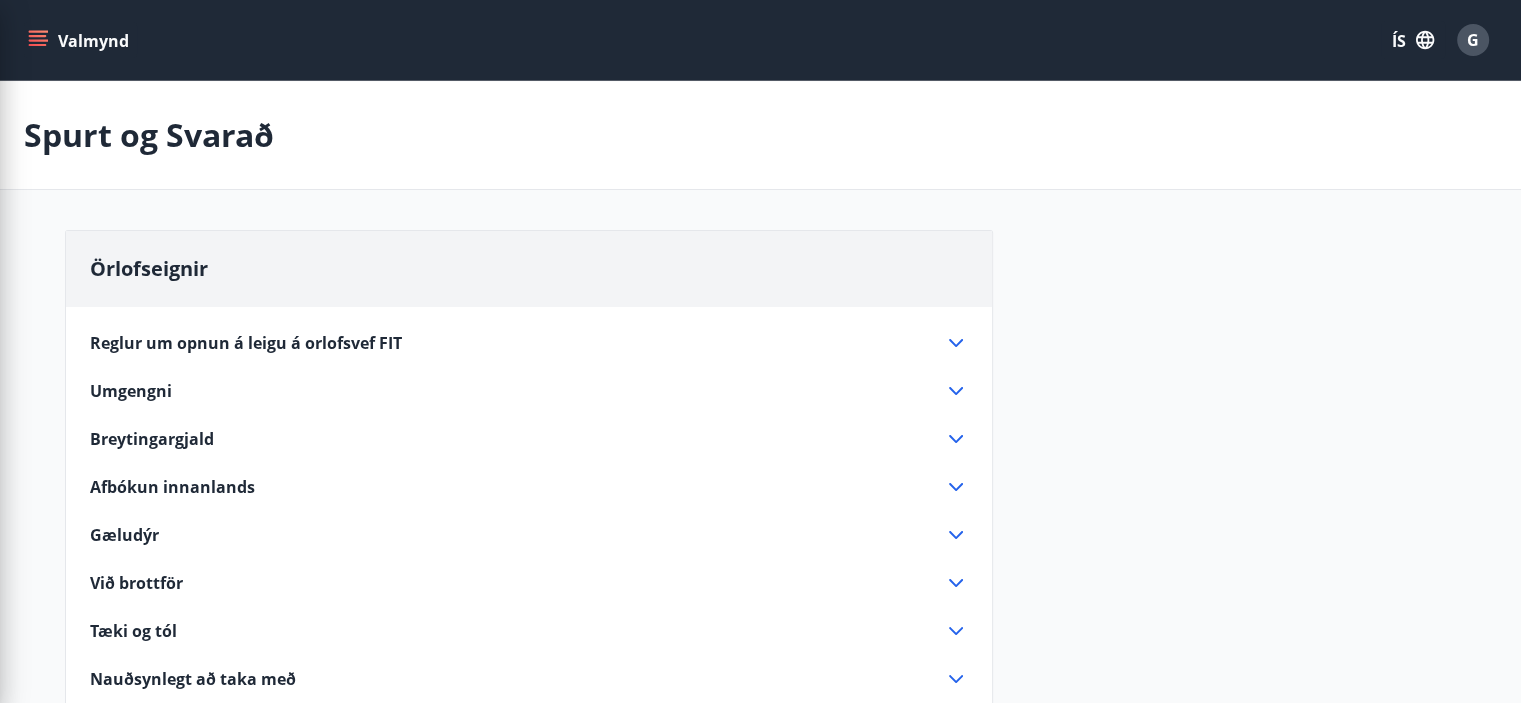 drag, startPoint x: 809, startPoint y: 406, endPoint x: 855, endPoint y: 399, distance: 46.52956 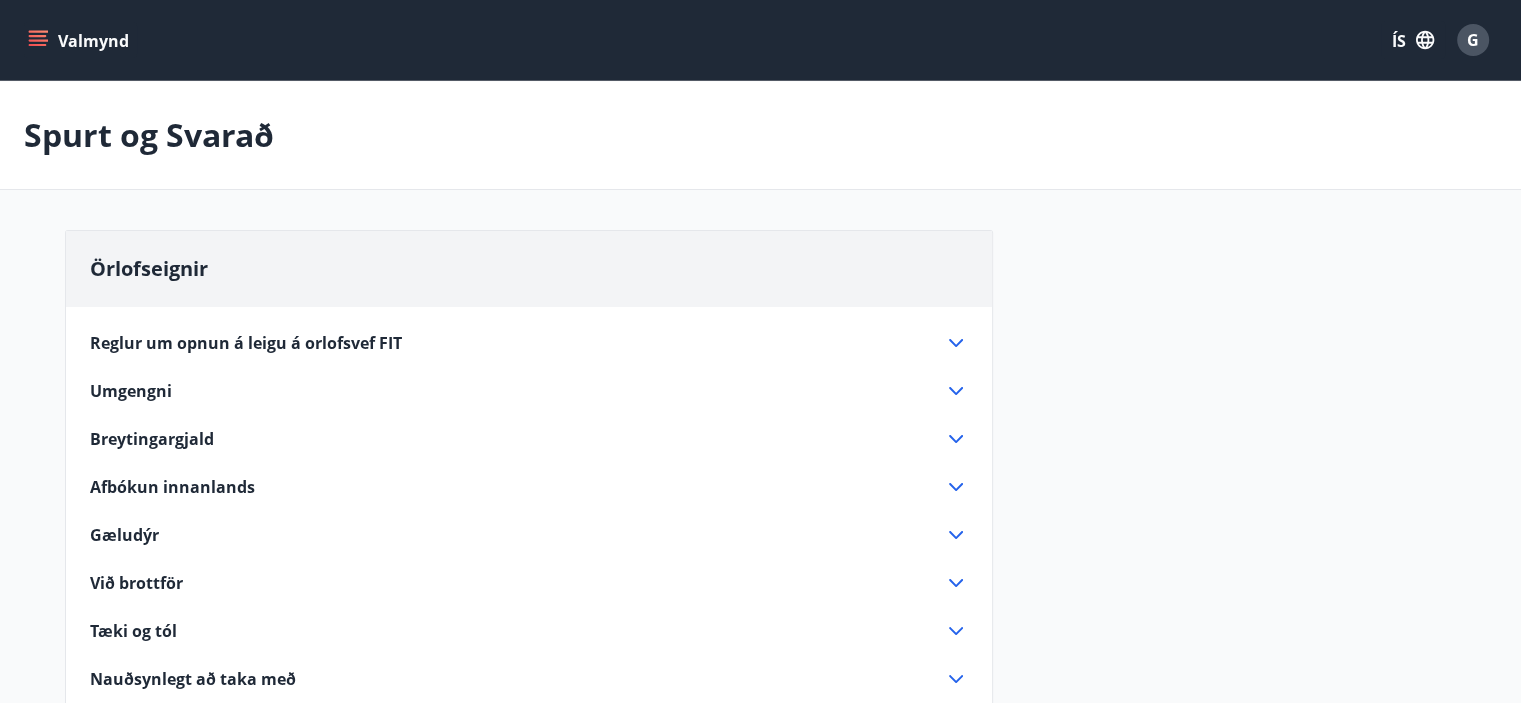 click 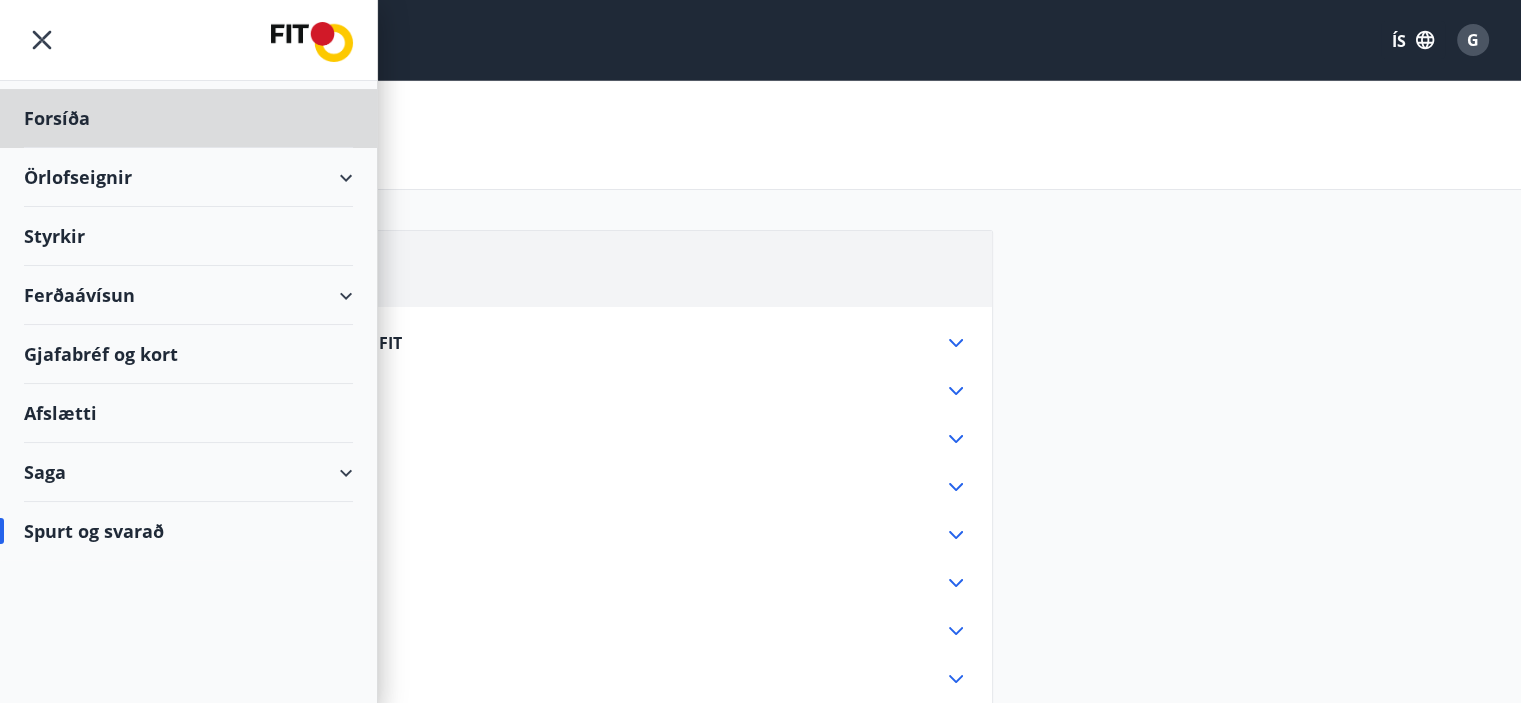 click on "Styrkir" at bounding box center [57, 118] 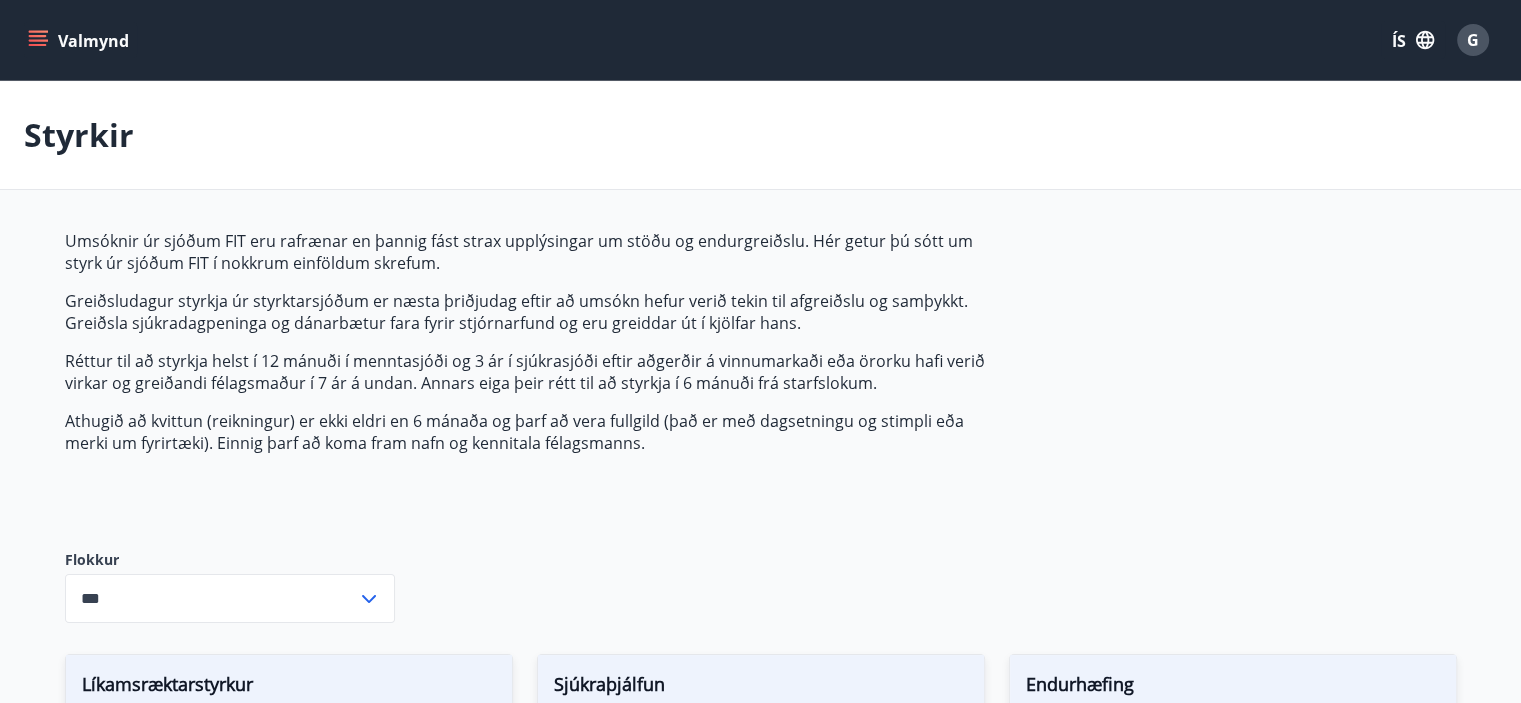 type on "***" 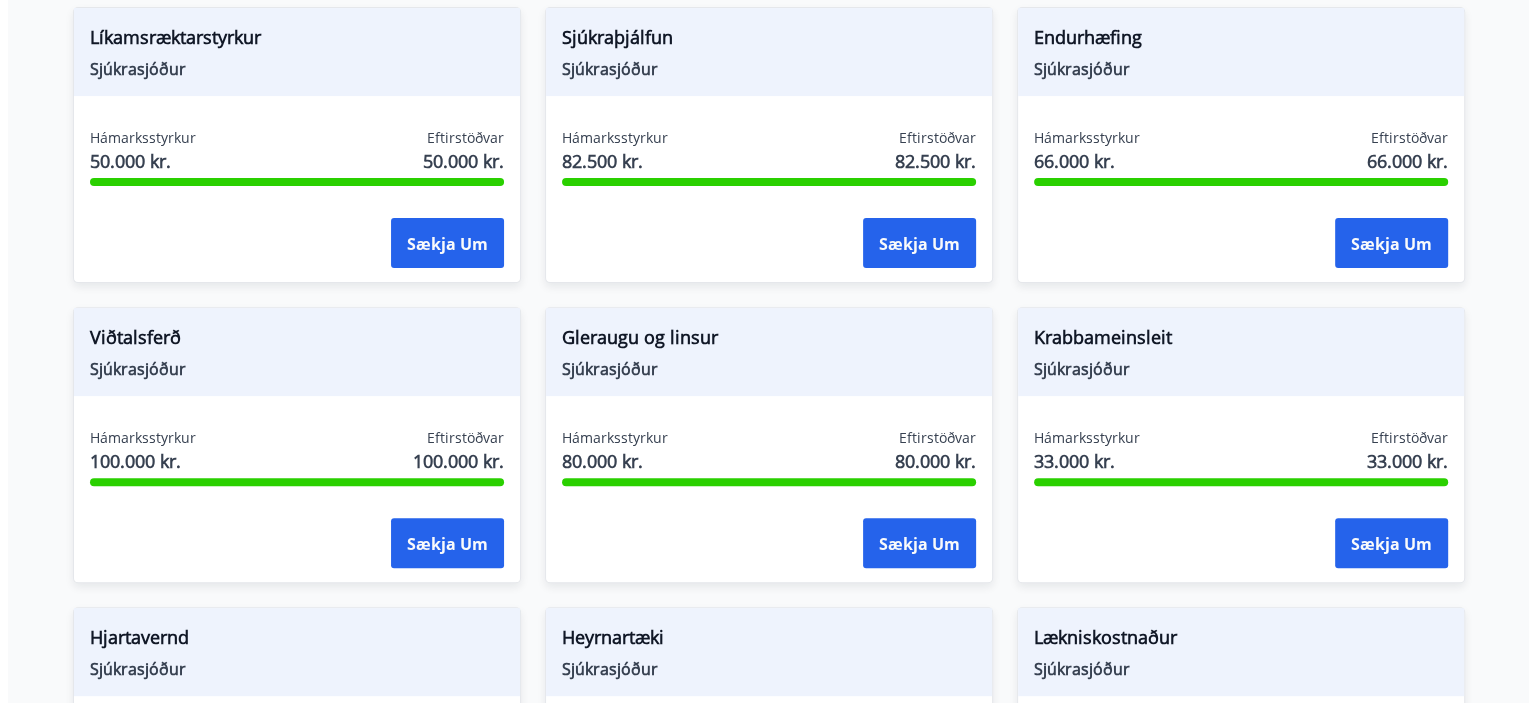 scroll, scrollTop: 600, scrollLeft: 0, axis: vertical 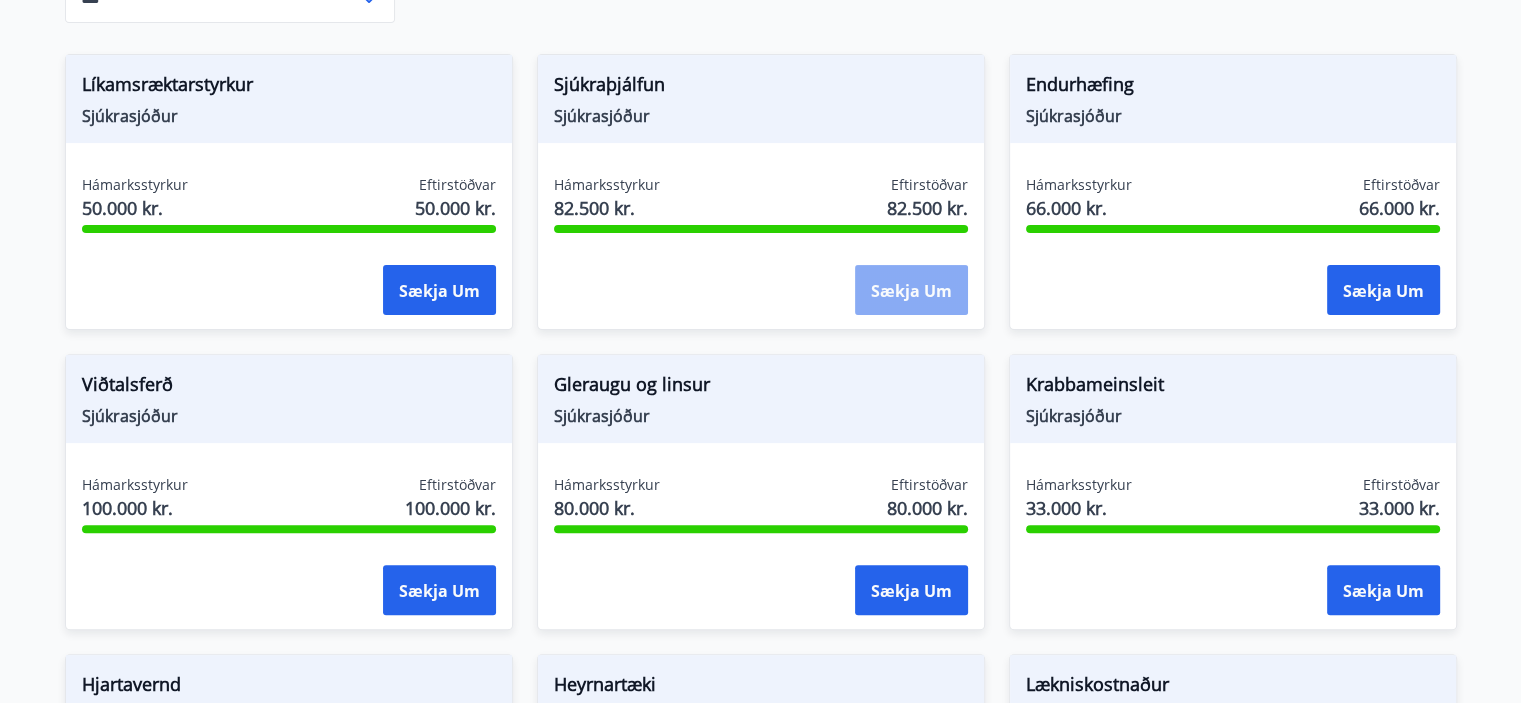 click on "Sækja um" at bounding box center (911, 291) 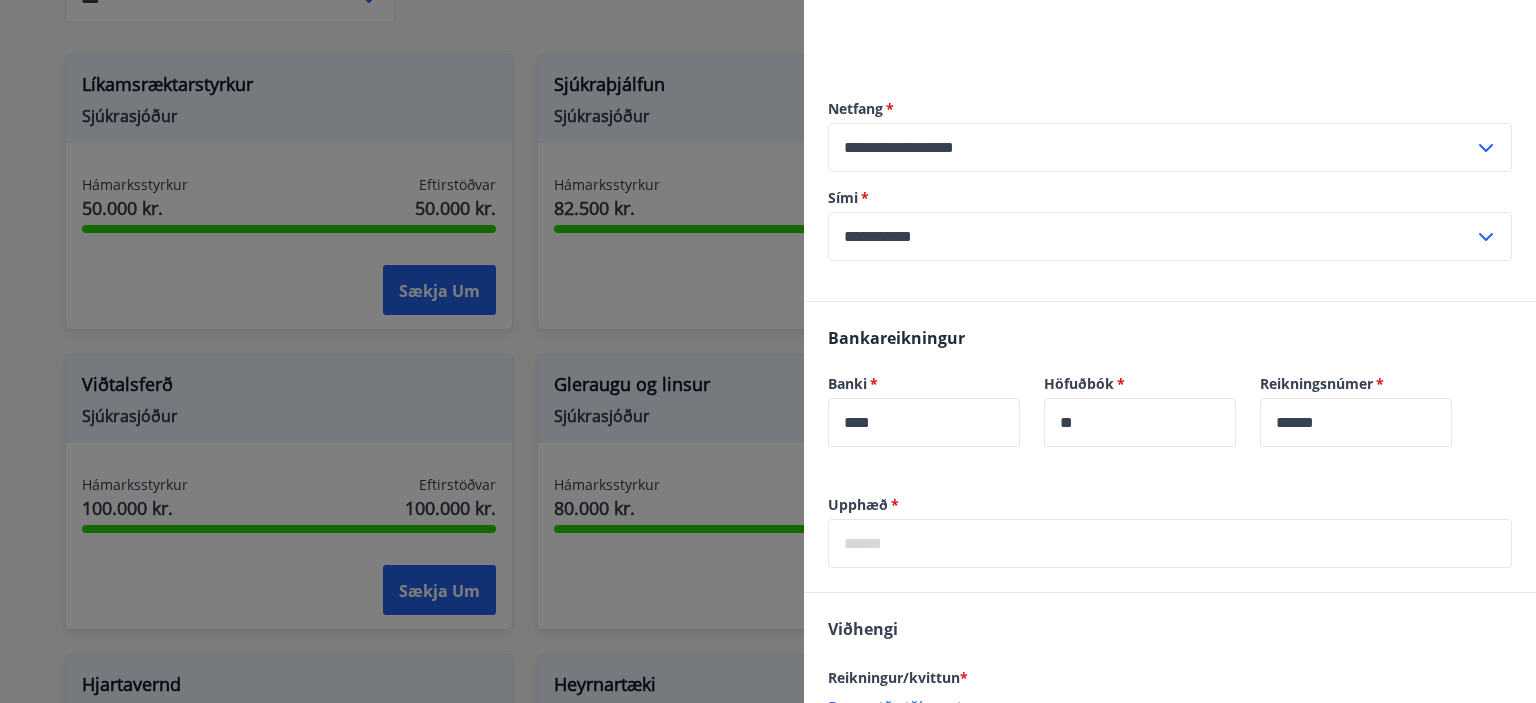 scroll, scrollTop: 400, scrollLeft: 0, axis: vertical 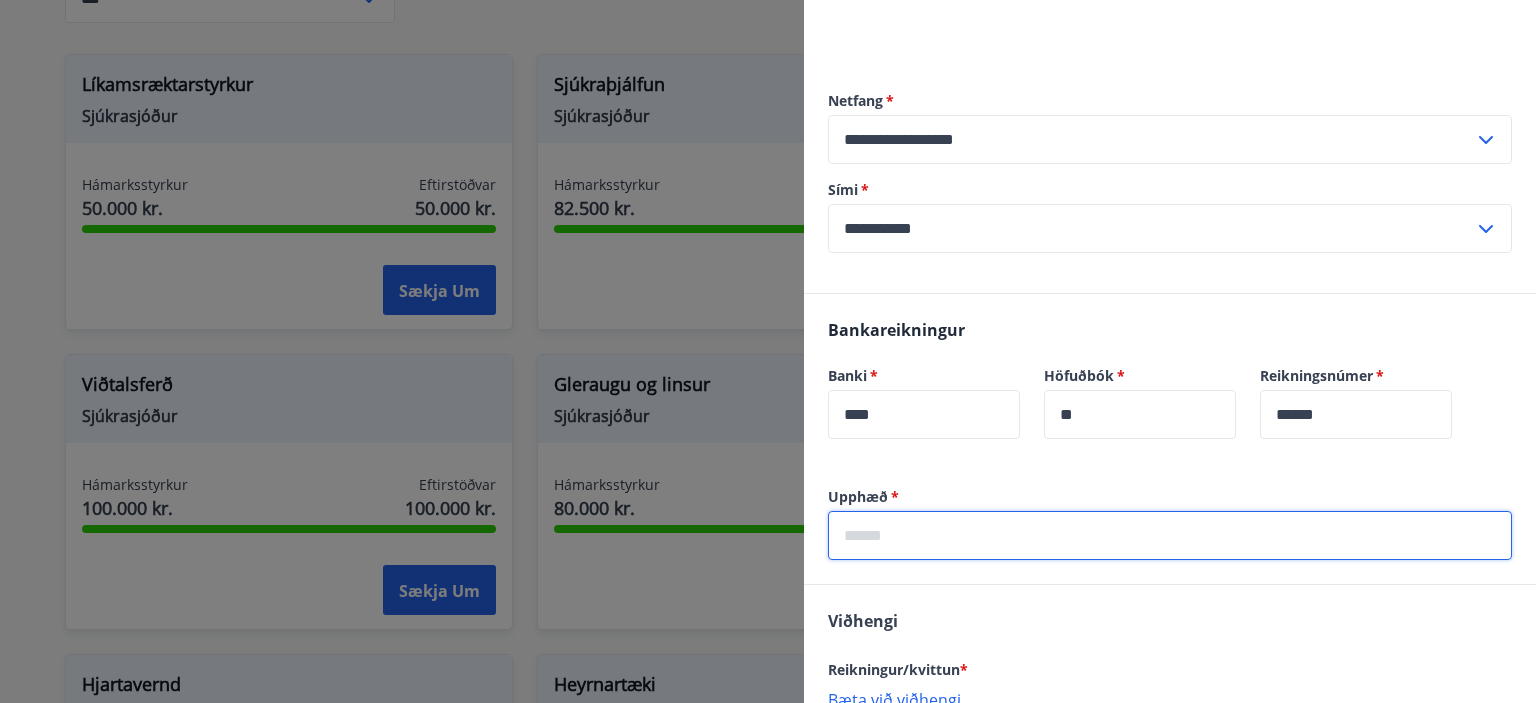click at bounding box center (1170, 535) 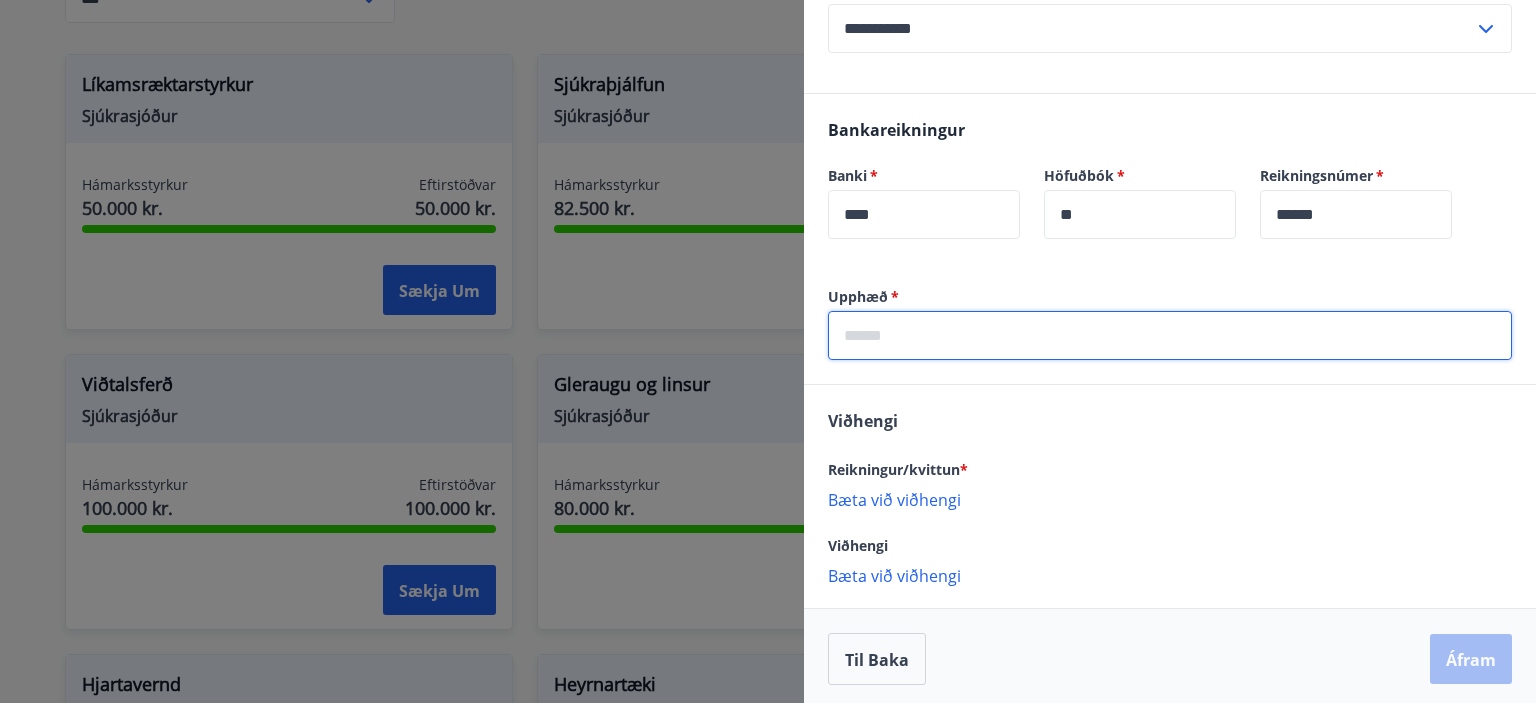 scroll, scrollTop: 605, scrollLeft: 0, axis: vertical 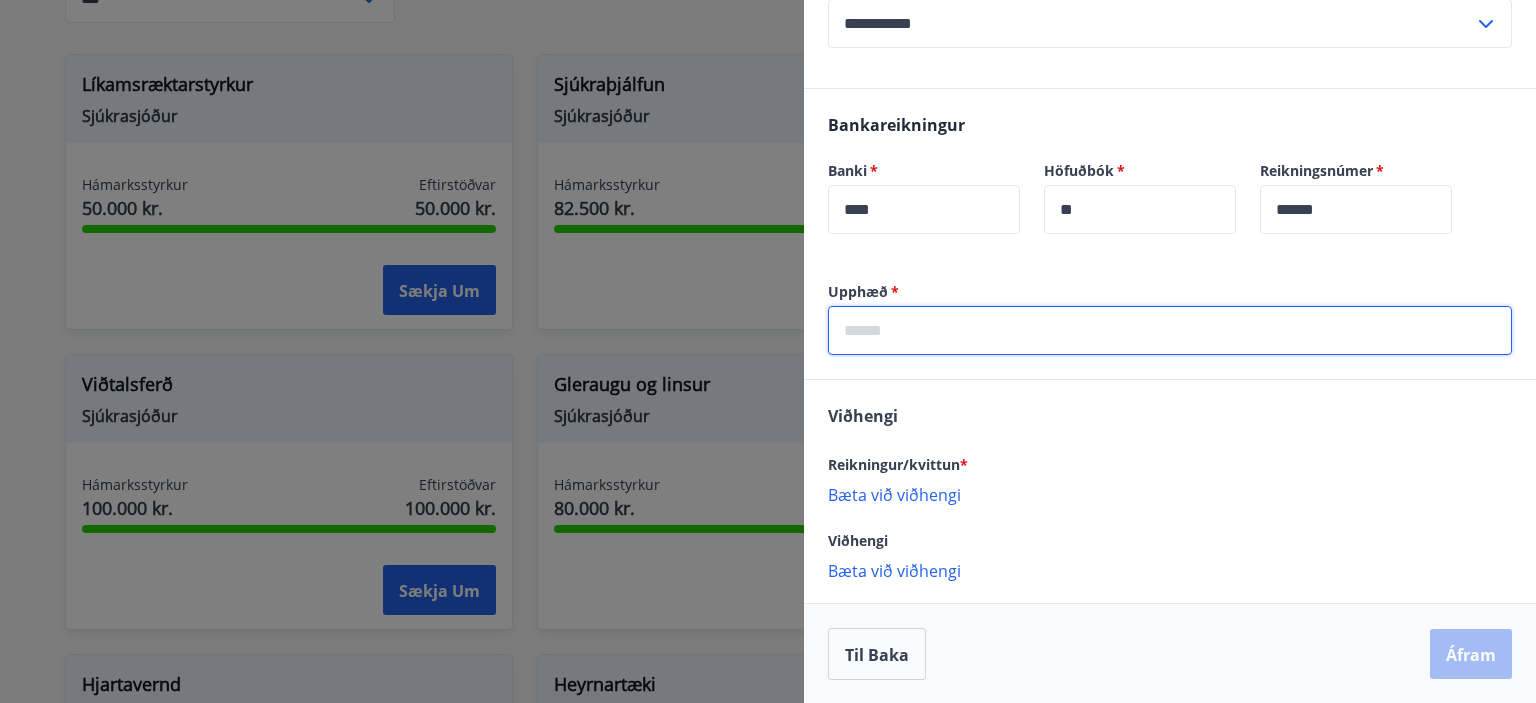 click on "Viðhengi Reikningur/kvittun  *   Bæta við viðhengi {villa_viðhengi_undefined} Viðhengi Bæta við viðhengi {villa_viðhengi_undefined}" at bounding box center (1170, 492) 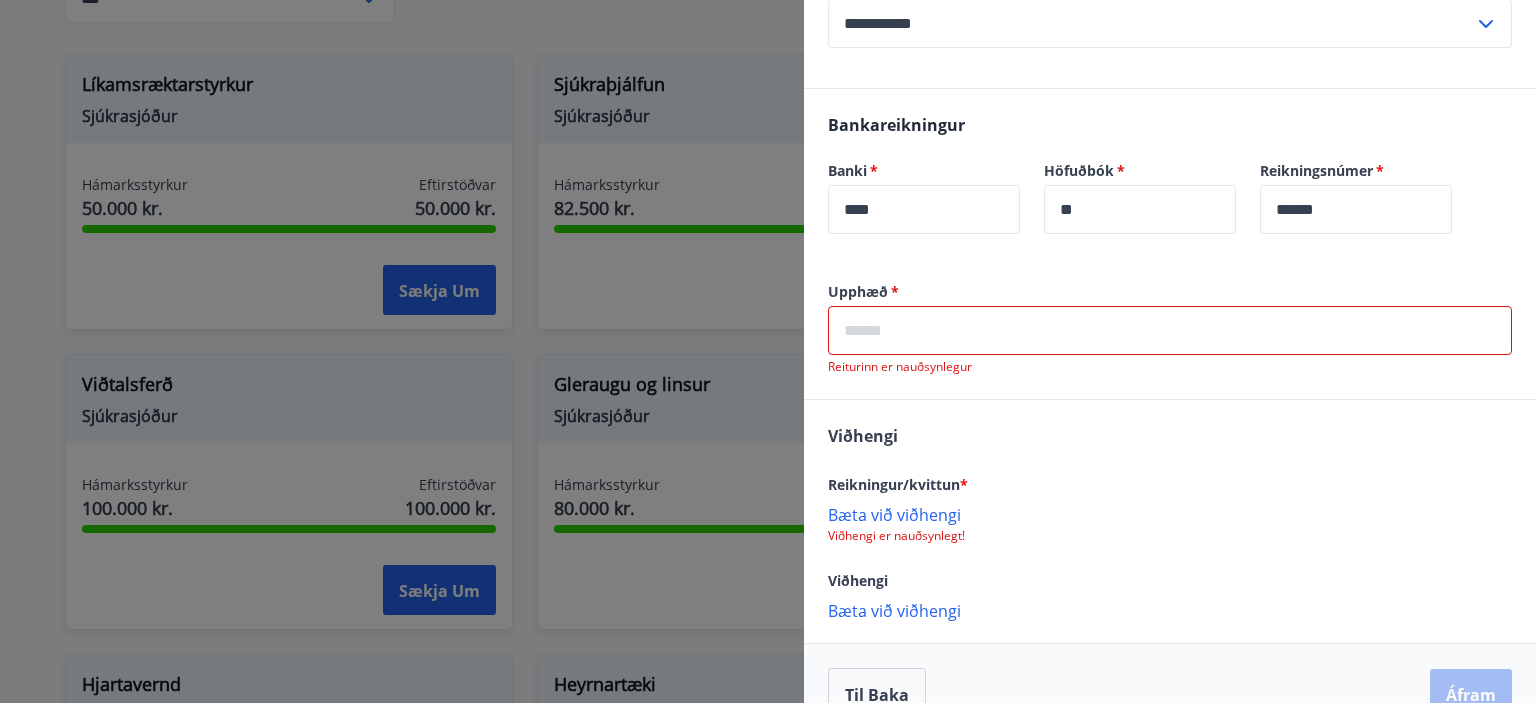 click on "Bæta við viðhengi" at bounding box center (894, 515) 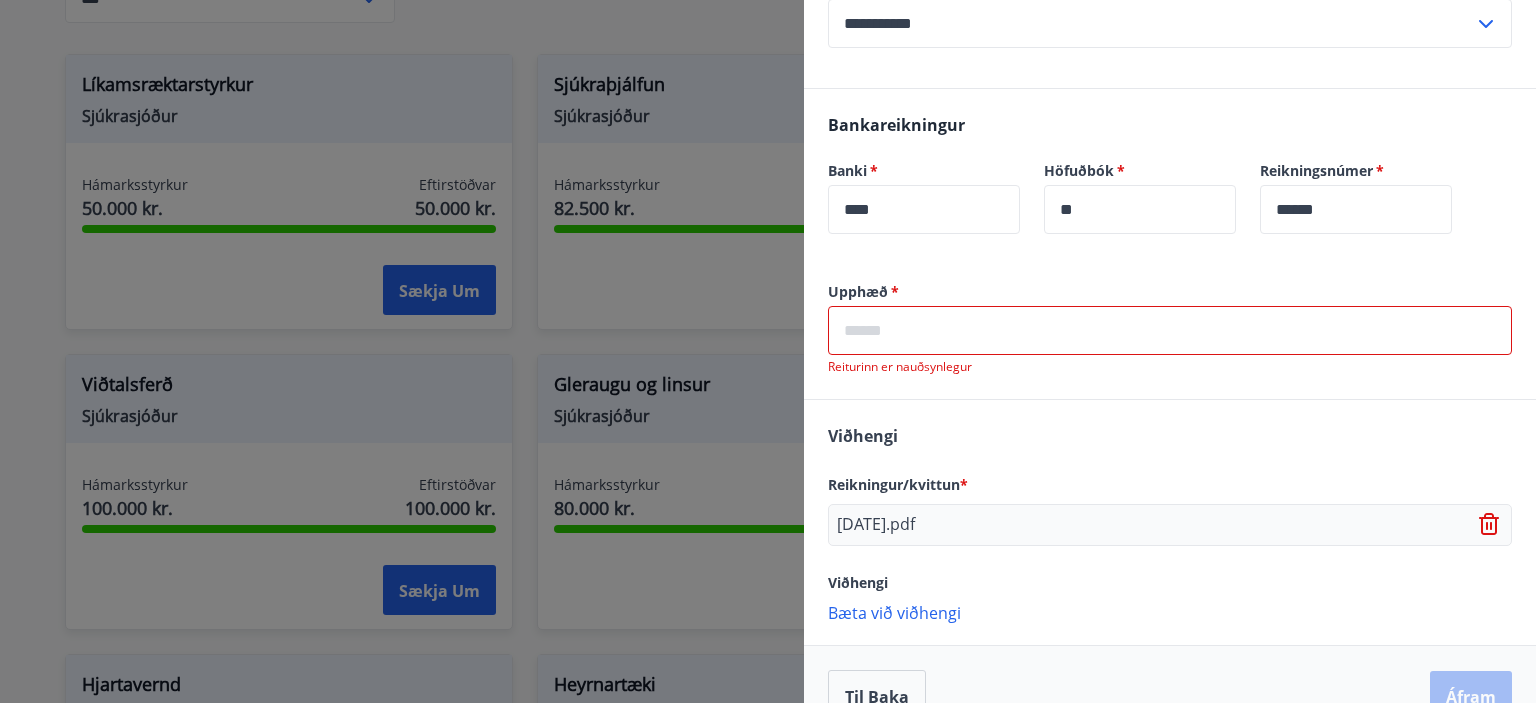 click on "[DATE].pdf" at bounding box center [876, 524] 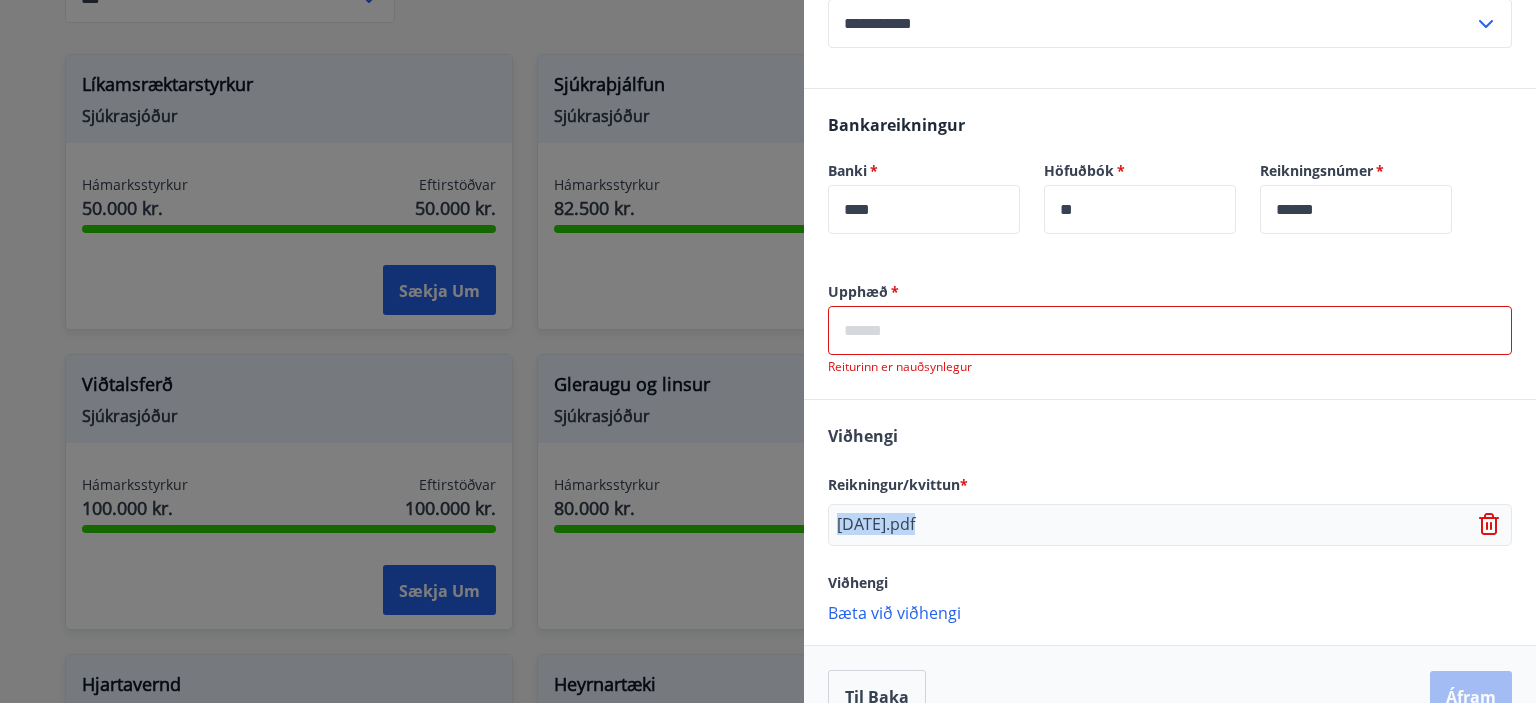 drag, startPoint x: 1048, startPoint y: 520, endPoint x: 846, endPoint y: 521, distance: 202.00247 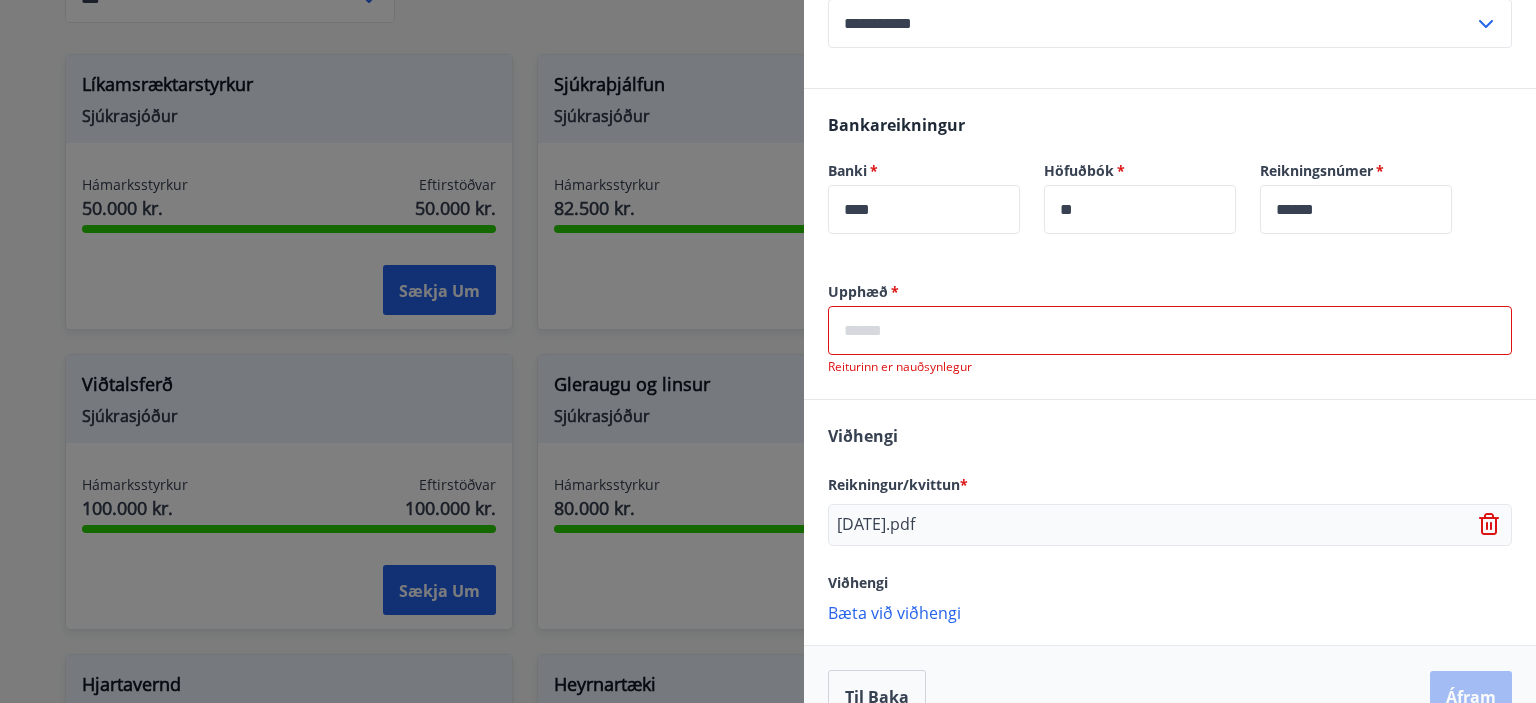 click 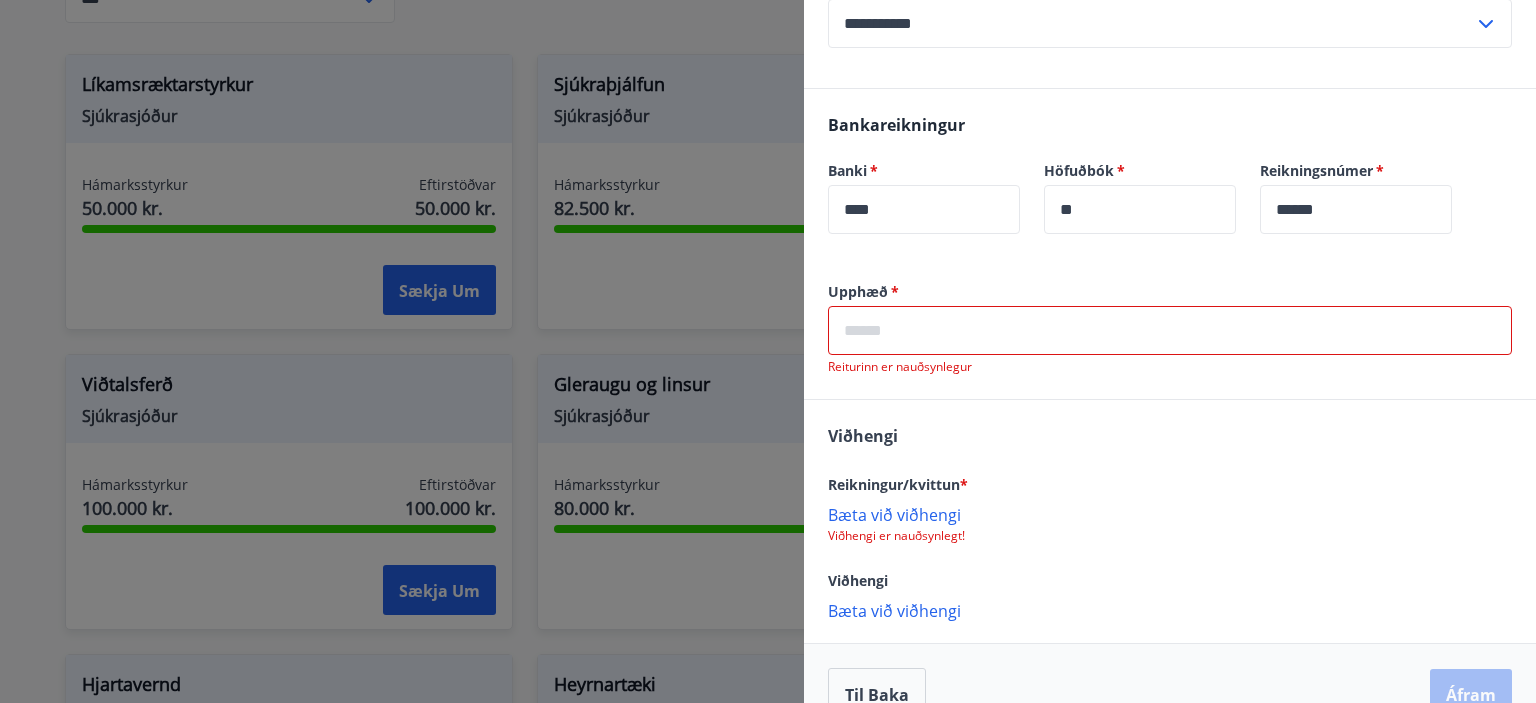 click at bounding box center (1170, 330) 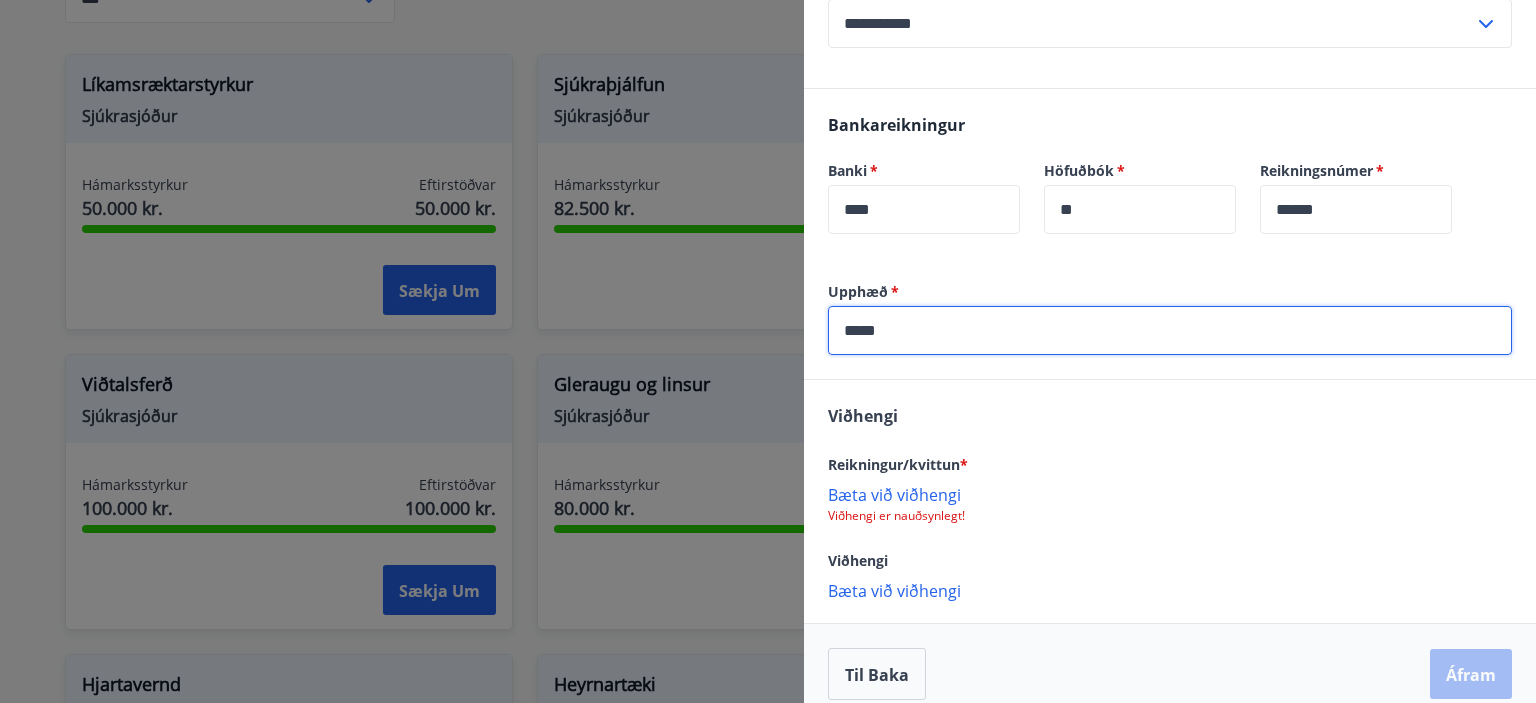 type on "*****" 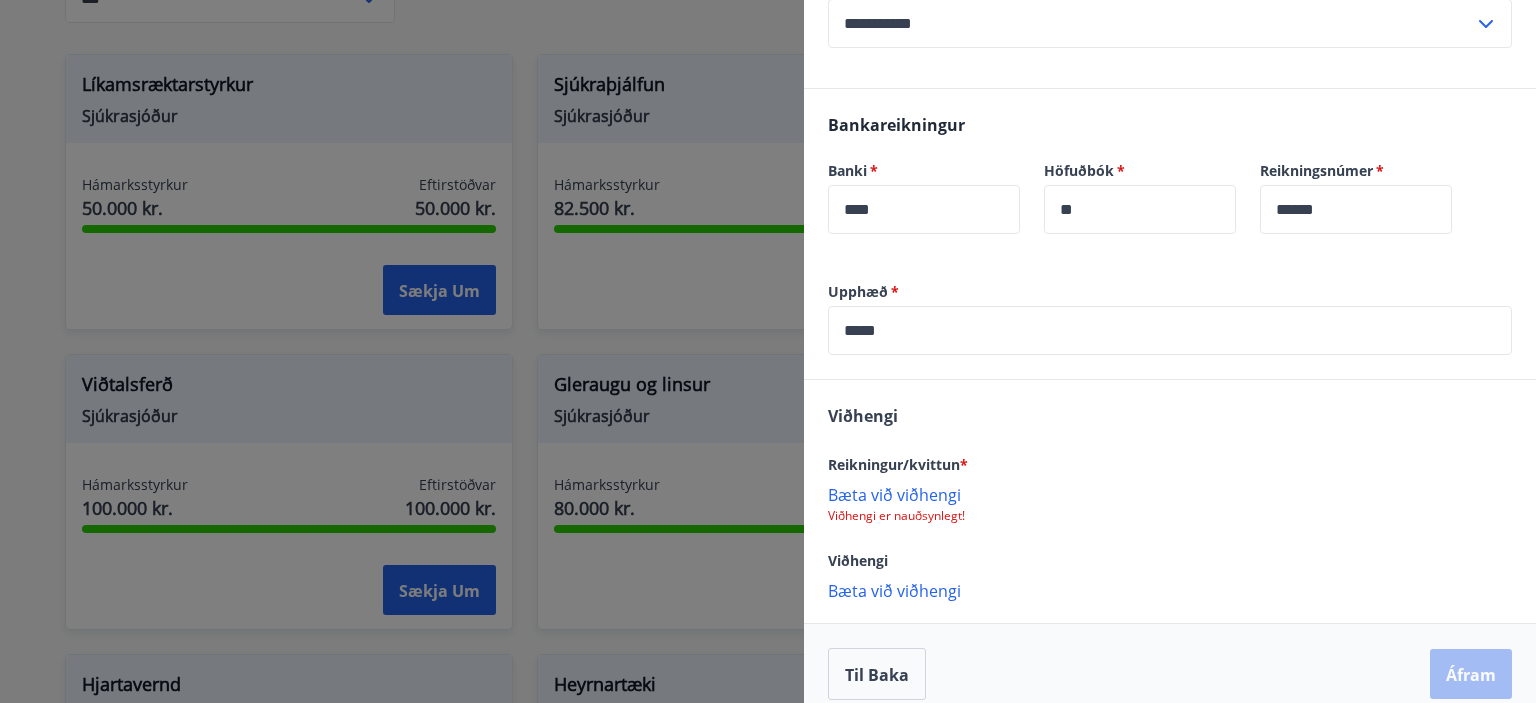 click on "Bæta við viðhengi" at bounding box center (894, 495) 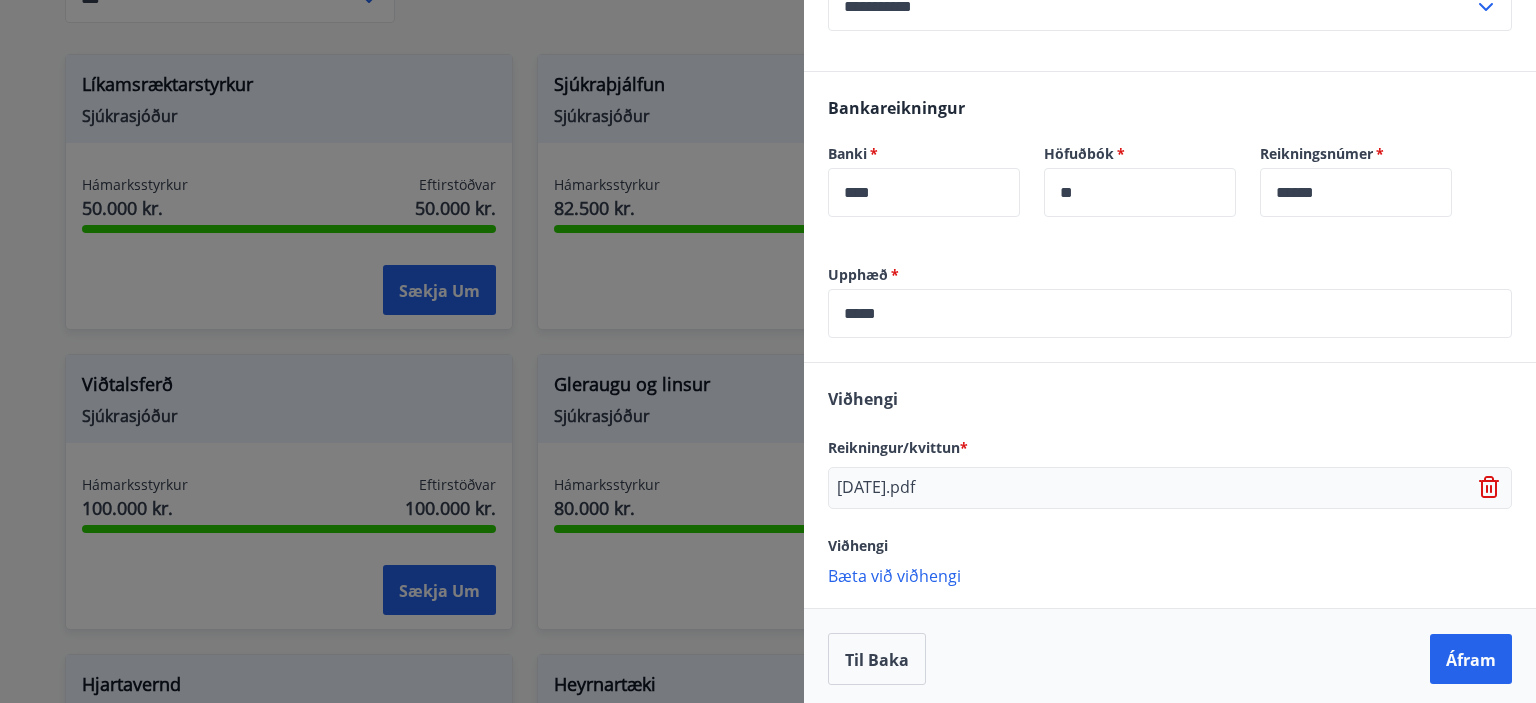 scroll, scrollTop: 627, scrollLeft: 0, axis: vertical 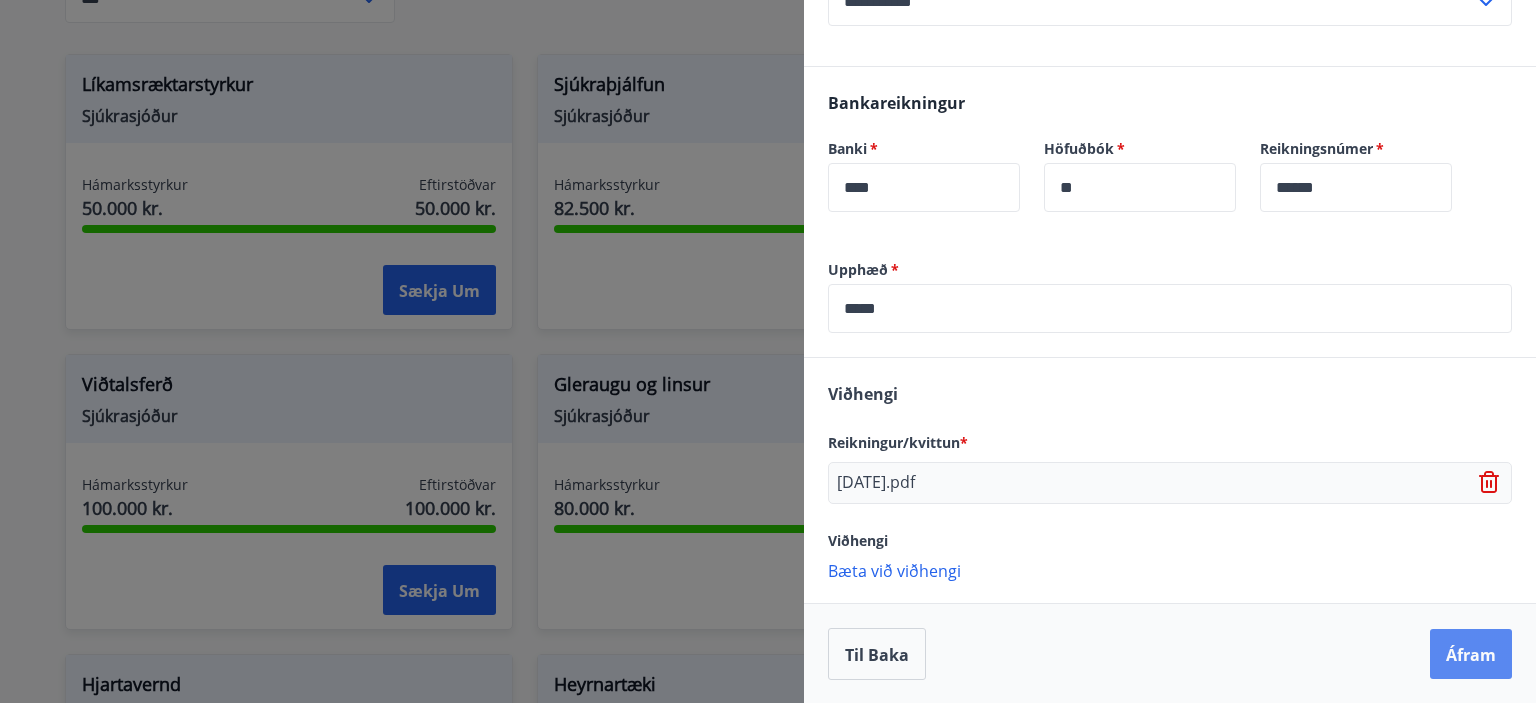 click on "Áfram" at bounding box center [1471, 655] 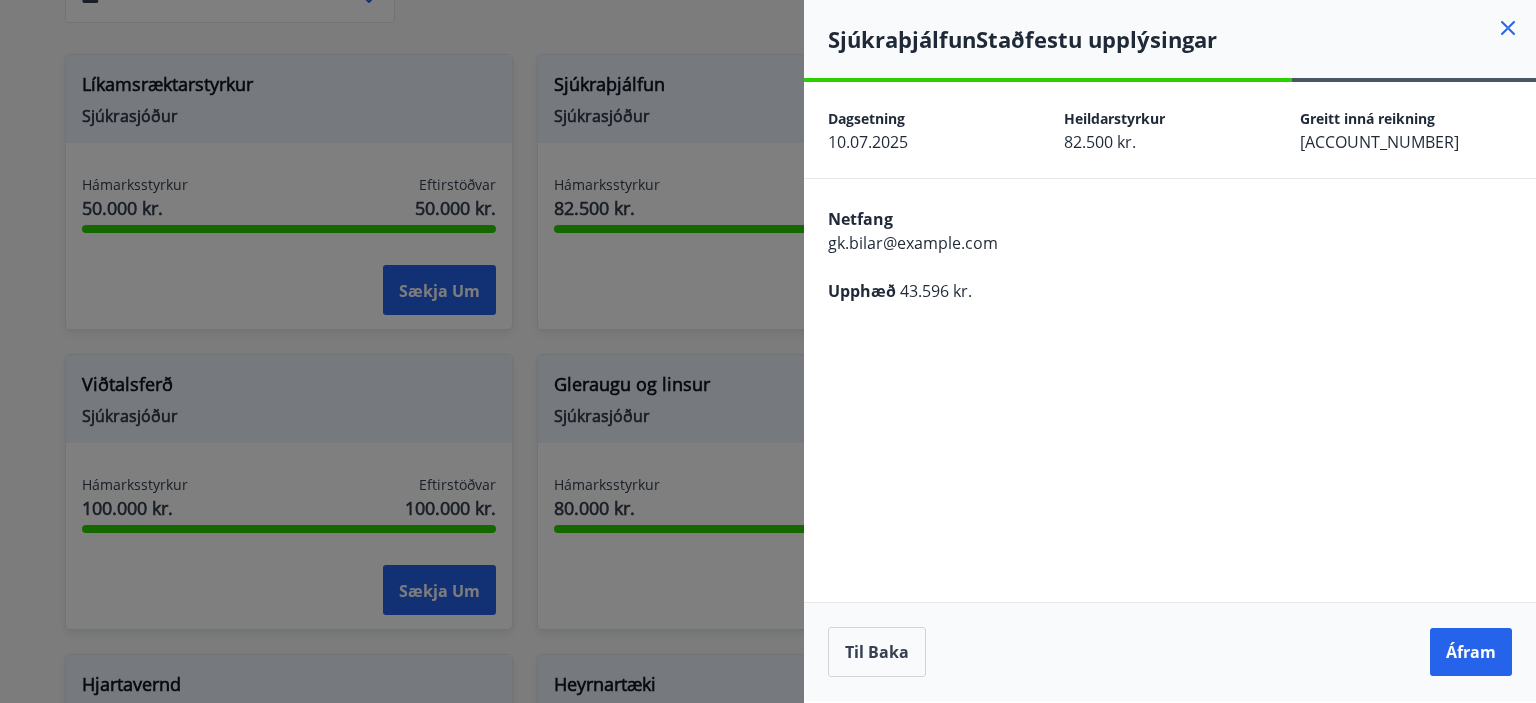 scroll, scrollTop: 0, scrollLeft: 0, axis: both 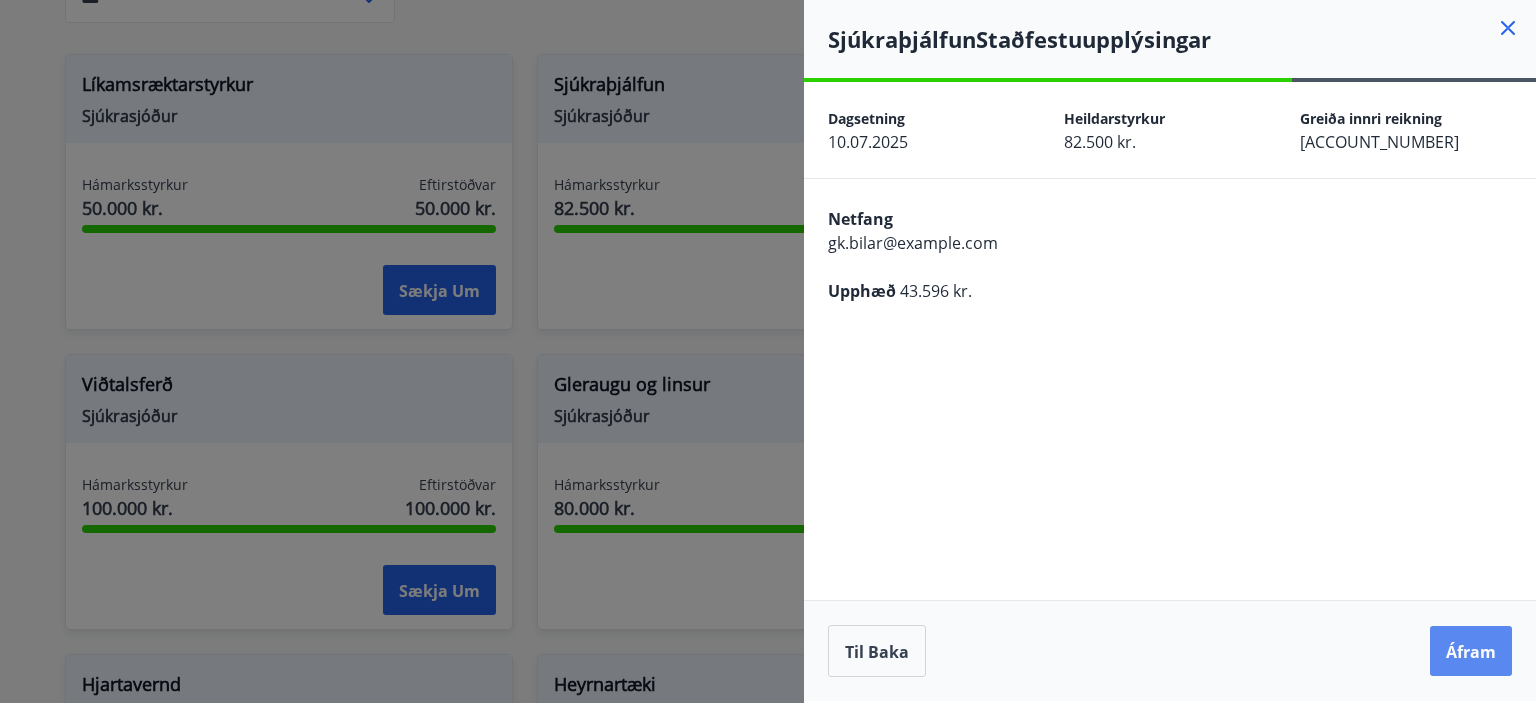 click on "Áfram" at bounding box center (1471, 652) 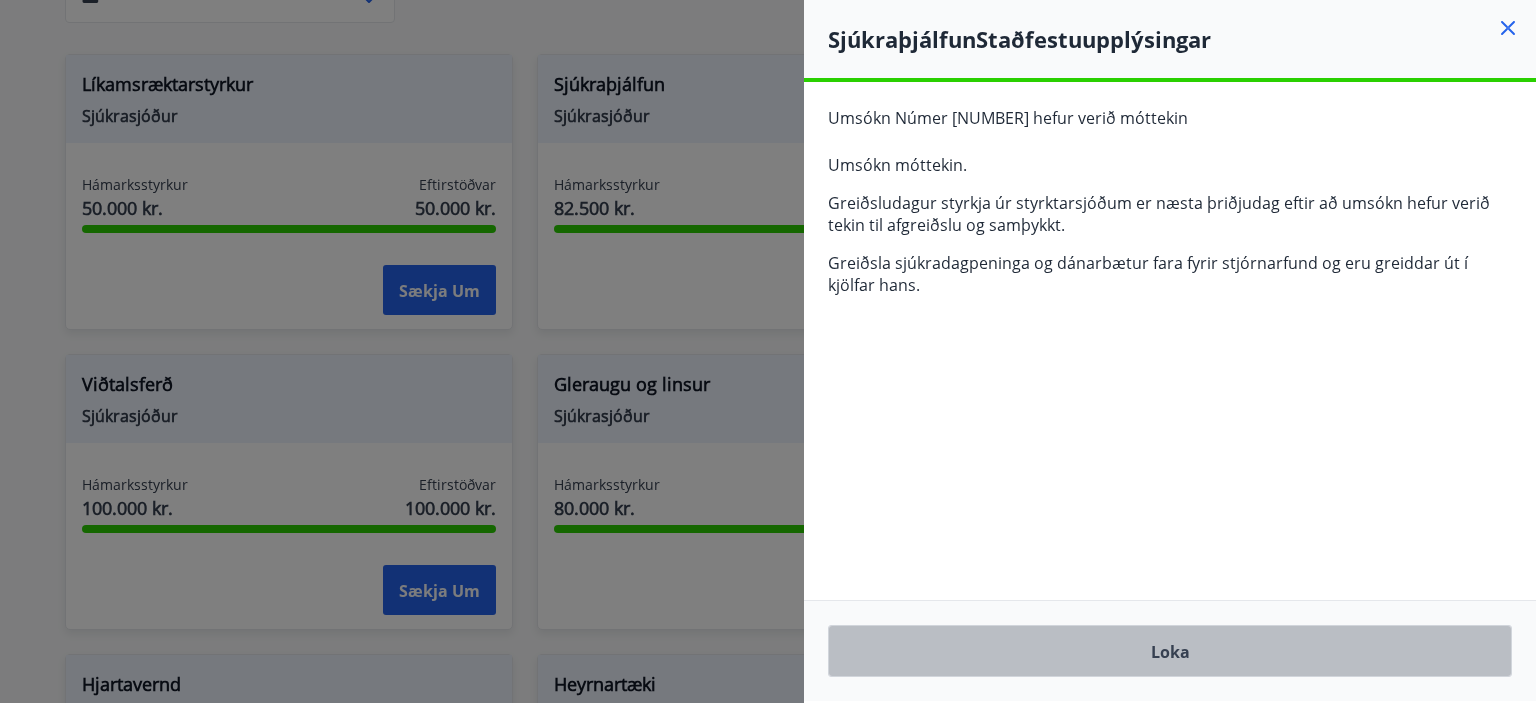 click on "Loka" at bounding box center (1170, 652) 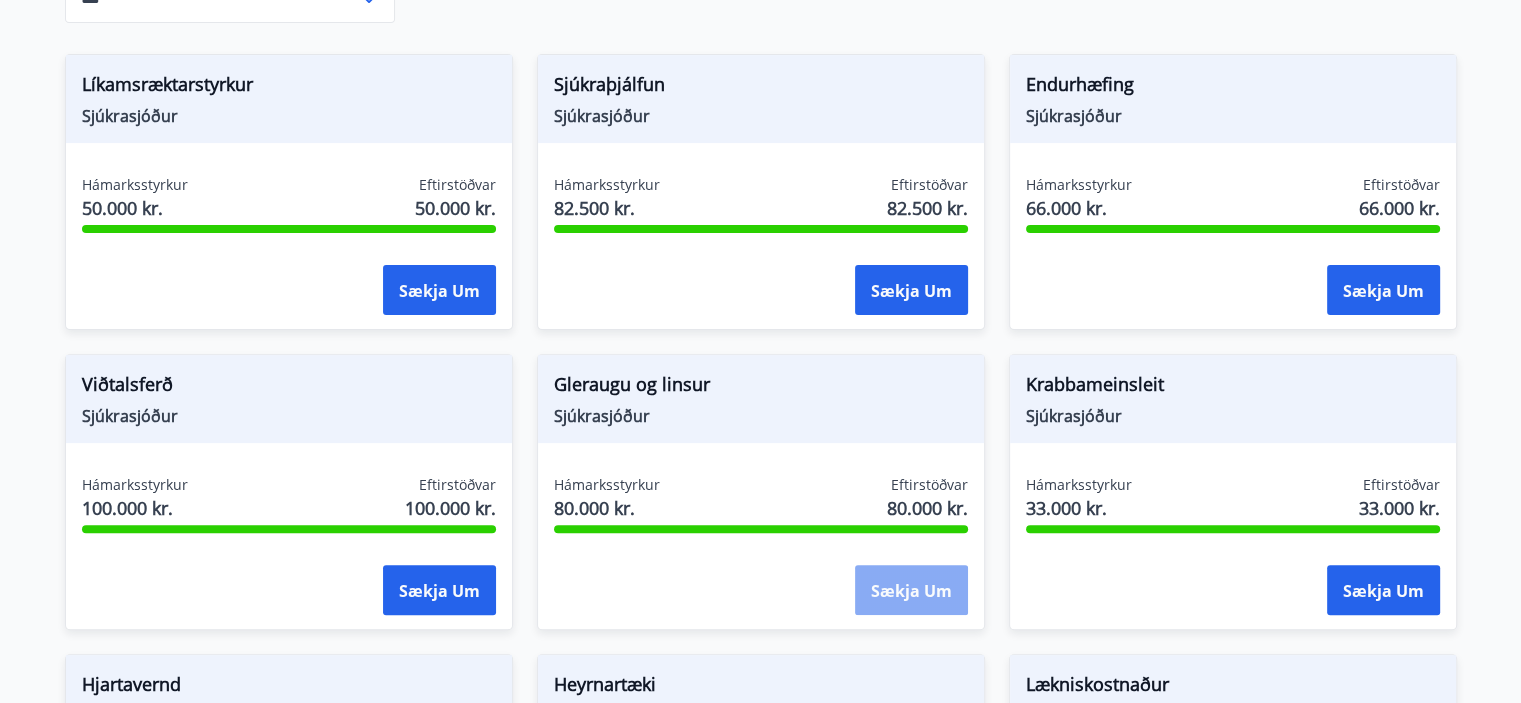 click on "Sækja um" at bounding box center [911, 591] 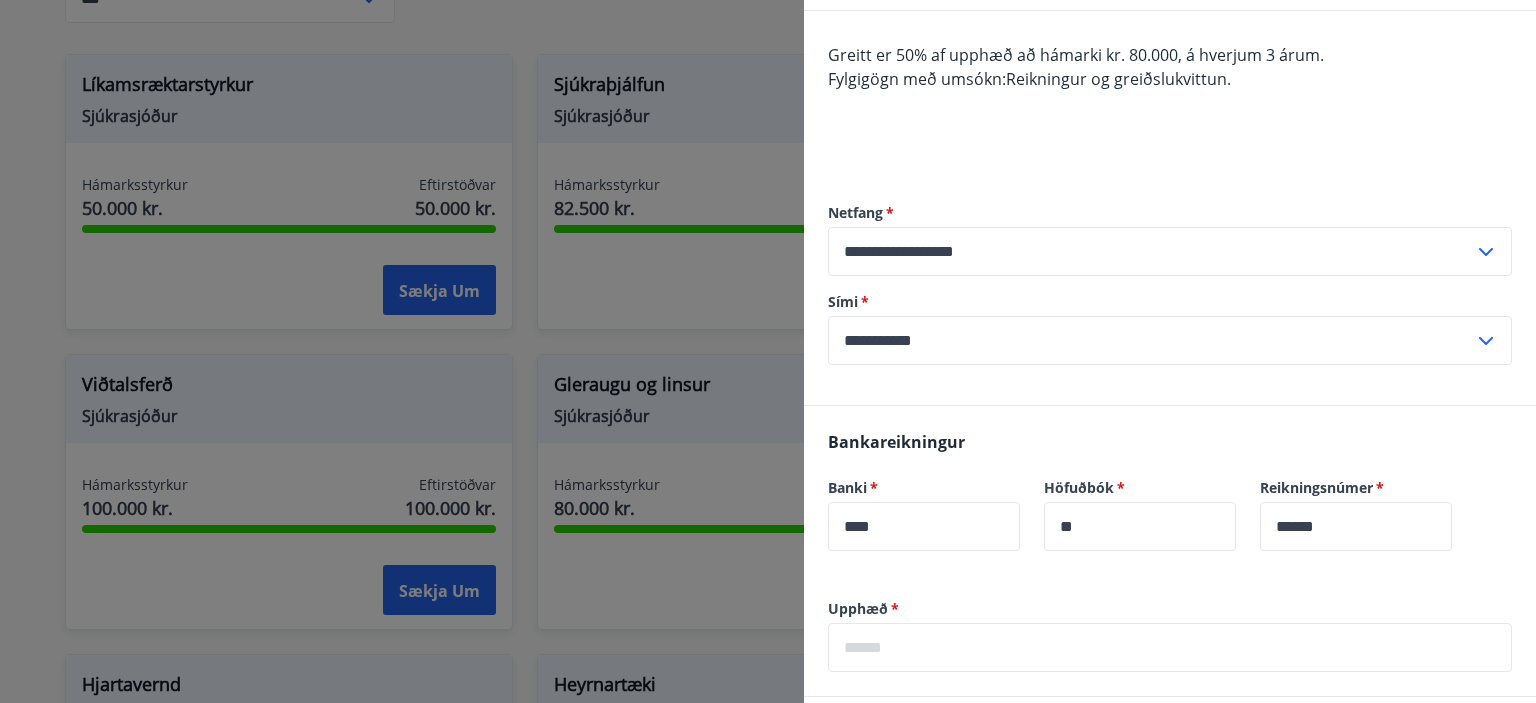 scroll, scrollTop: 200, scrollLeft: 0, axis: vertical 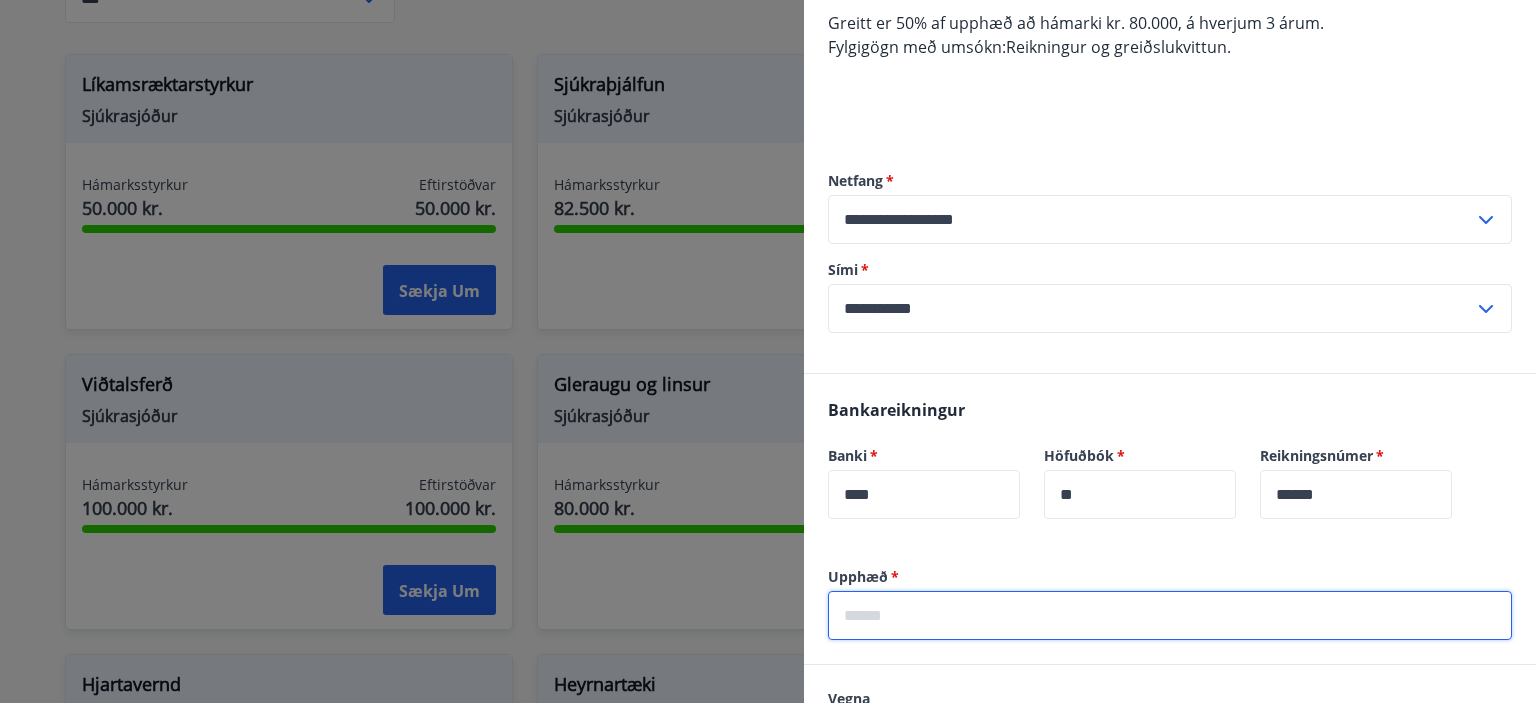 click at bounding box center (1170, 615) 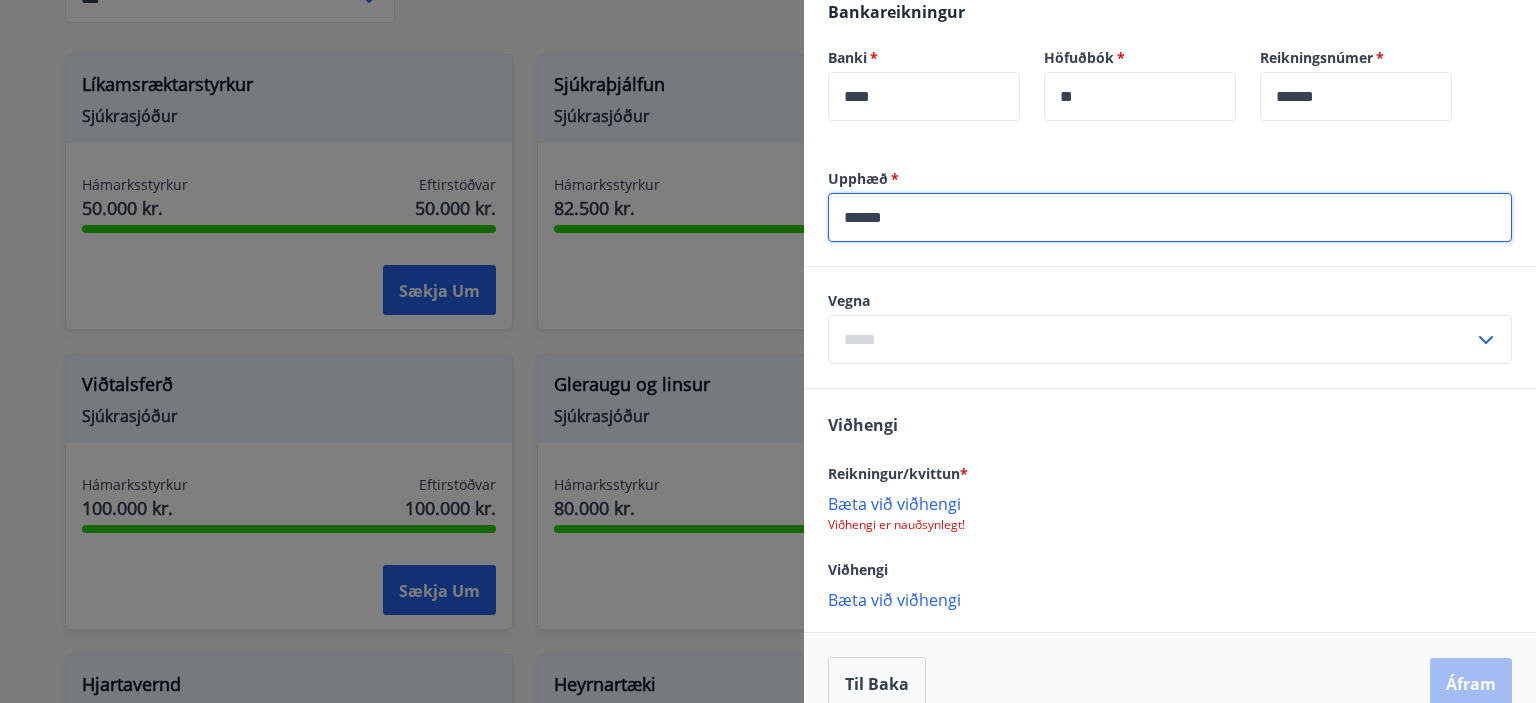 scroll, scrollTop: 600, scrollLeft: 0, axis: vertical 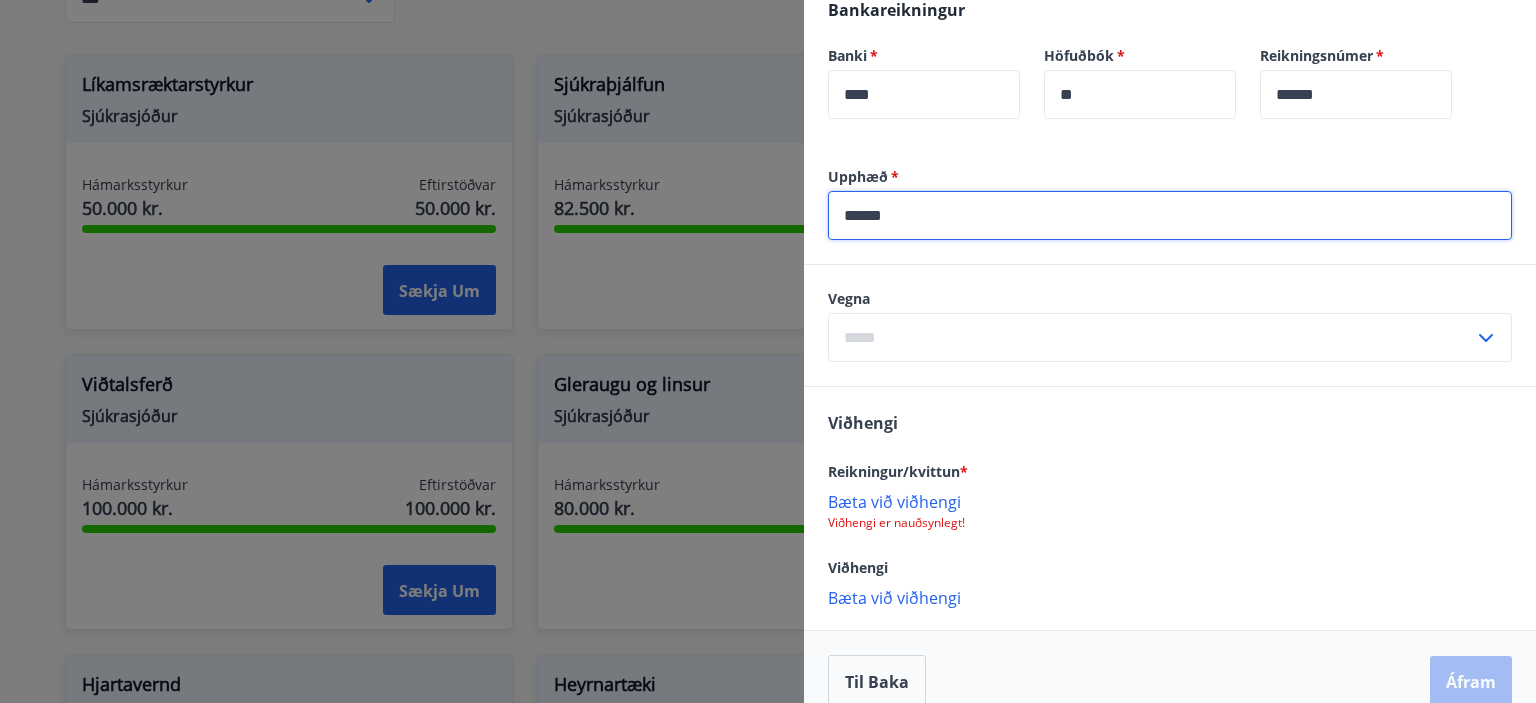 type on "******" 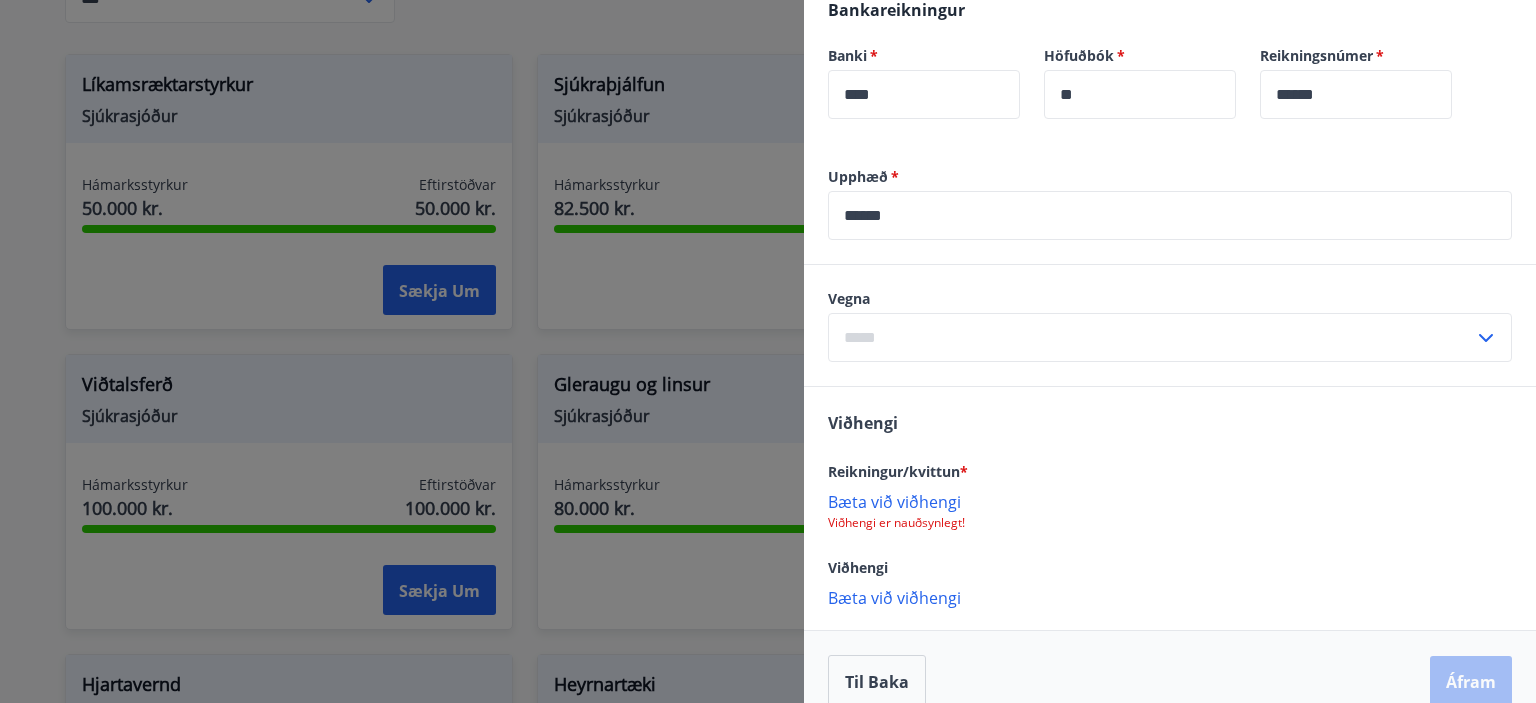 click on "Bæta við viðhengi" at bounding box center [894, 502] 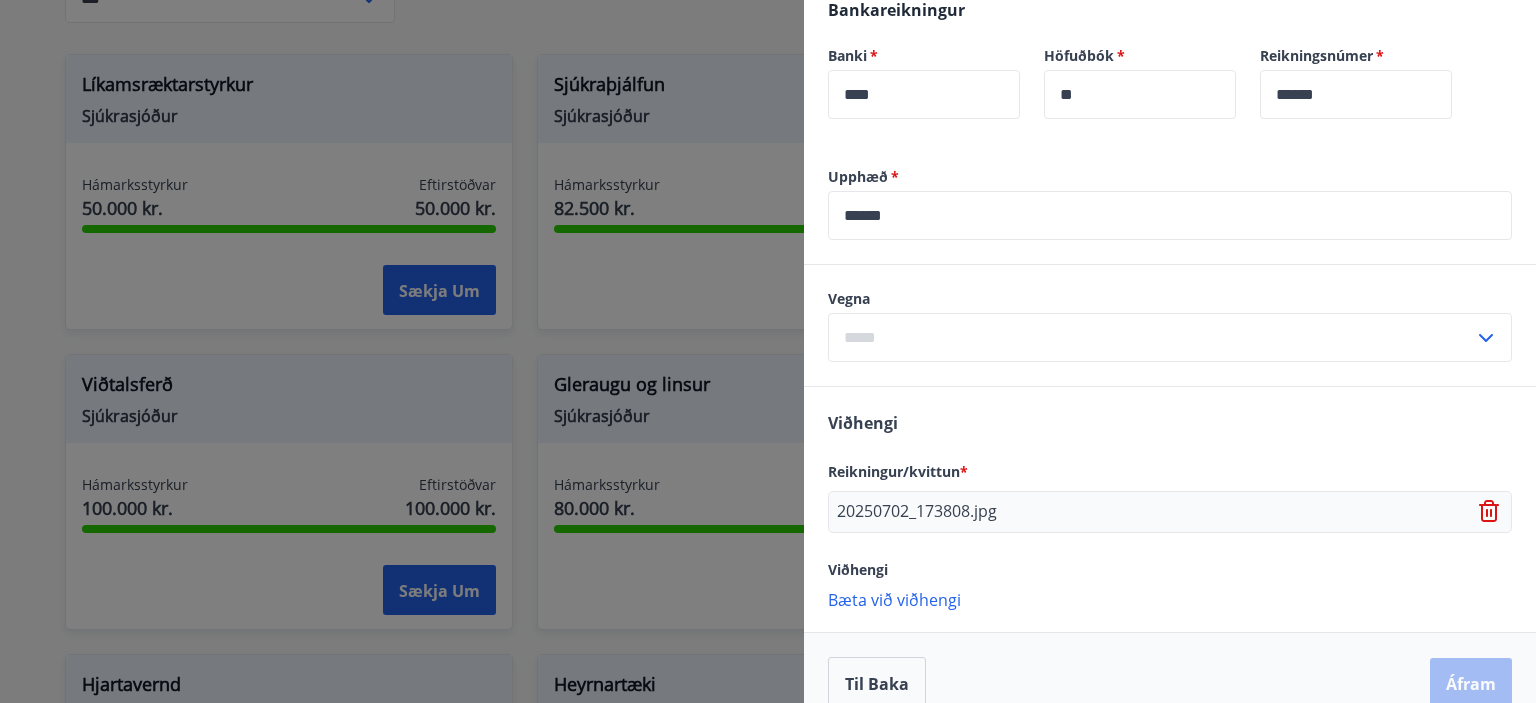 scroll, scrollTop: 628, scrollLeft: 0, axis: vertical 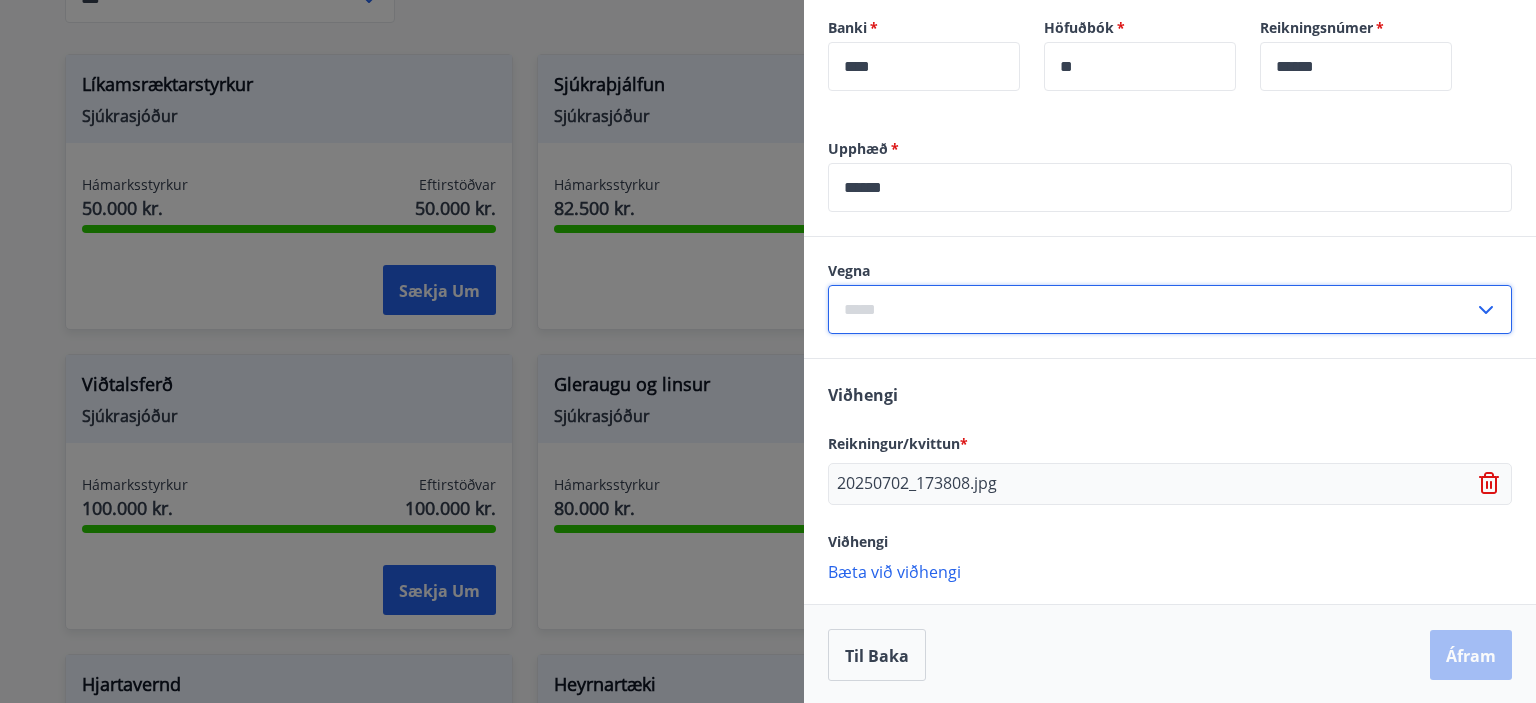 click at bounding box center [1151, 309] 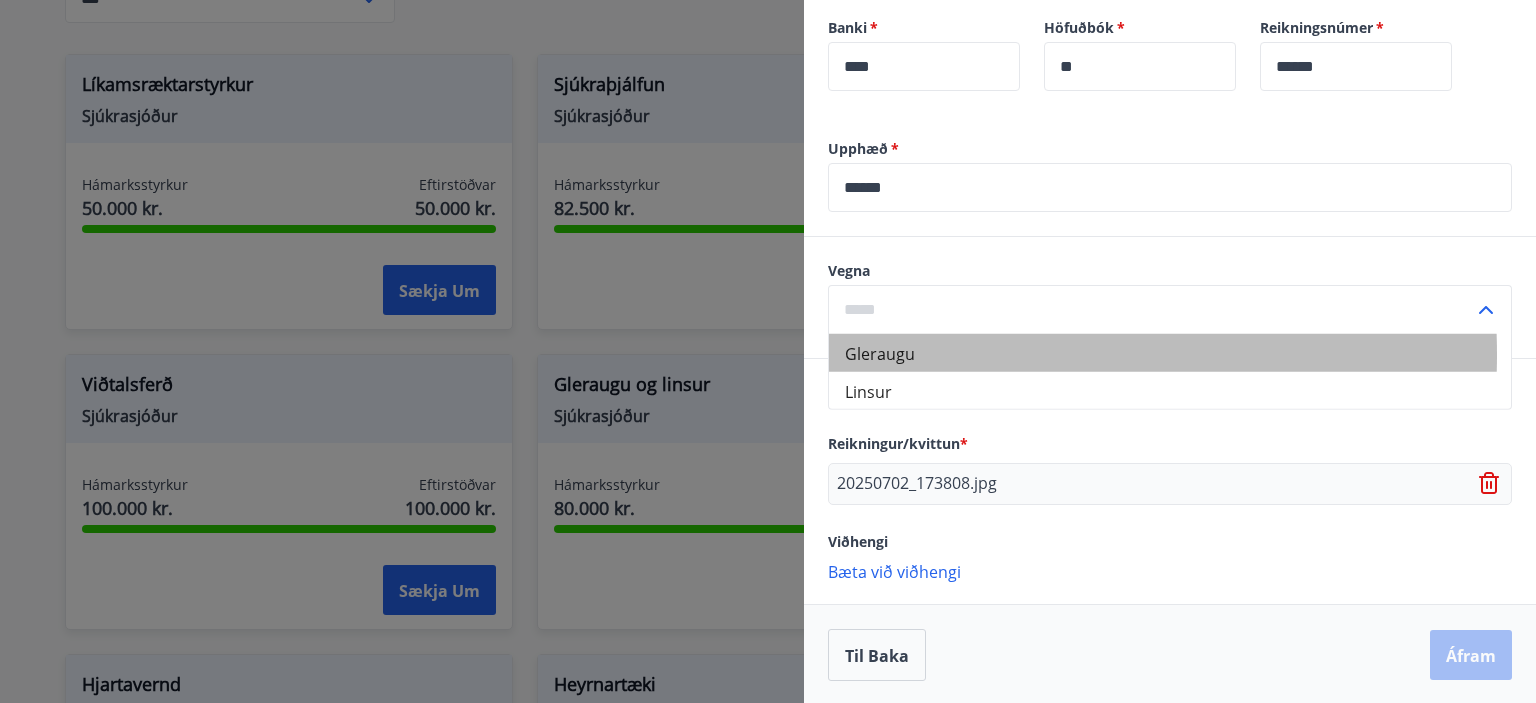 click on "Gleraugu" at bounding box center (880, 354) 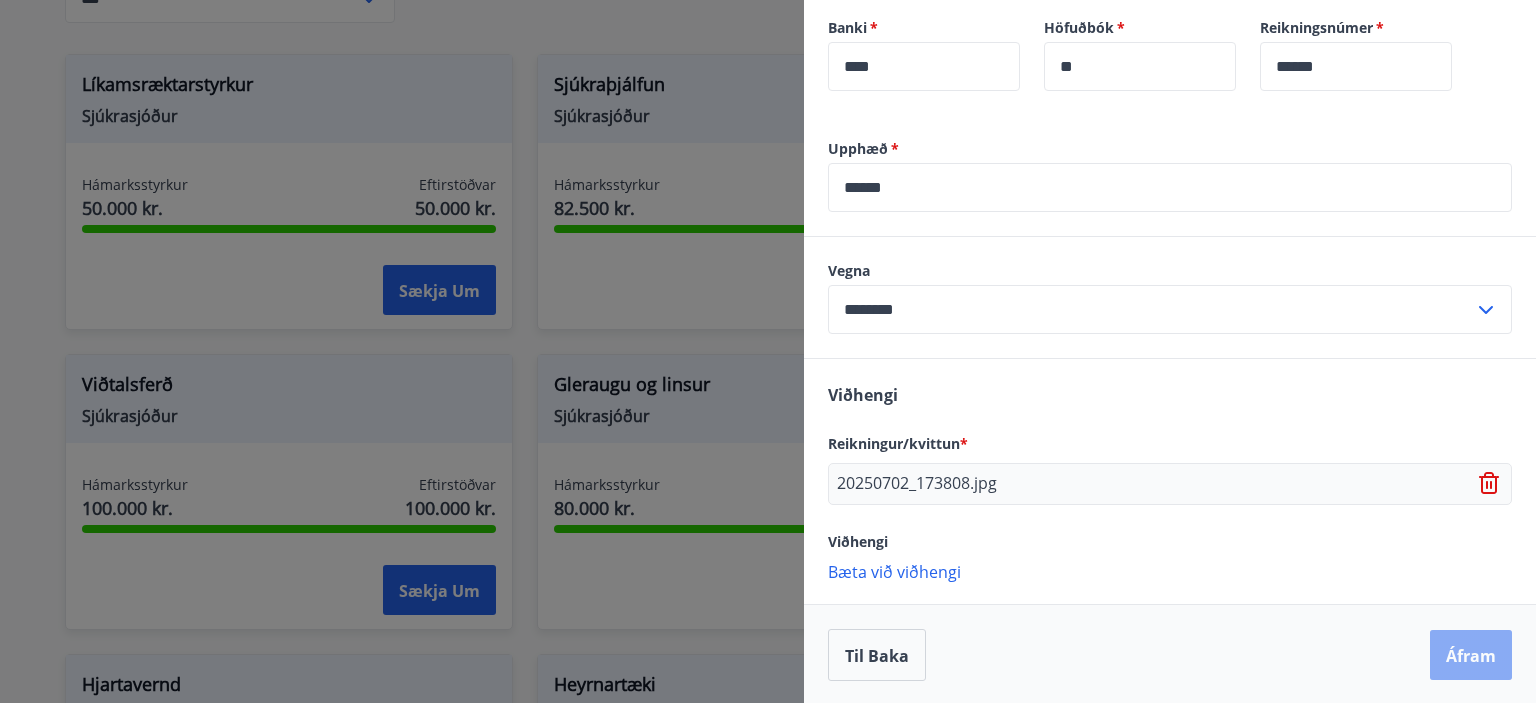 click on "Áfram" at bounding box center (1471, 656) 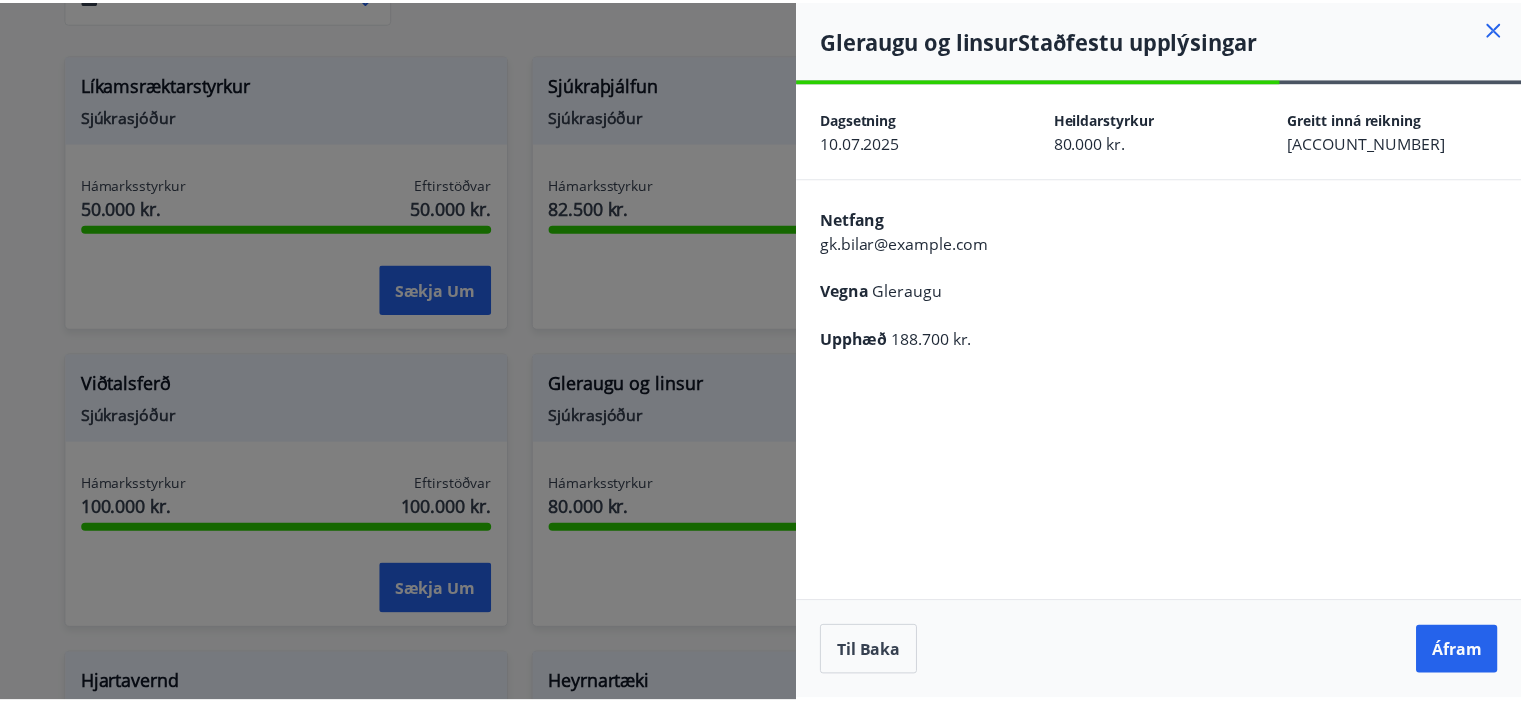 scroll, scrollTop: 0, scrollLeft: 0, axis: both 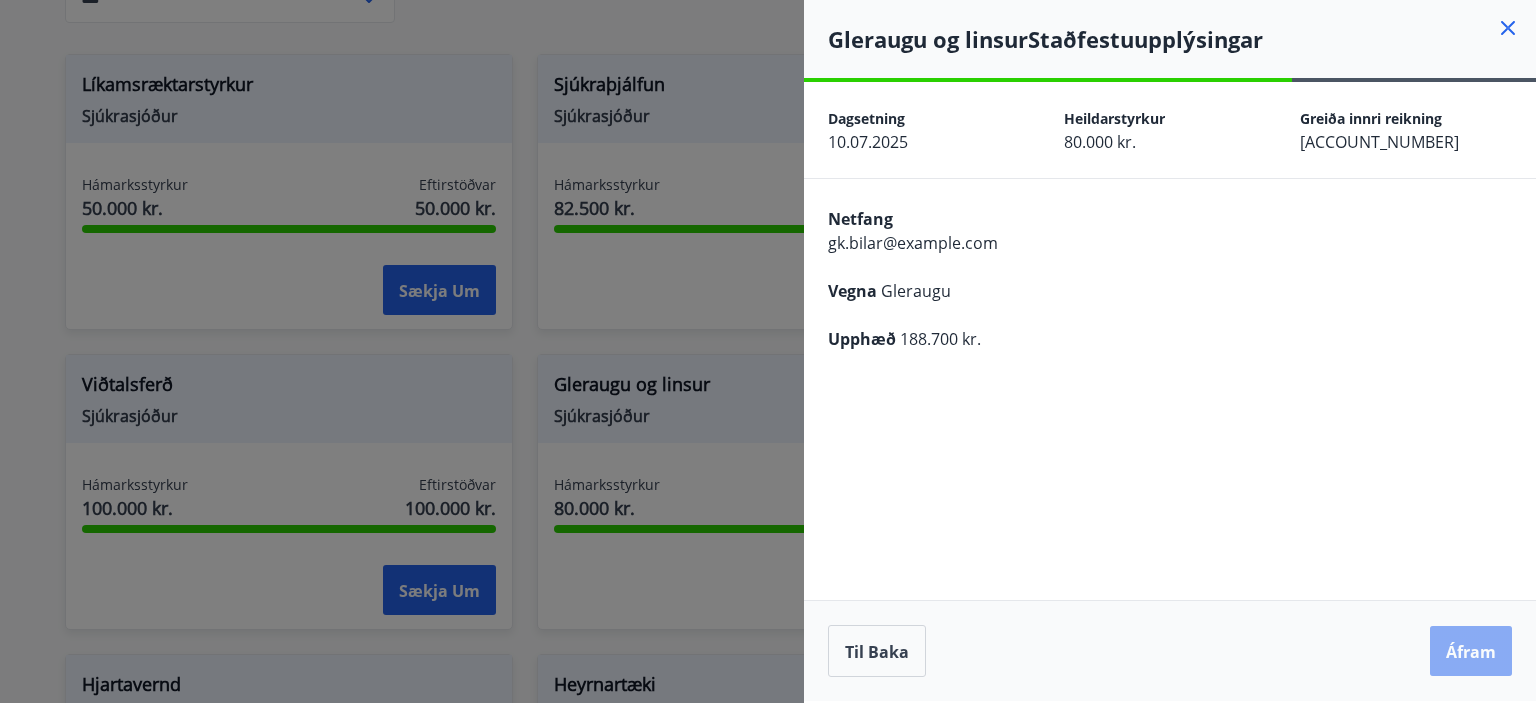 click on "Áfram" at bounding box center (1471, 652) 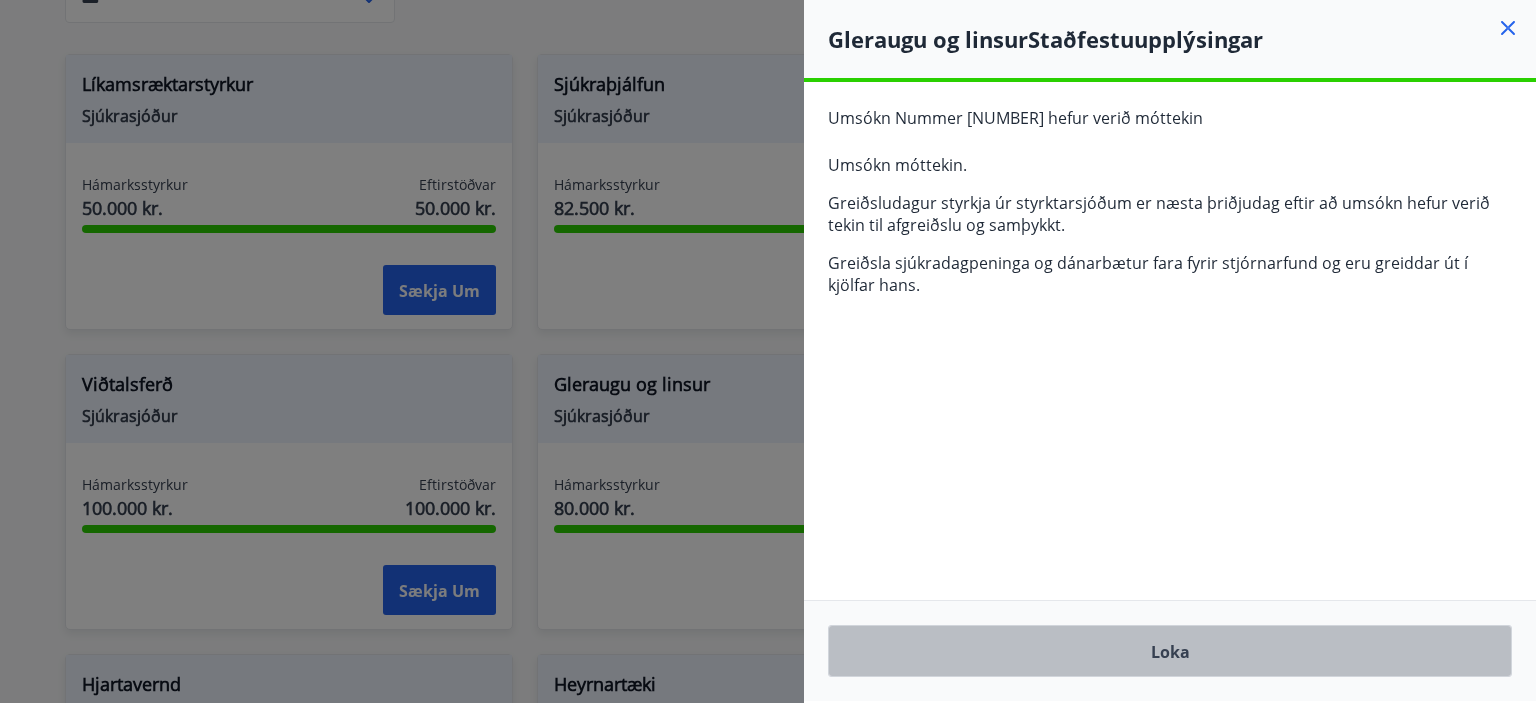 click on "Loka" at bounding box center (1170, 652) 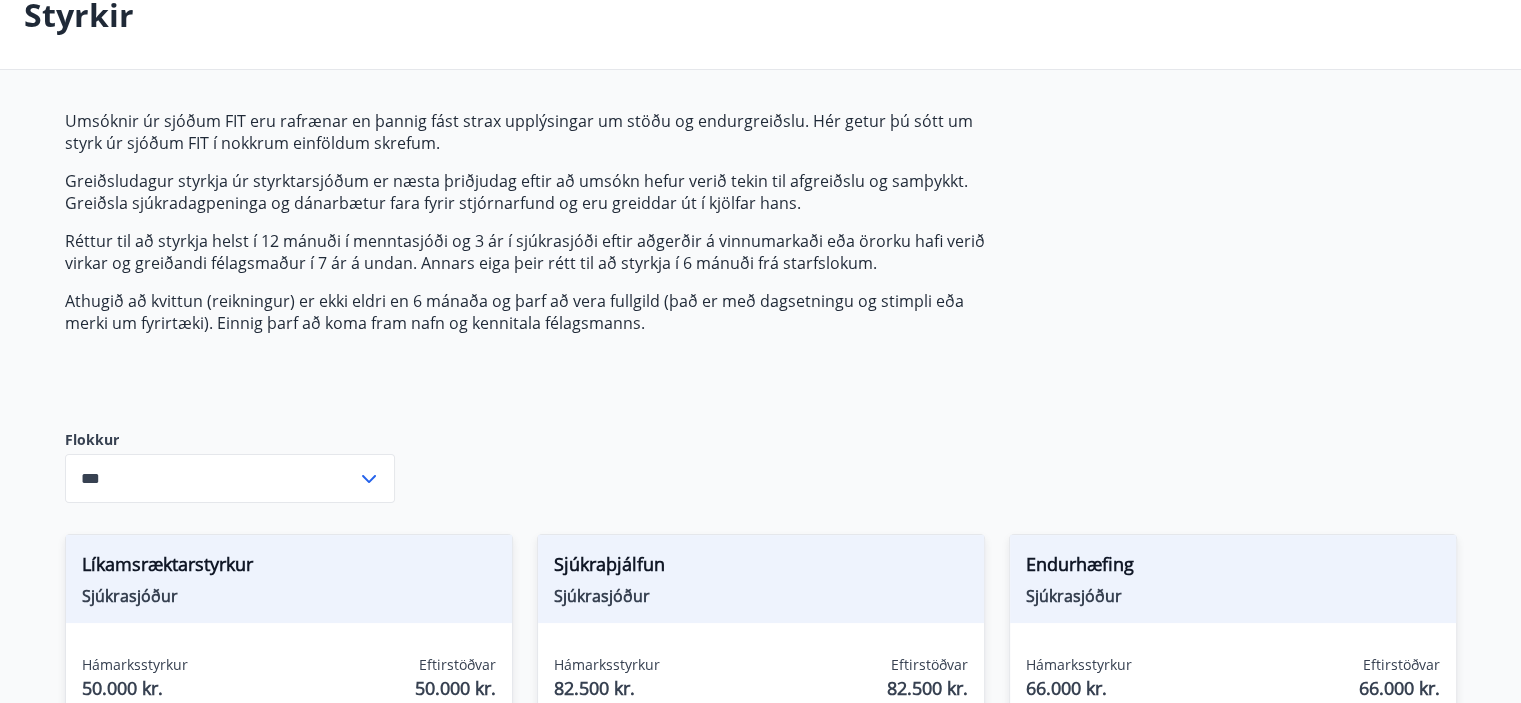 scroll, scrollTop: 0, scrollLeft: 0, axis: both 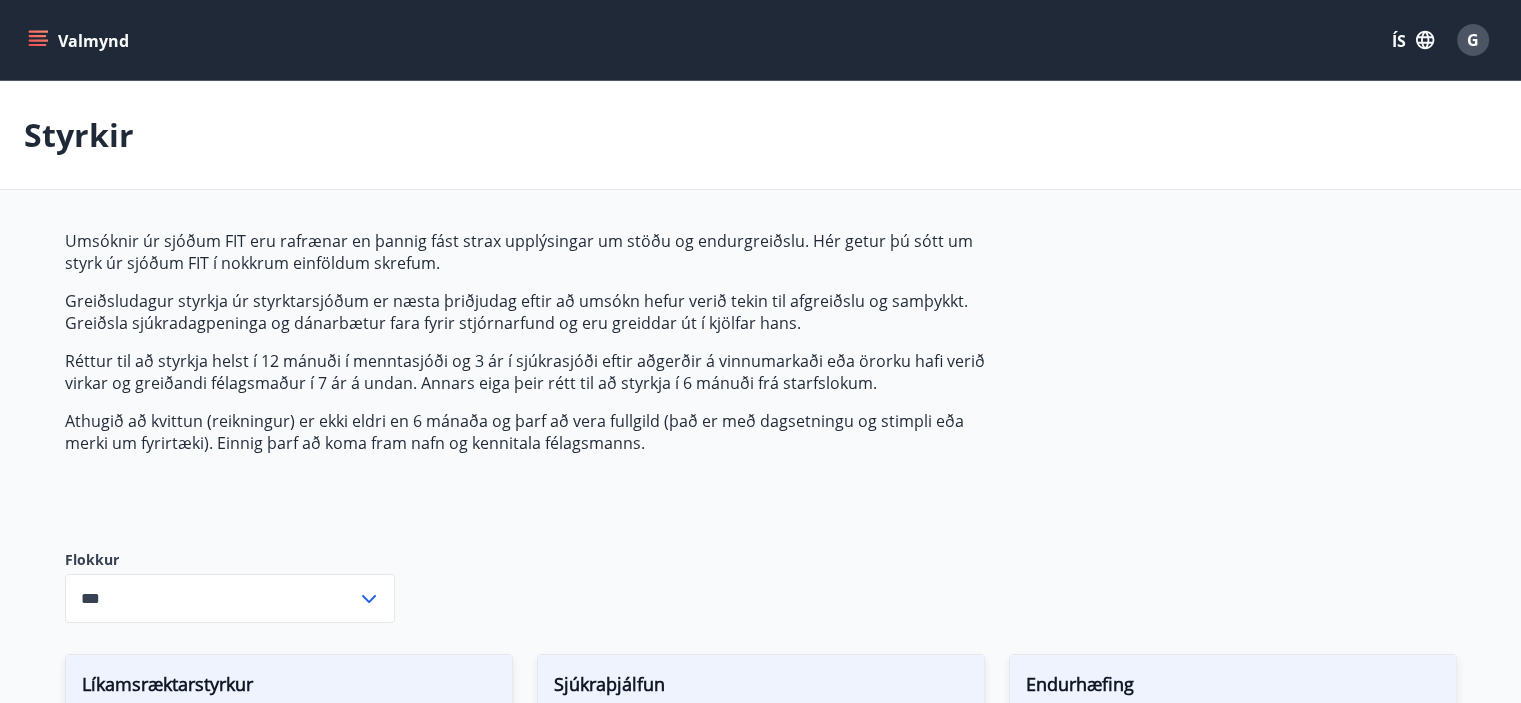click 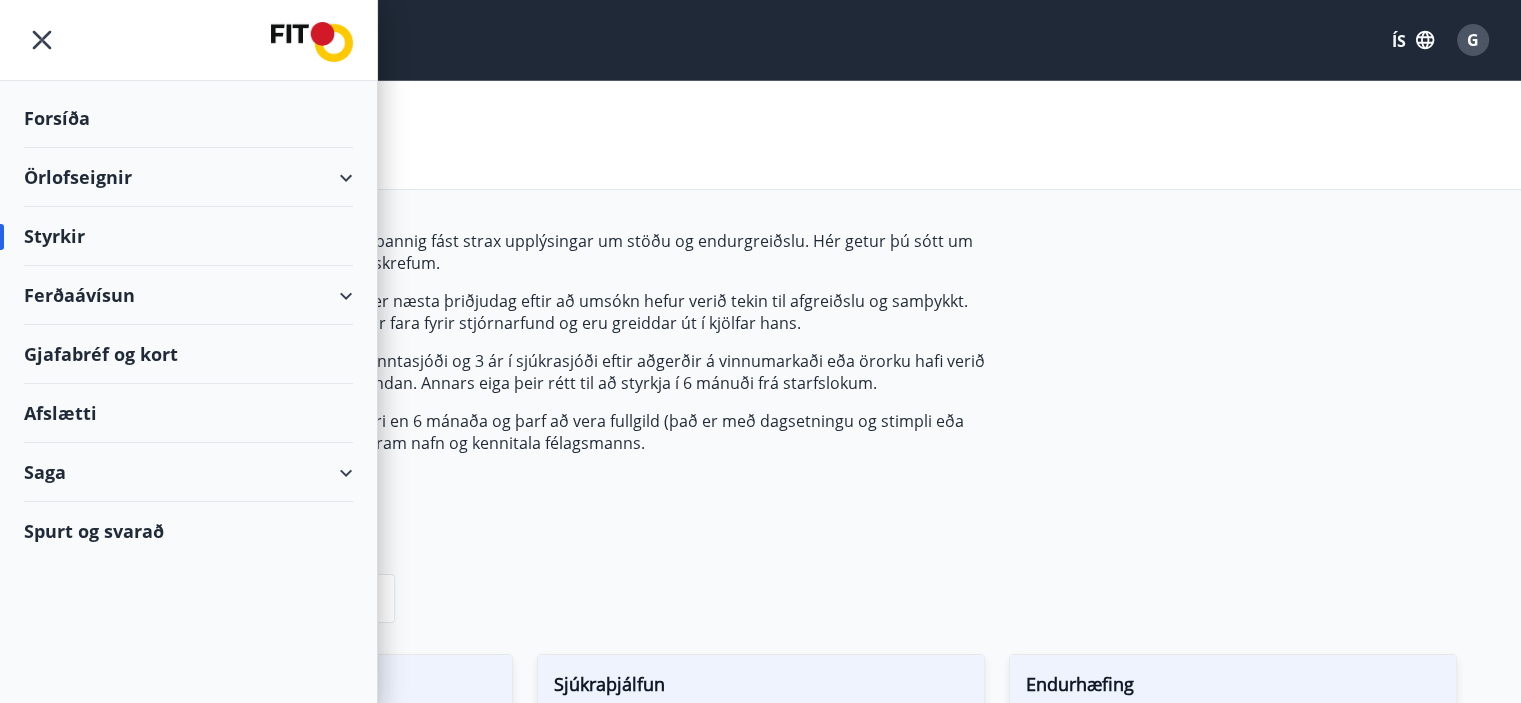click on "Ferðaávísun" at bounding box center [188, 295] 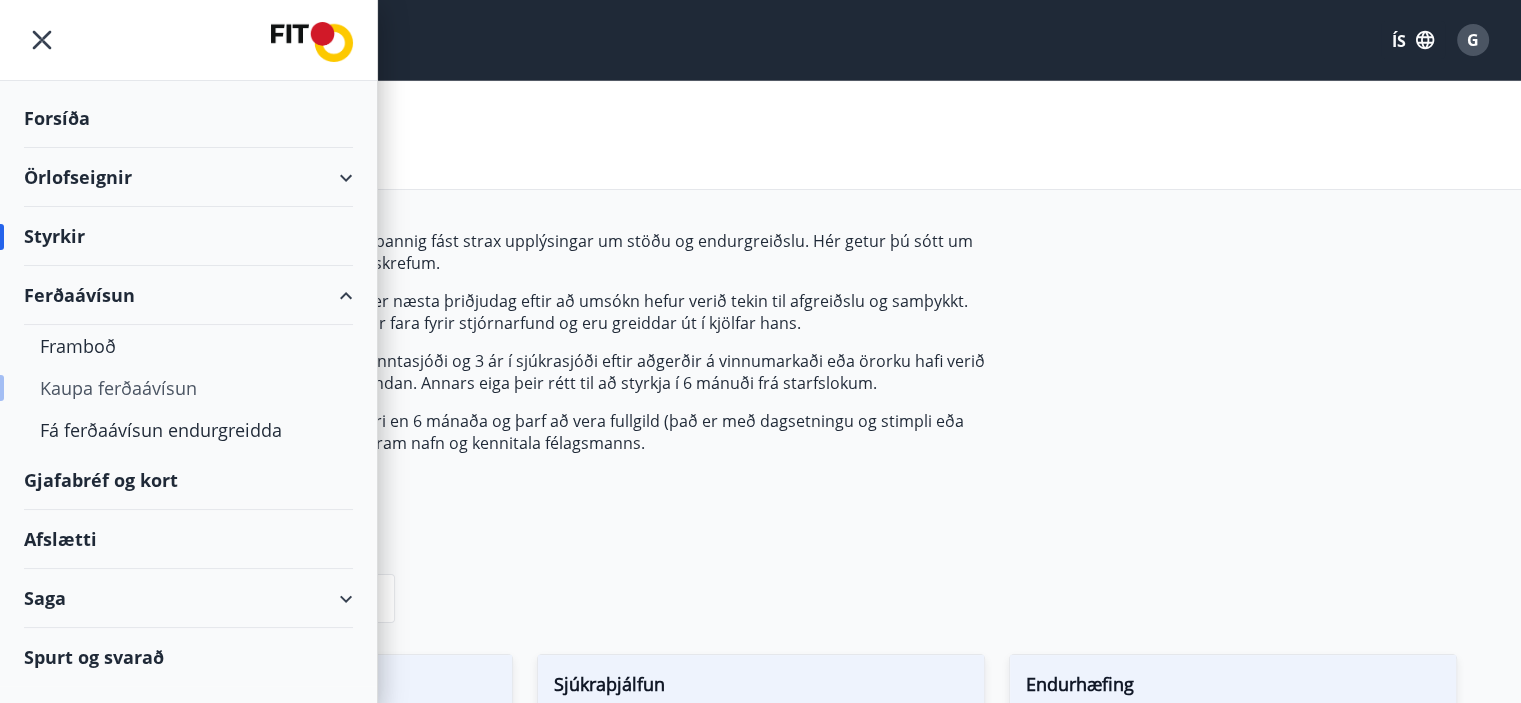 click on "Kaupa ferðaávísun" at bounding box center [118, 388] 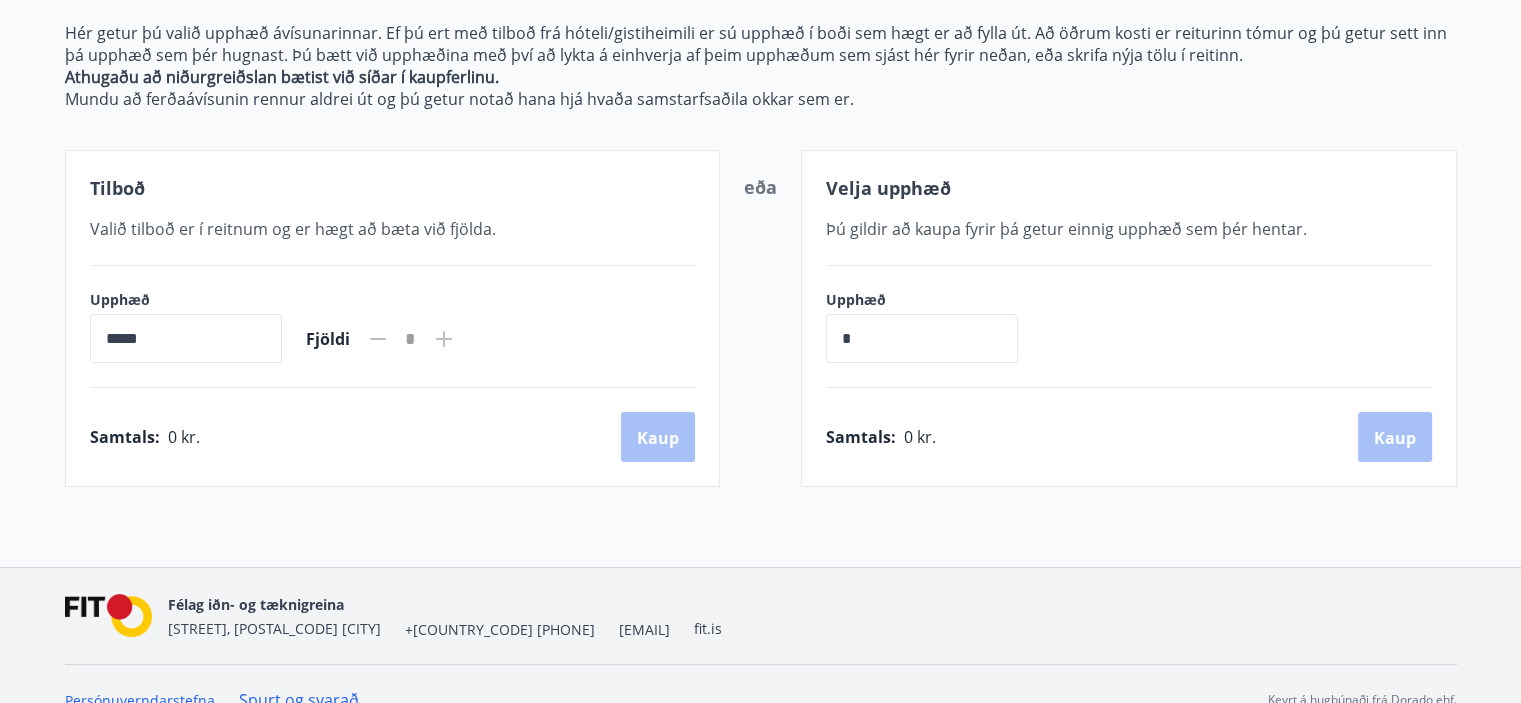 scroll, scrollTop: 285, scrollLeft: 0, axis: vertical 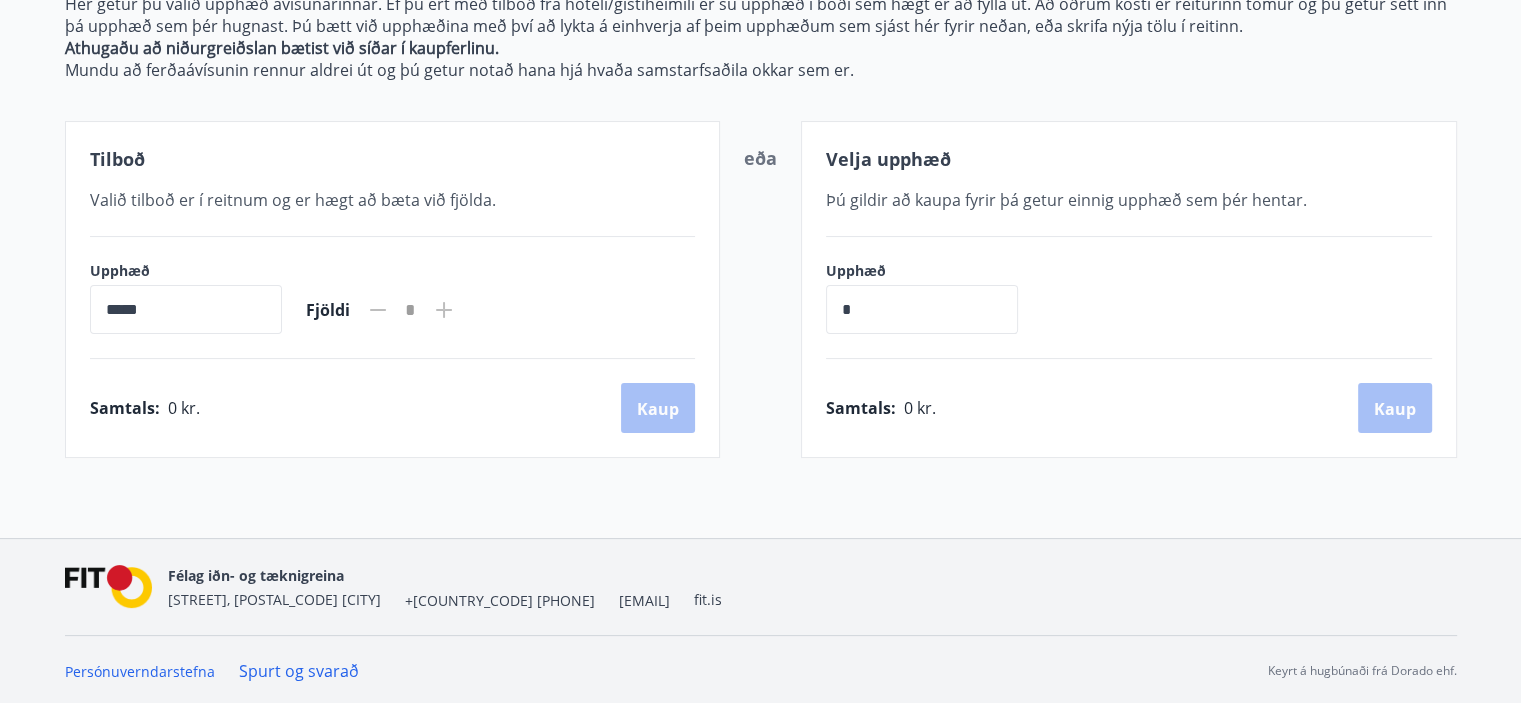 click on "*****" at bounding box center [186, 309] 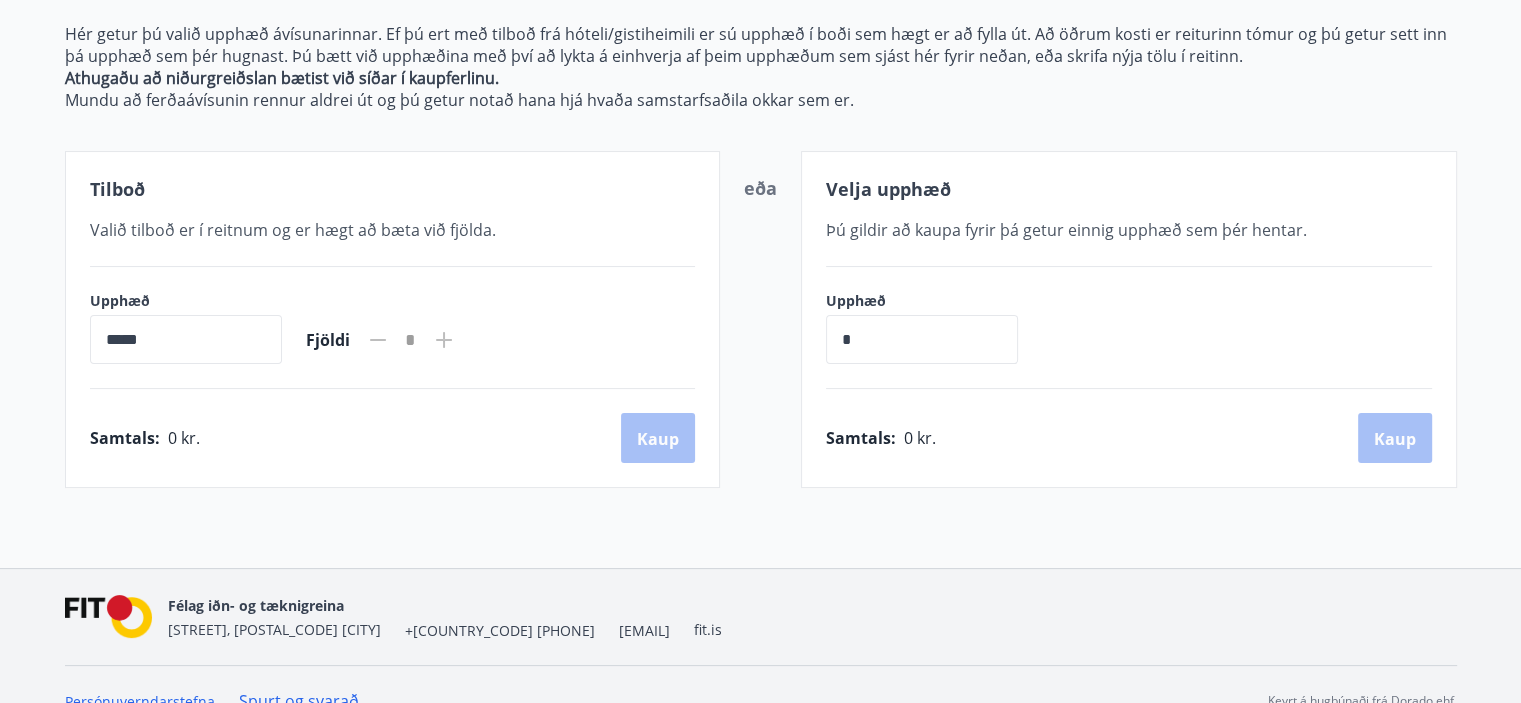 scroll, scrollTop: 285, scrollLeft: 0, axis: vertical 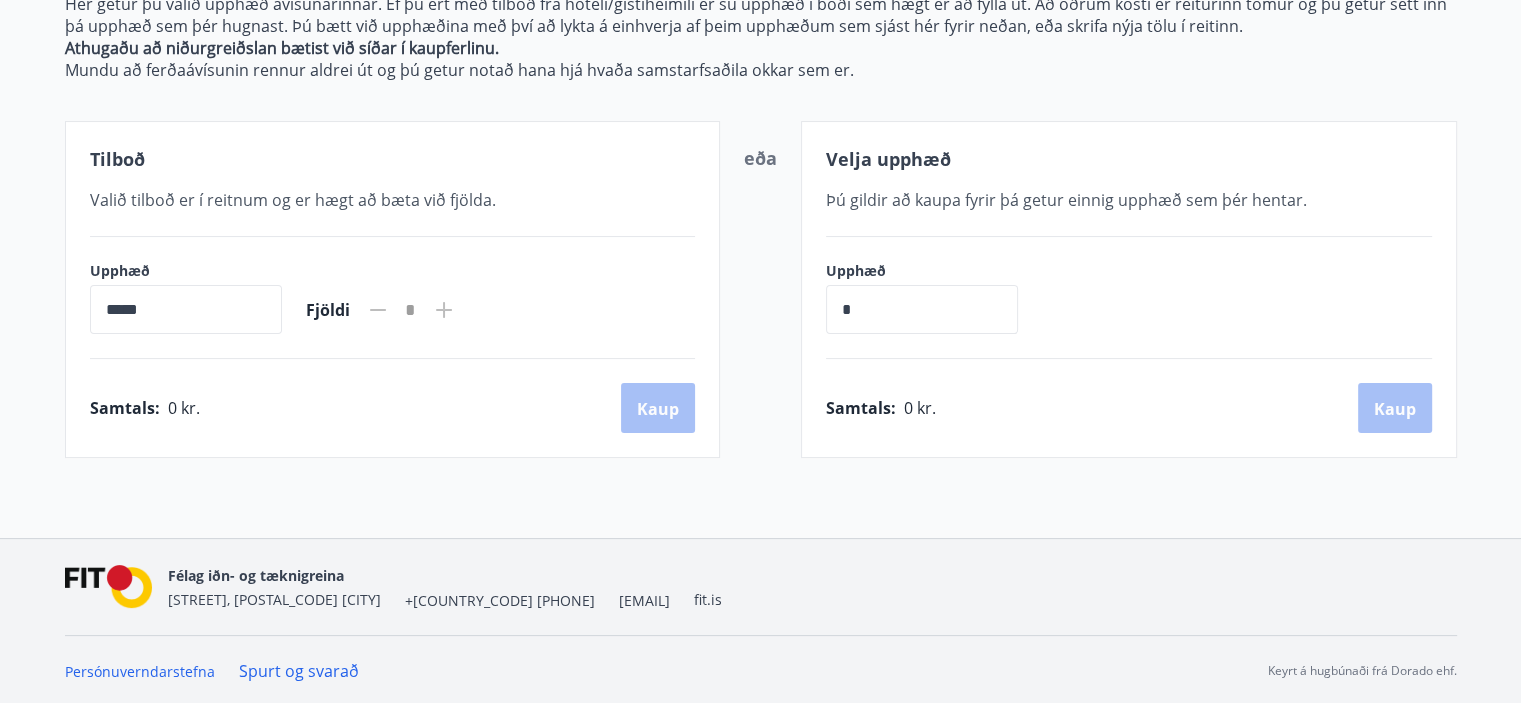 click on "*****" at bounding box center (186, 309) 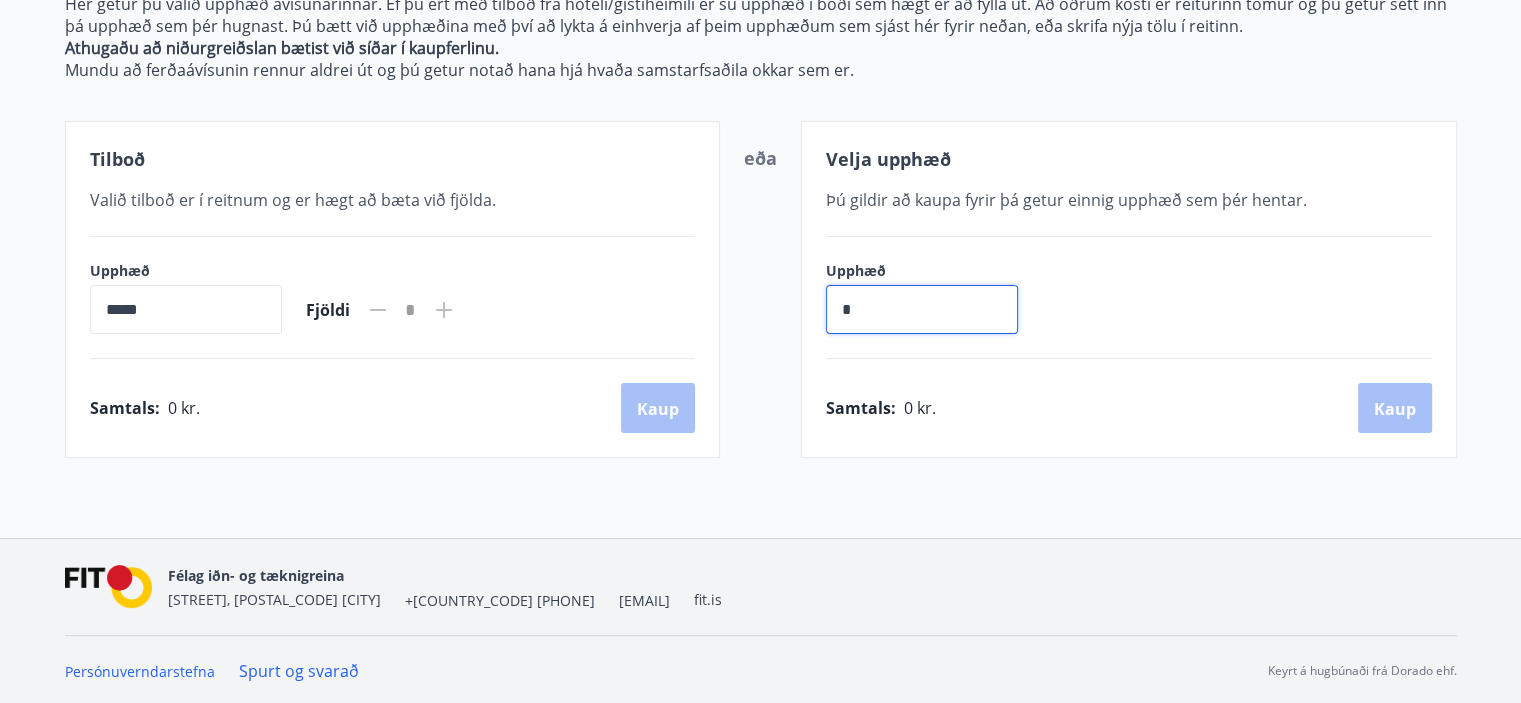 click on "*" at bounding box center [922, 309] 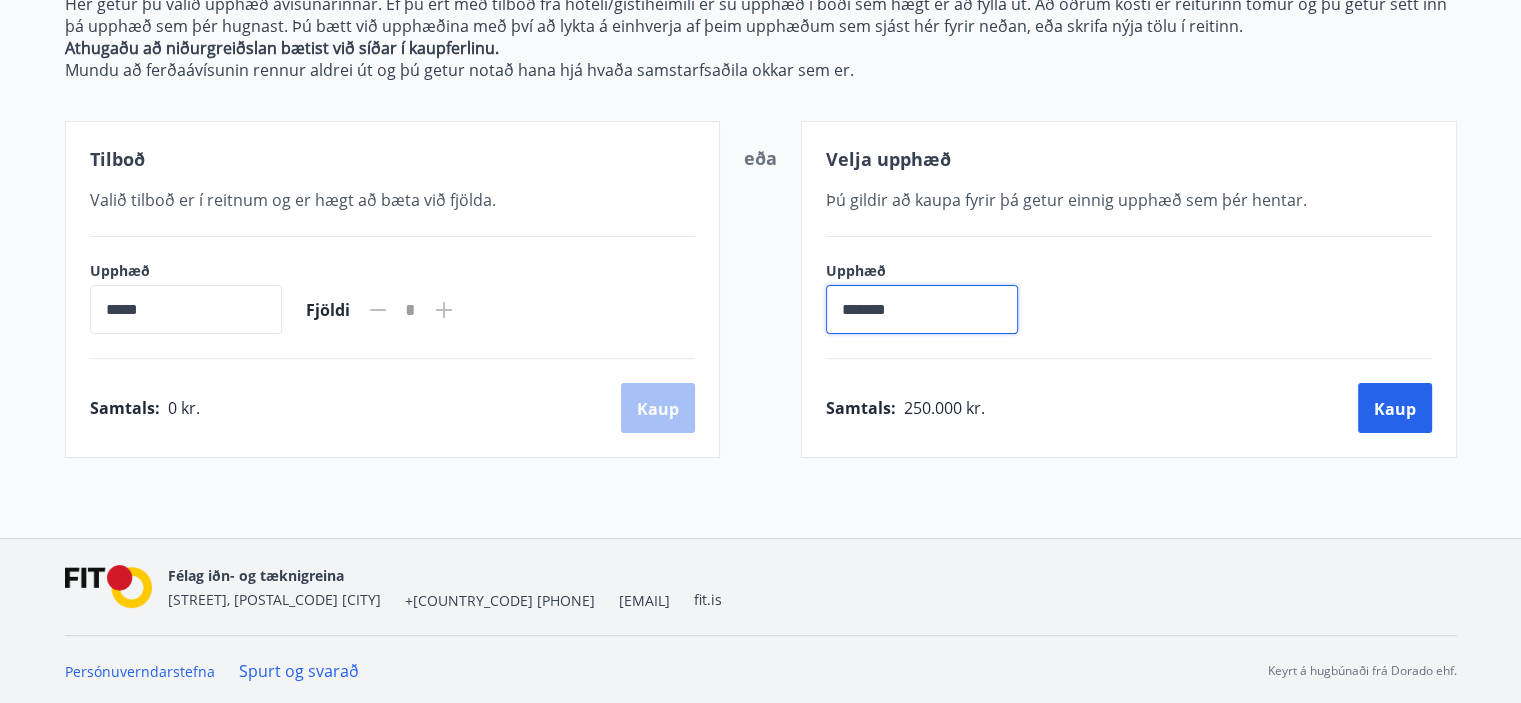 drag, startPoint x: 851, startPoint y: 317, endPoint x: 792, endPoint y: 330, distance: 60.41523 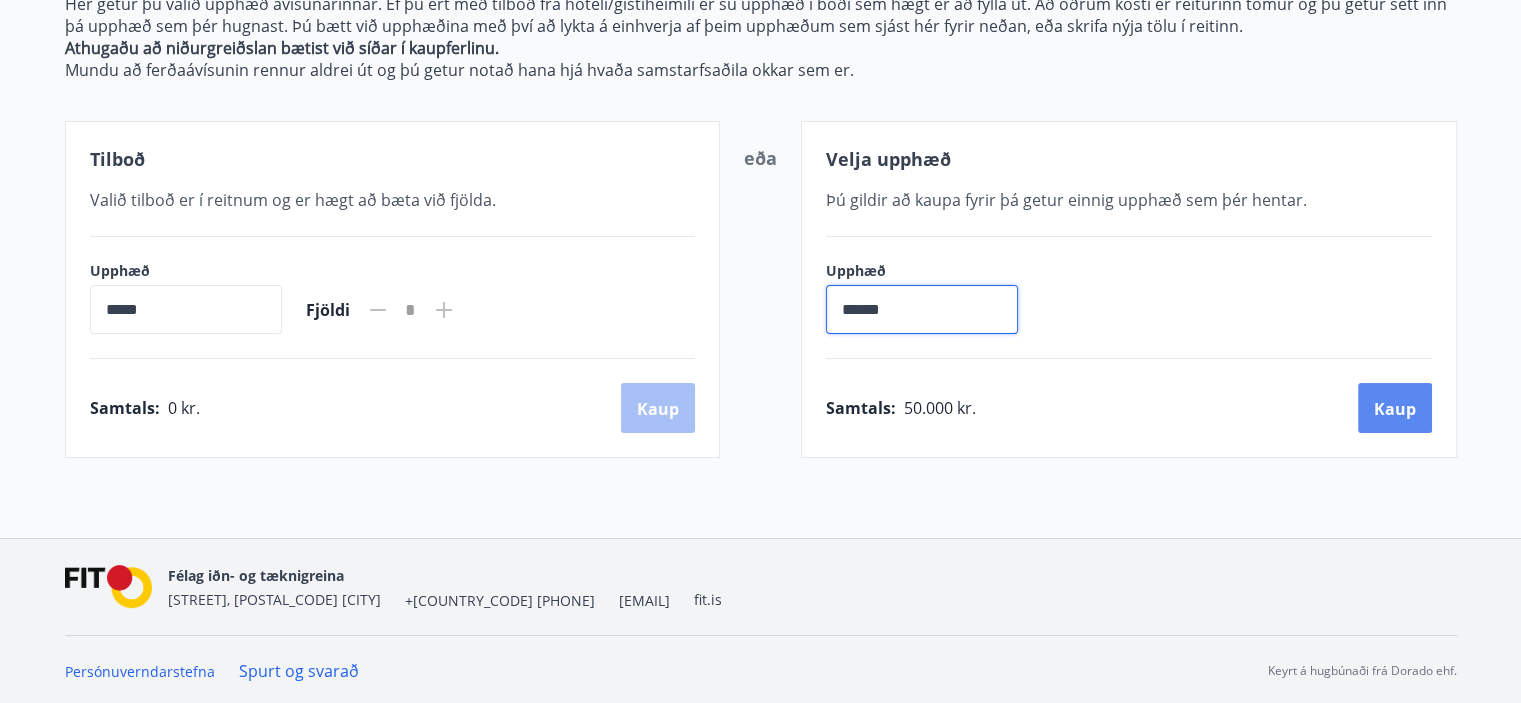 type on "******" 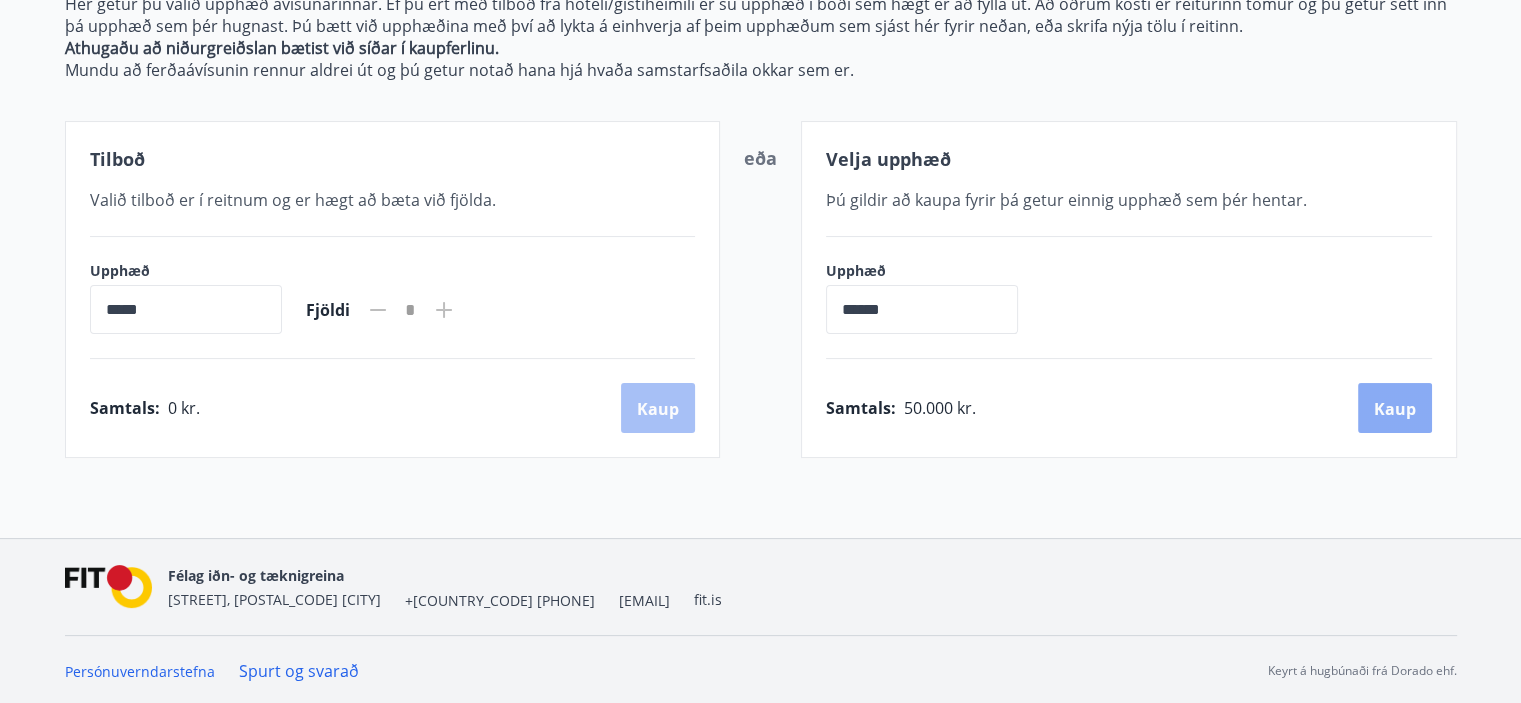 click on "Kaup" at bounding box center [1395, 409] 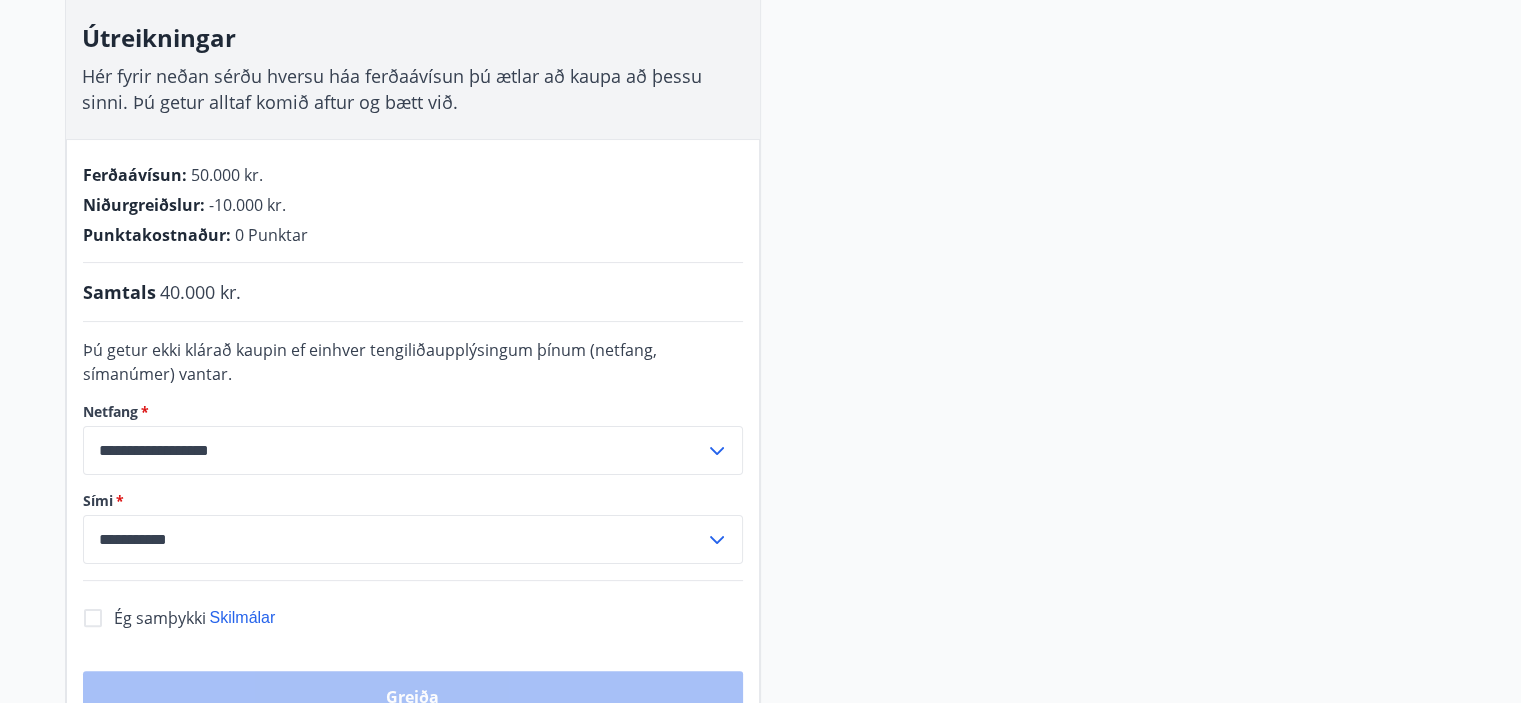 scroll, scrollTop: 223, scrollLeft: 0, axis: vertical 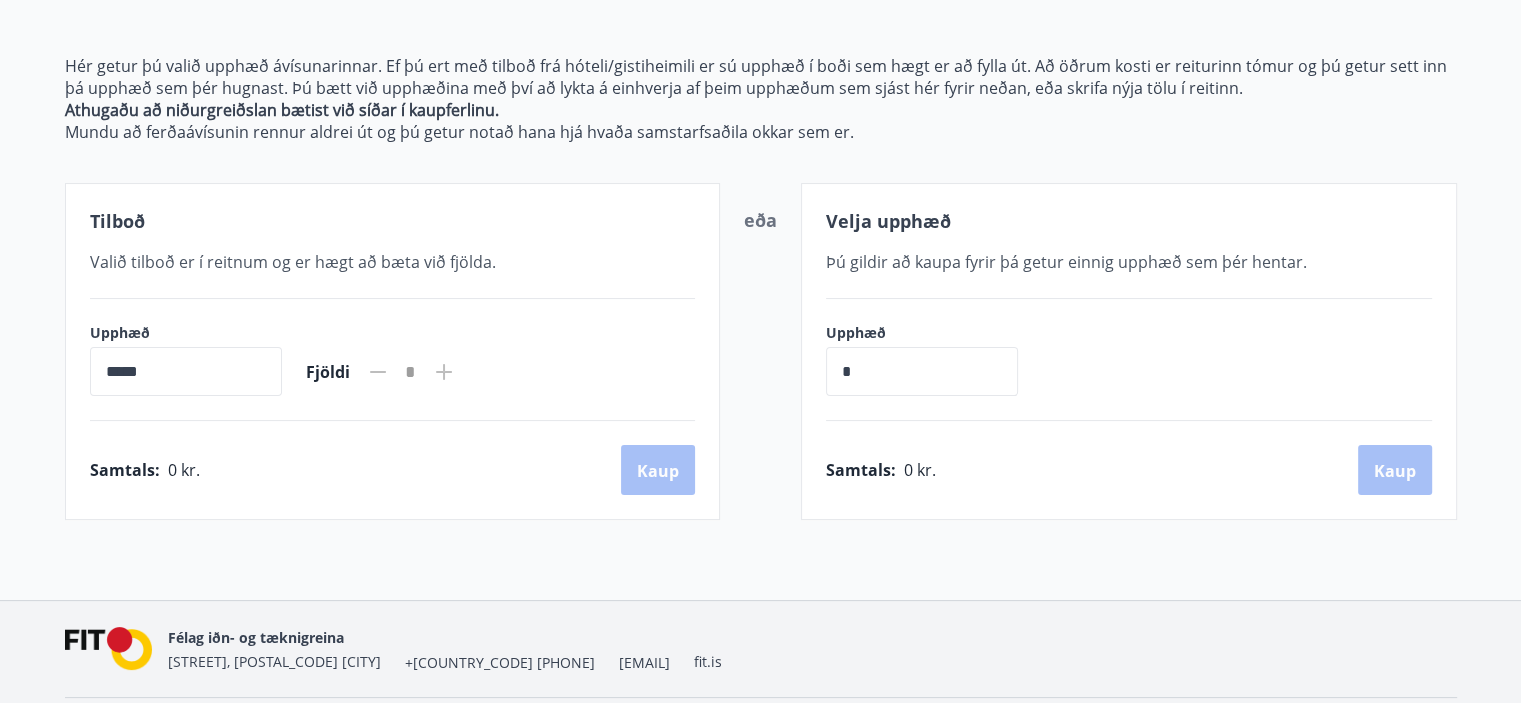 click on "*" at bounding box center [922, 371] 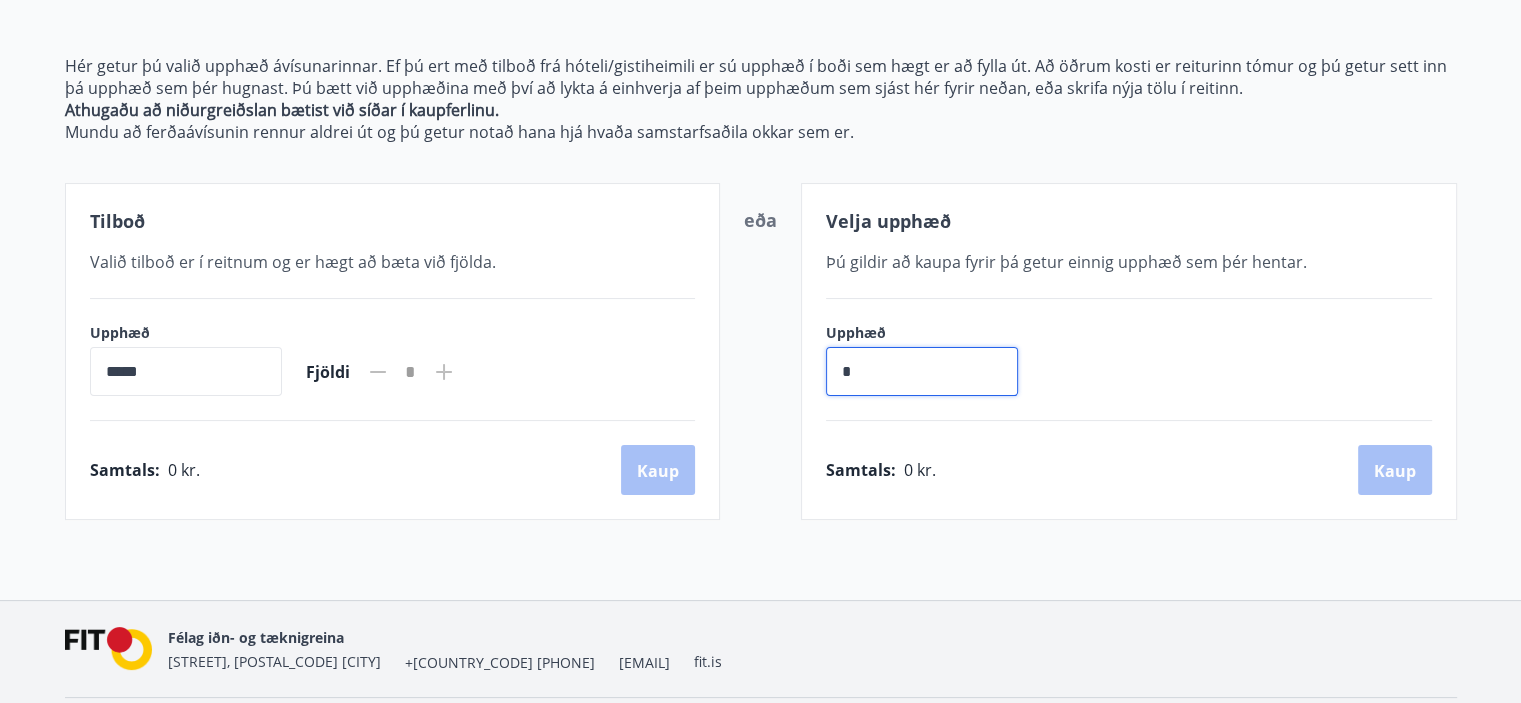drag, startPoint x: 820, startPoint y: 372, endPoint x: 798, endPoint y: 373, distance: 22.022715 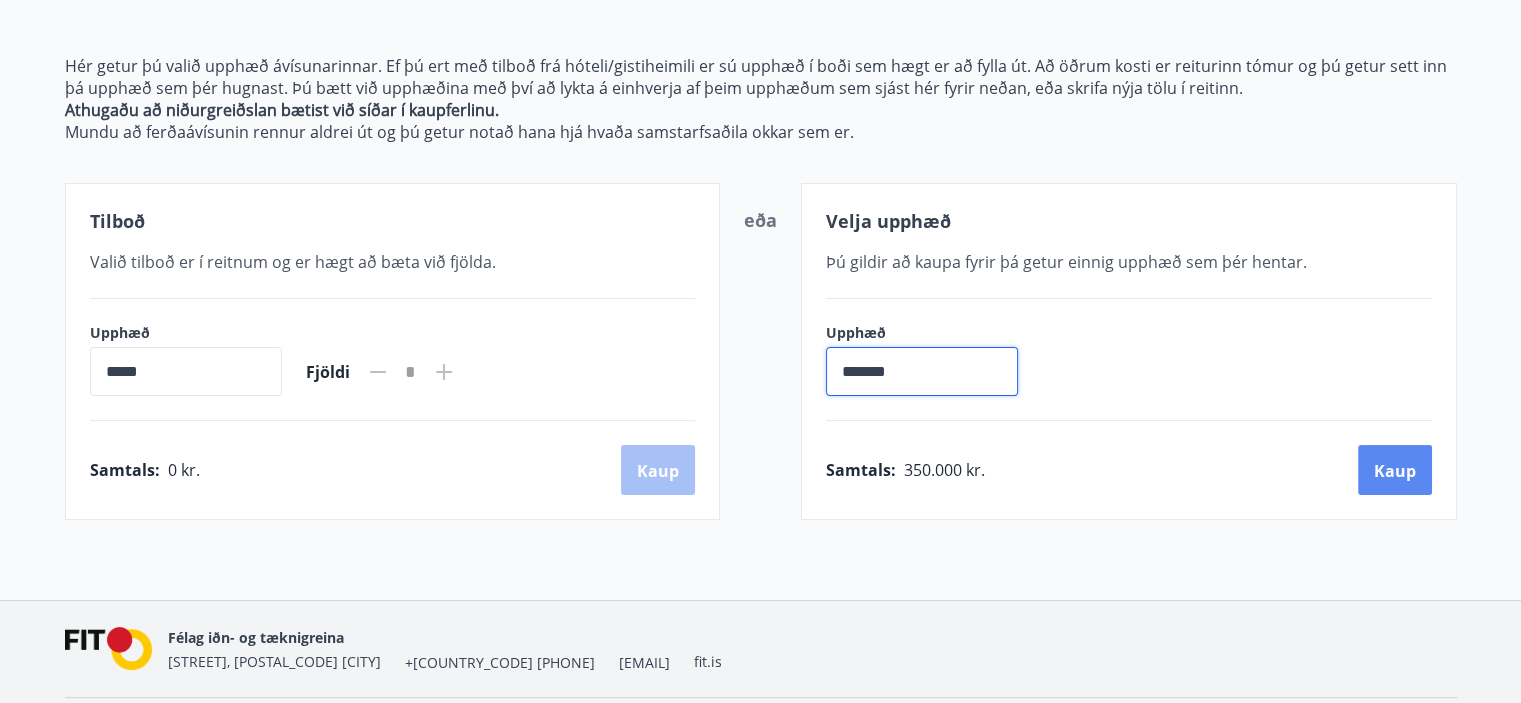 type on "*******" 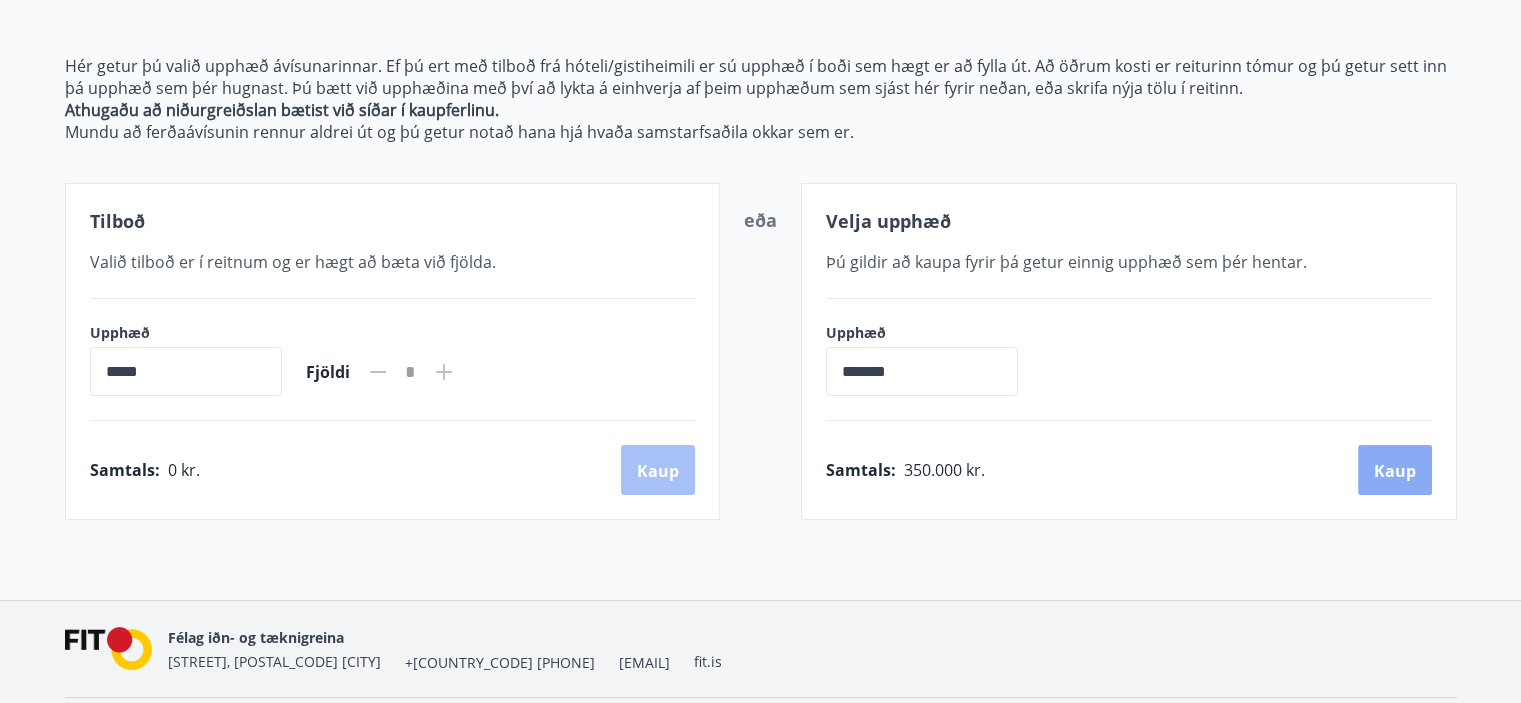 click on "Kaup" at bounding box center (1395, 471) 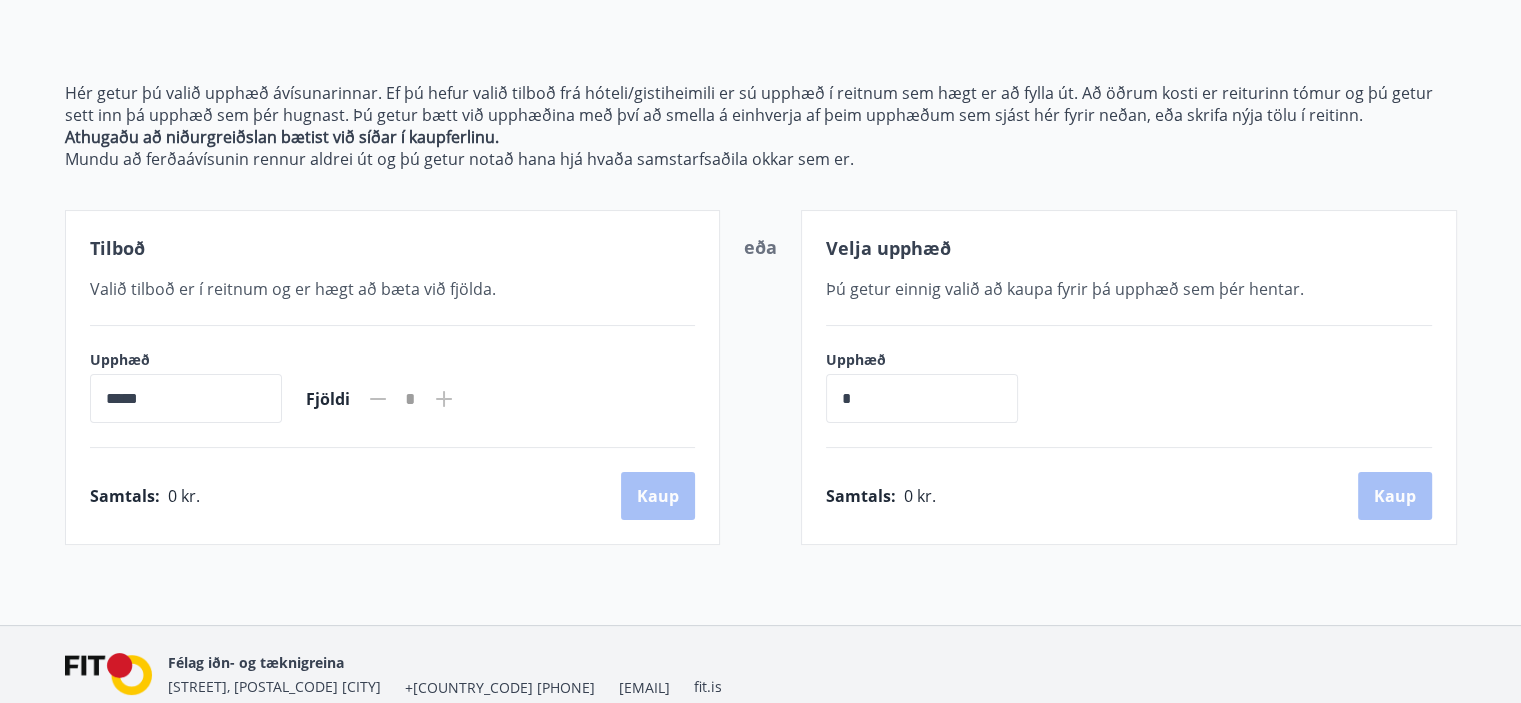 scroll, scrollTop: 223, scrollLeft: 0, axis: vertical 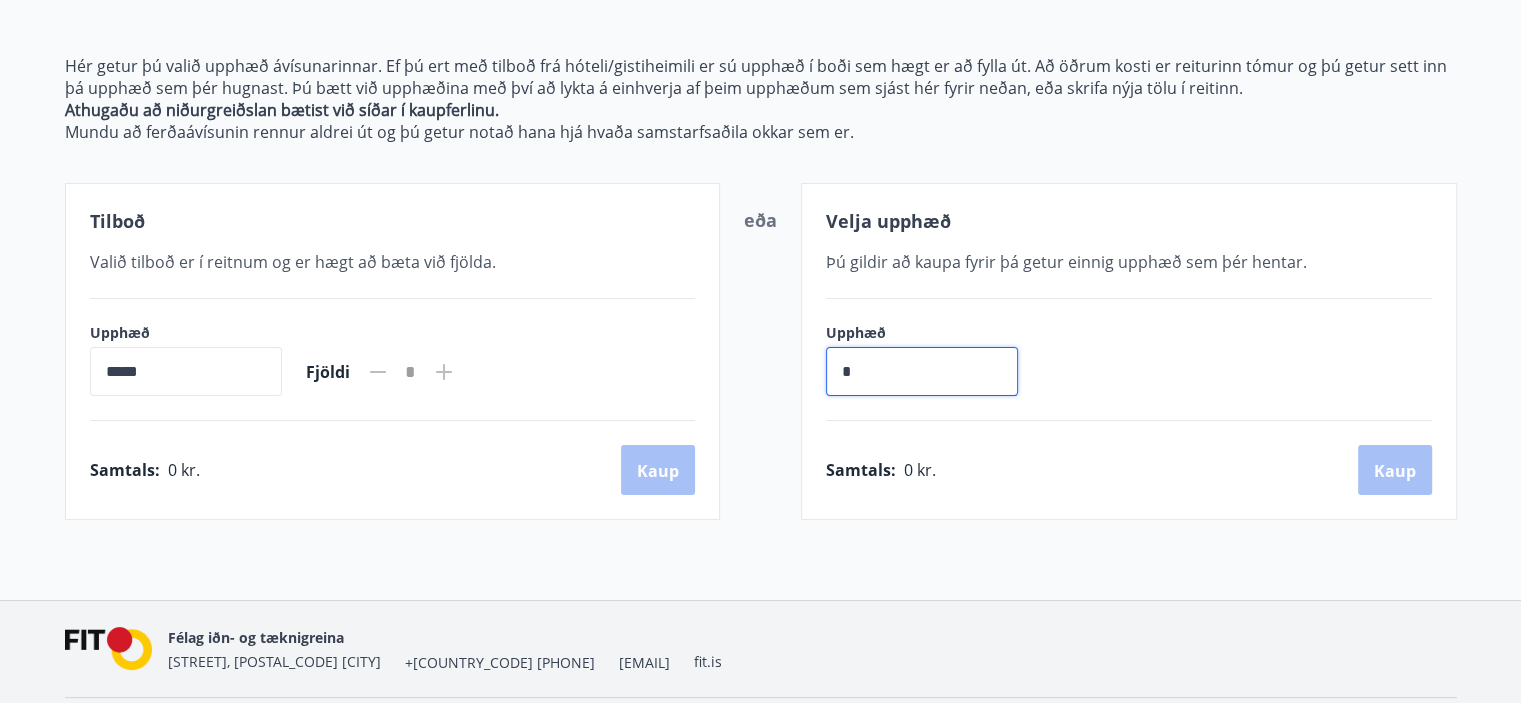drag, startPoint x: 838, startPoint y: 371, endPoint x: 824, endPoint y: 375, distance: 14.56022 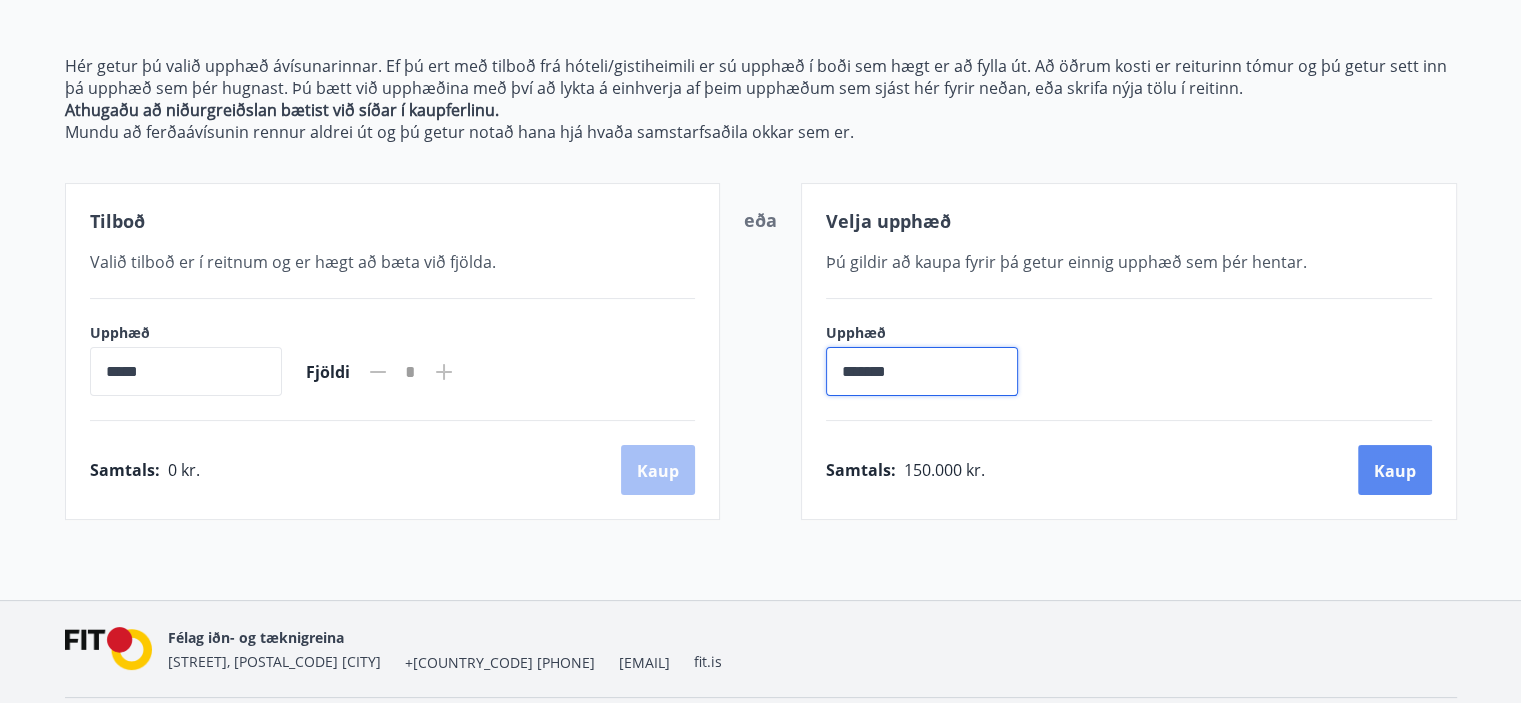 type on "*******" 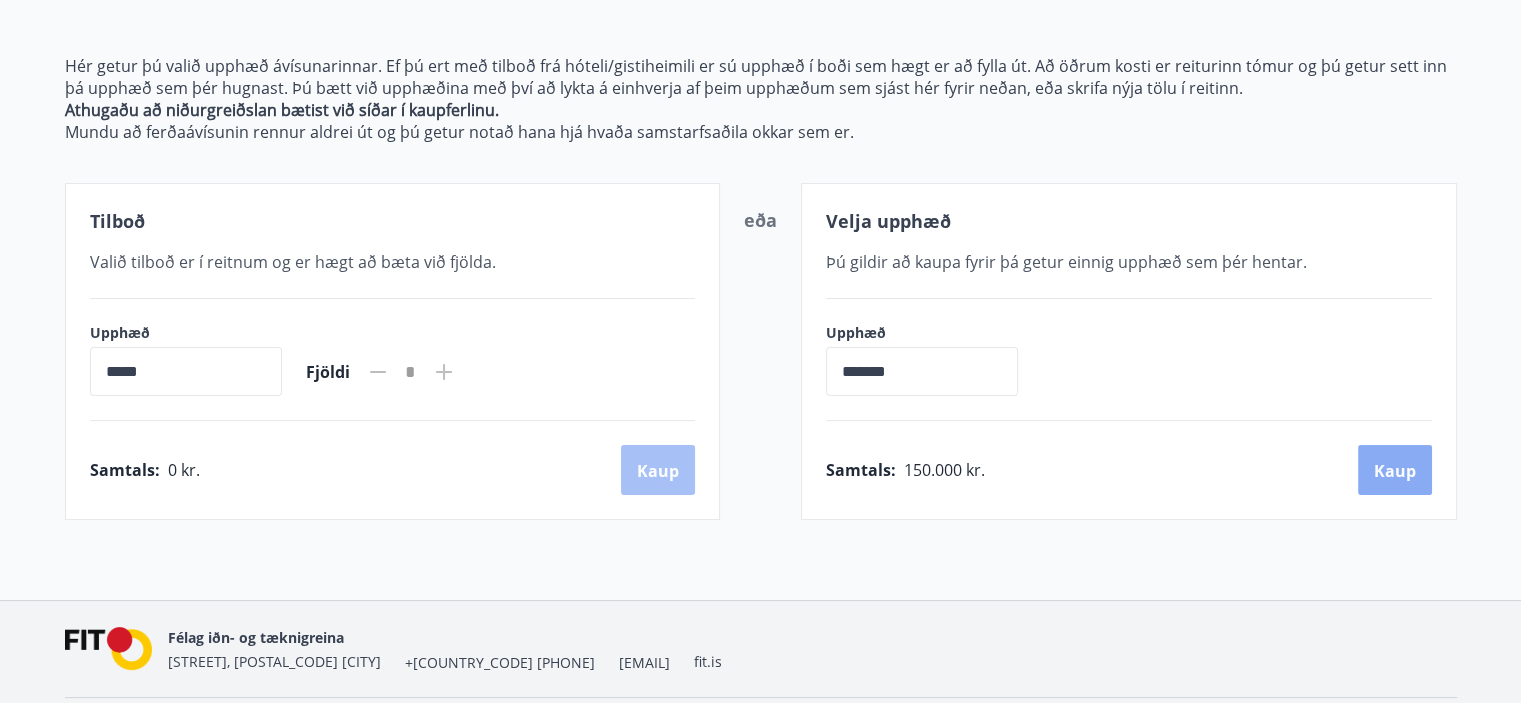 click on "Kaup" at bounding box center (1395, 471) 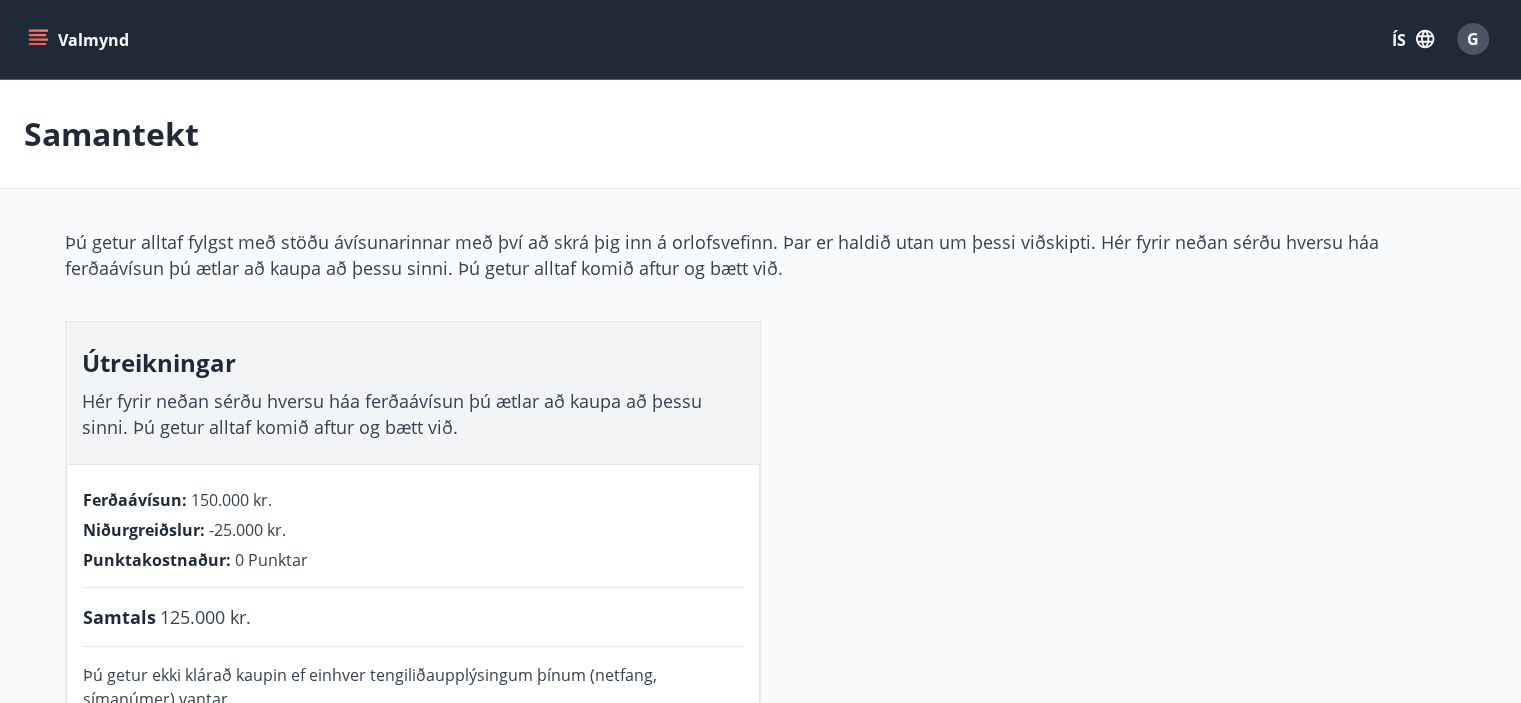 scroll, scrollTop: 0, scrollLeft: 0, axis: both 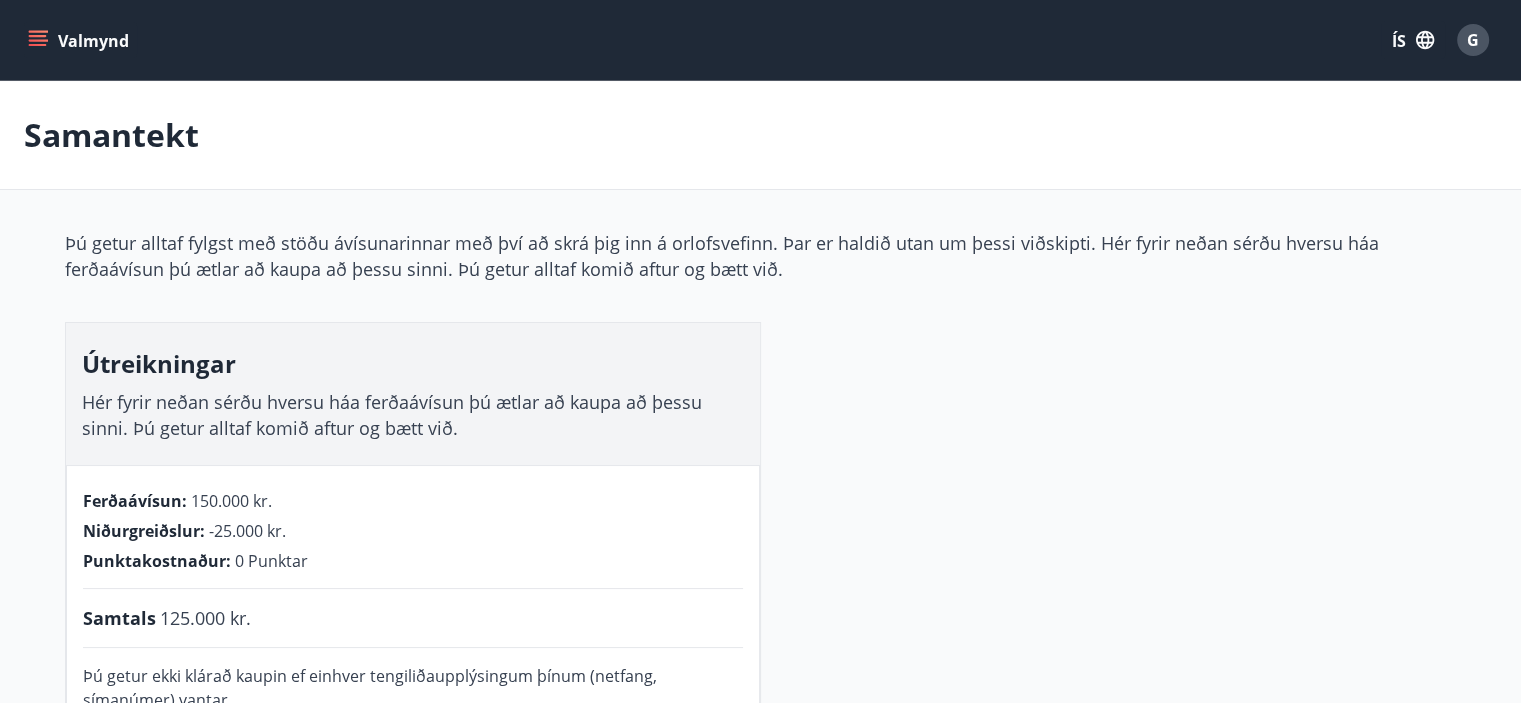 click 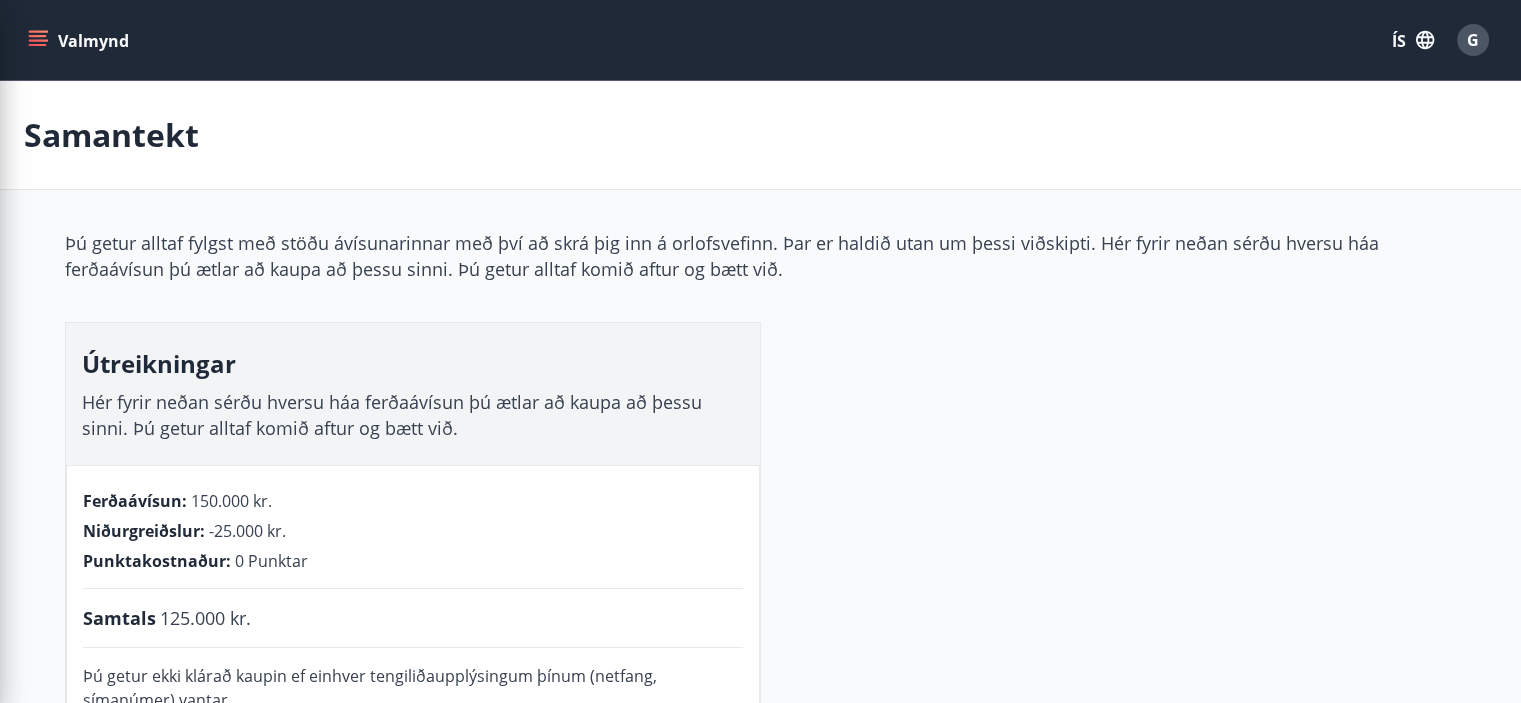 click on "Þú getur alltaf fylgst með stöðu ávísunarinnar með því að skrá þig inn á orlofsvefinn. Þar er haldið utan um þessi viðskipti. Hér fyrir neðan sérðu hversu háa ferðaávísun þú ætlar að kaupa að þessu sinni. Þú getur alltaf komið aftur og bætt við. Útreikningar Hér fyrir neðan sérðu hversu háa ferðaávísun þú ætlar að kaupa að þessu sinni. Þú getur alltaf komið aftur og bætt við. Ferðaávísun : 150.000 kr. Niðurgreiðslur : -25.000 kr. Punktakostnaður : 0 Punktar Samtals 125.000 kr. Þú getur ekki klárað kaupin ef einhver tengiliðaupplýsingum þínum (netfang, símanúmer) vantar. Netfang [EMAIL] Sími [PHONE] Ég samþykki Skilmálar Greiða" at bounding box center [761, 655] 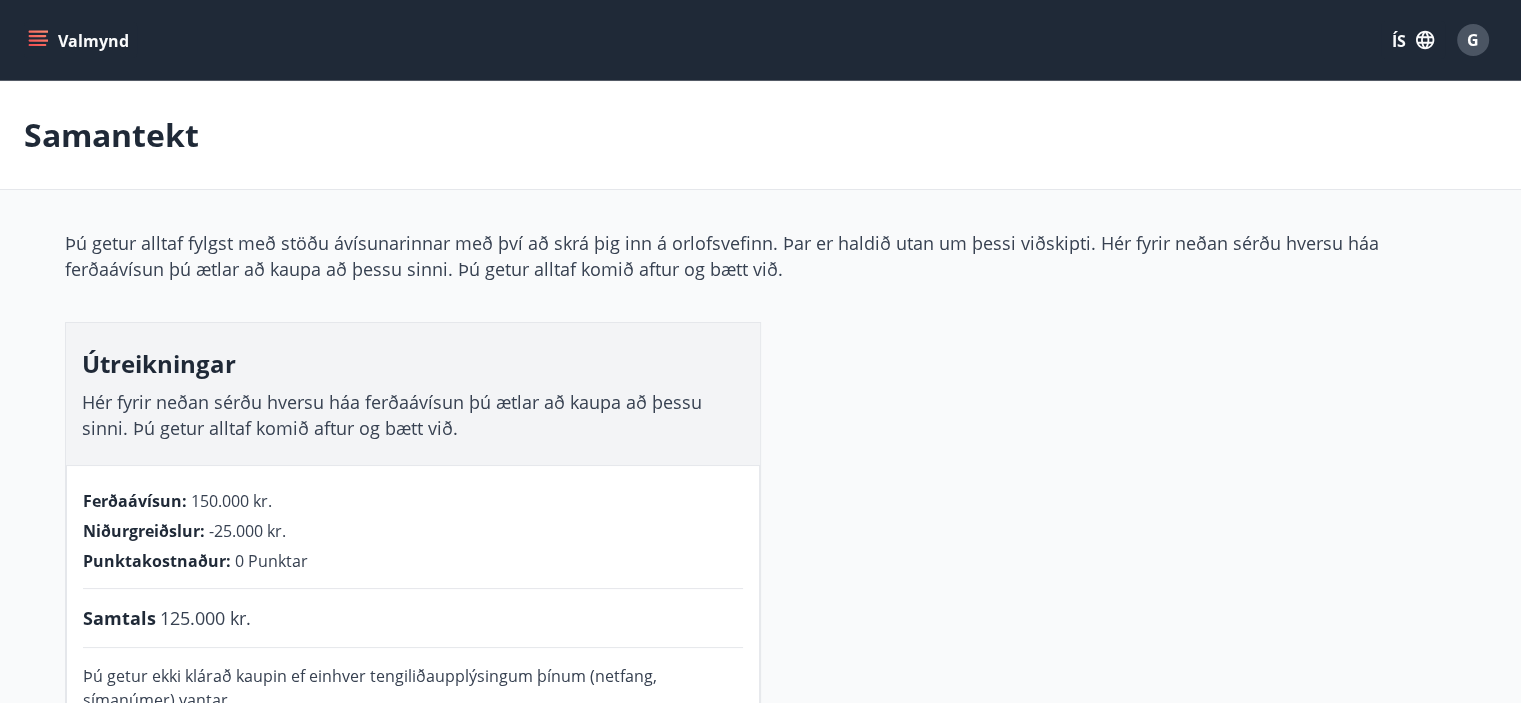 scroll, scrollTop: 196, scrollLeft: 0, axis: vertical 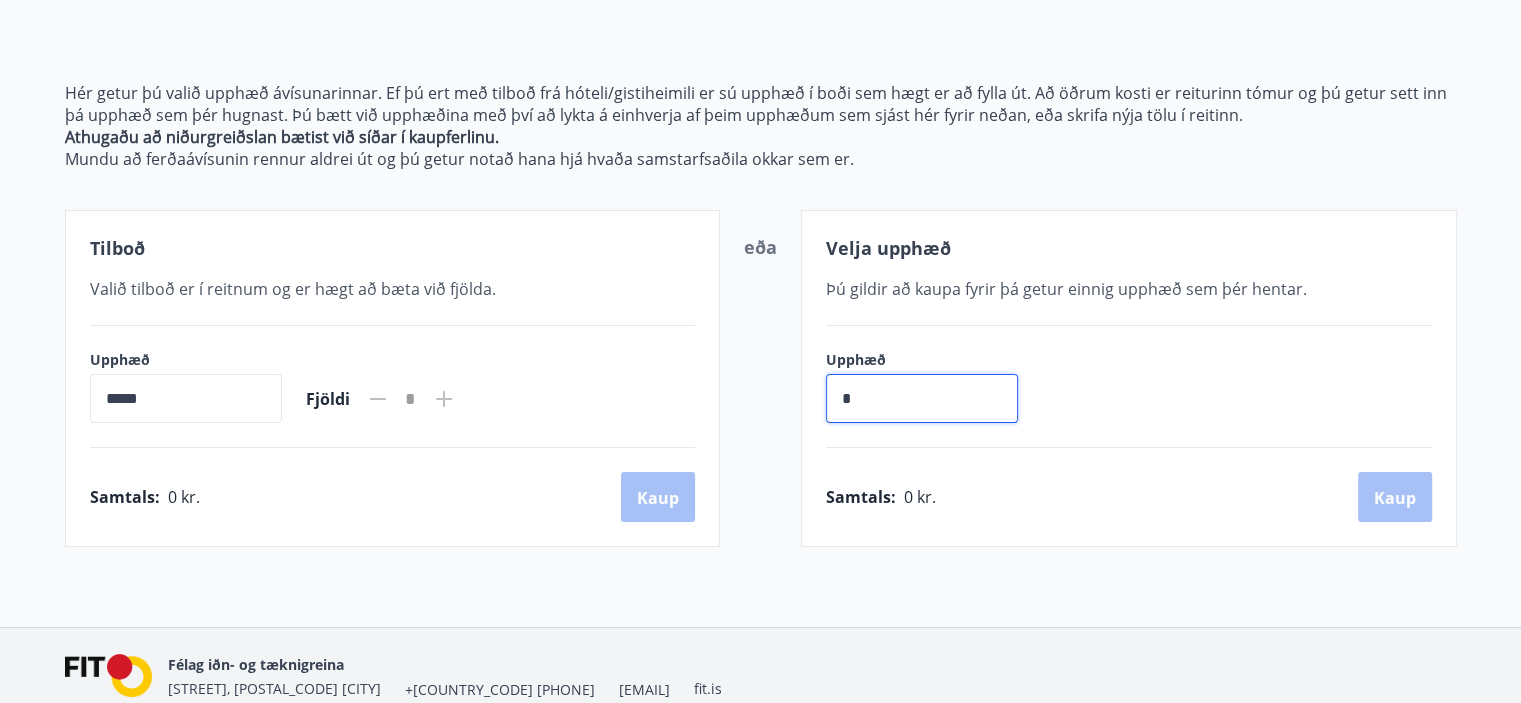 drag, startPoint x: 877, startPoint y: 405, endPoint x: 783, endPoint y: 405, distance: 94 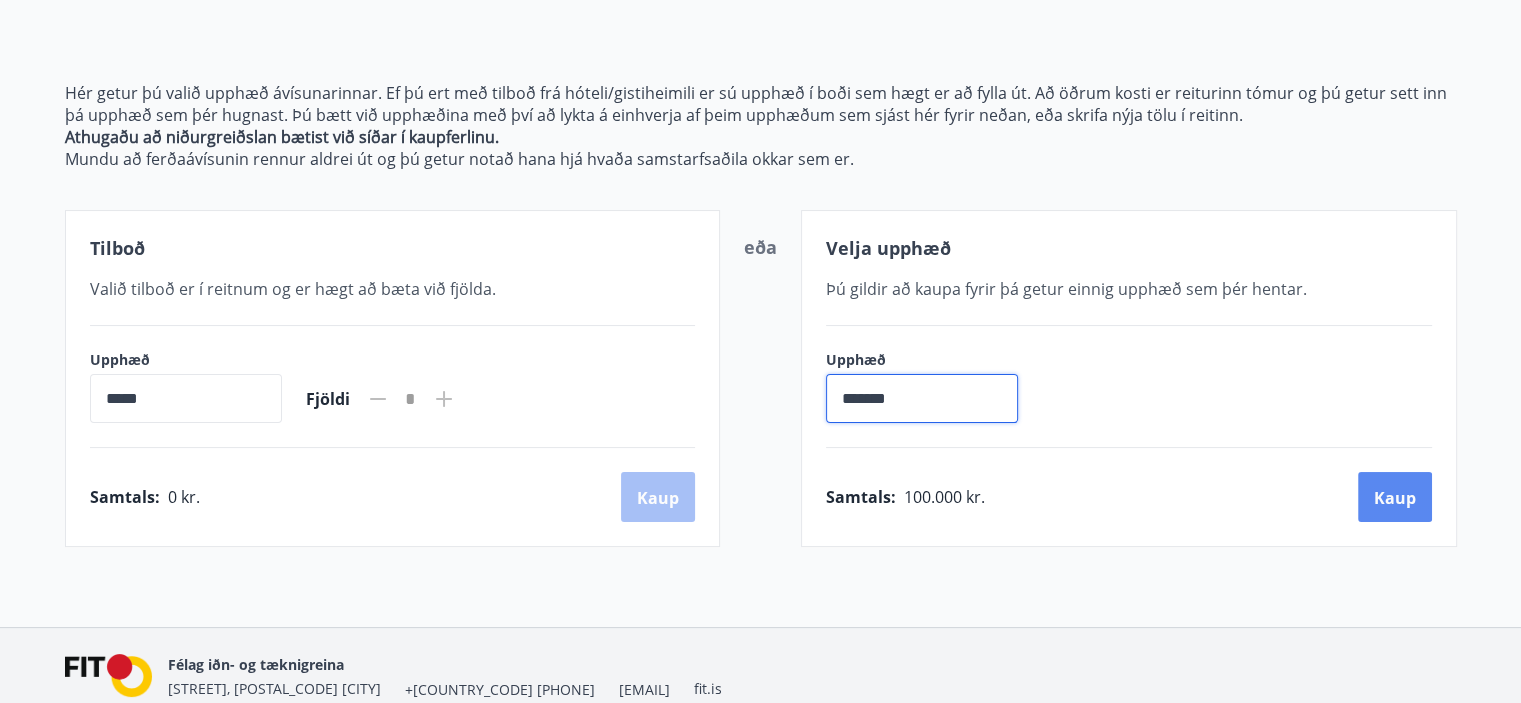 type on "*******" 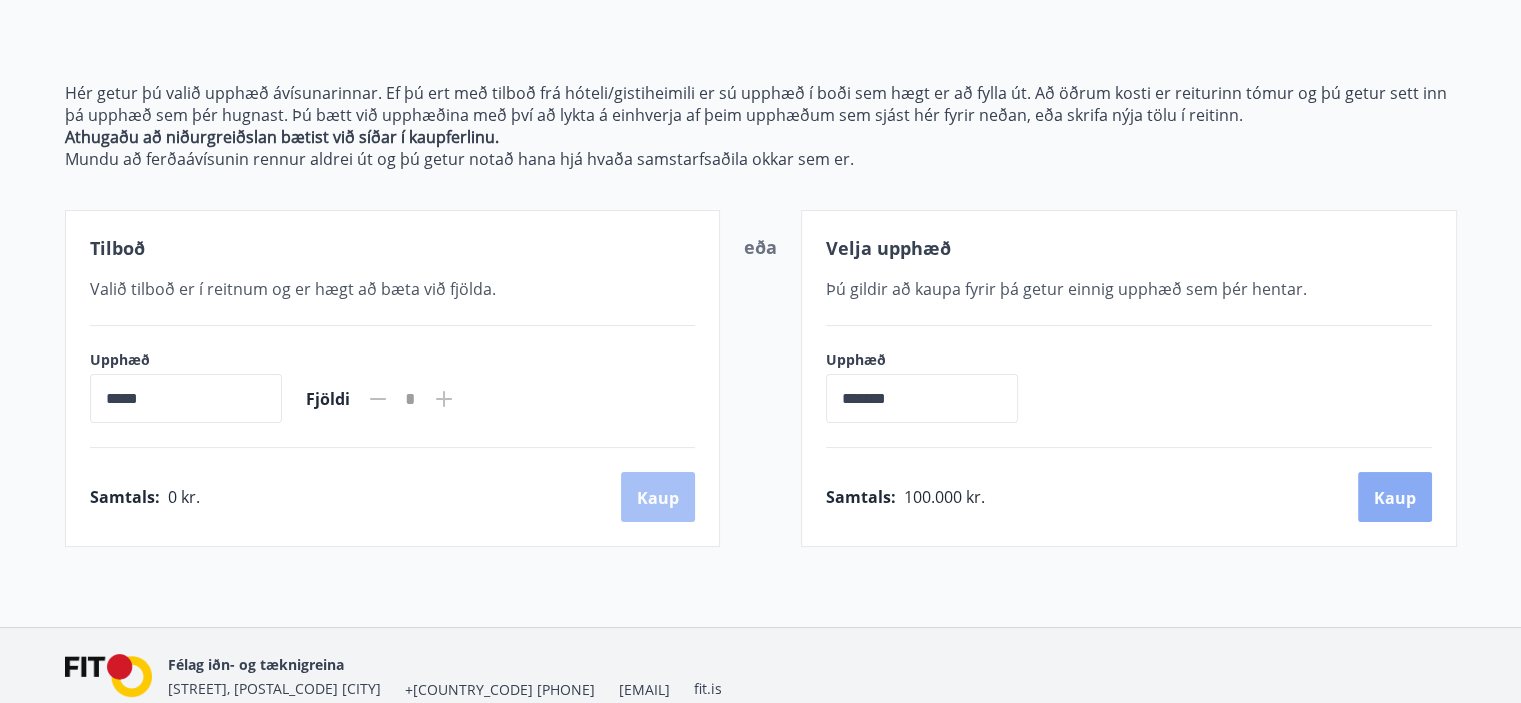 click on "Kaup" at bounding box center [1395, 498] 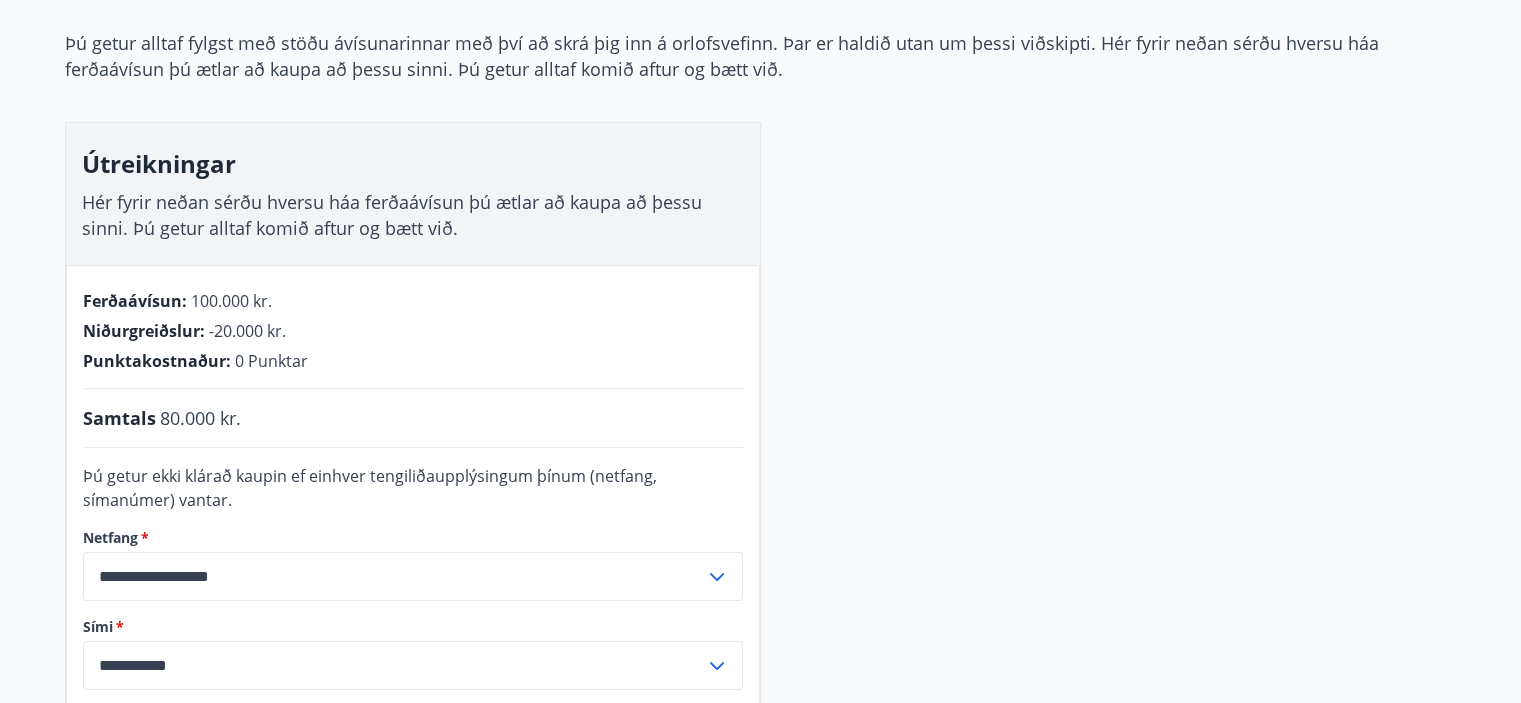 scroll, scrollTop: 196, scrollLeft: 0, axis: vertical 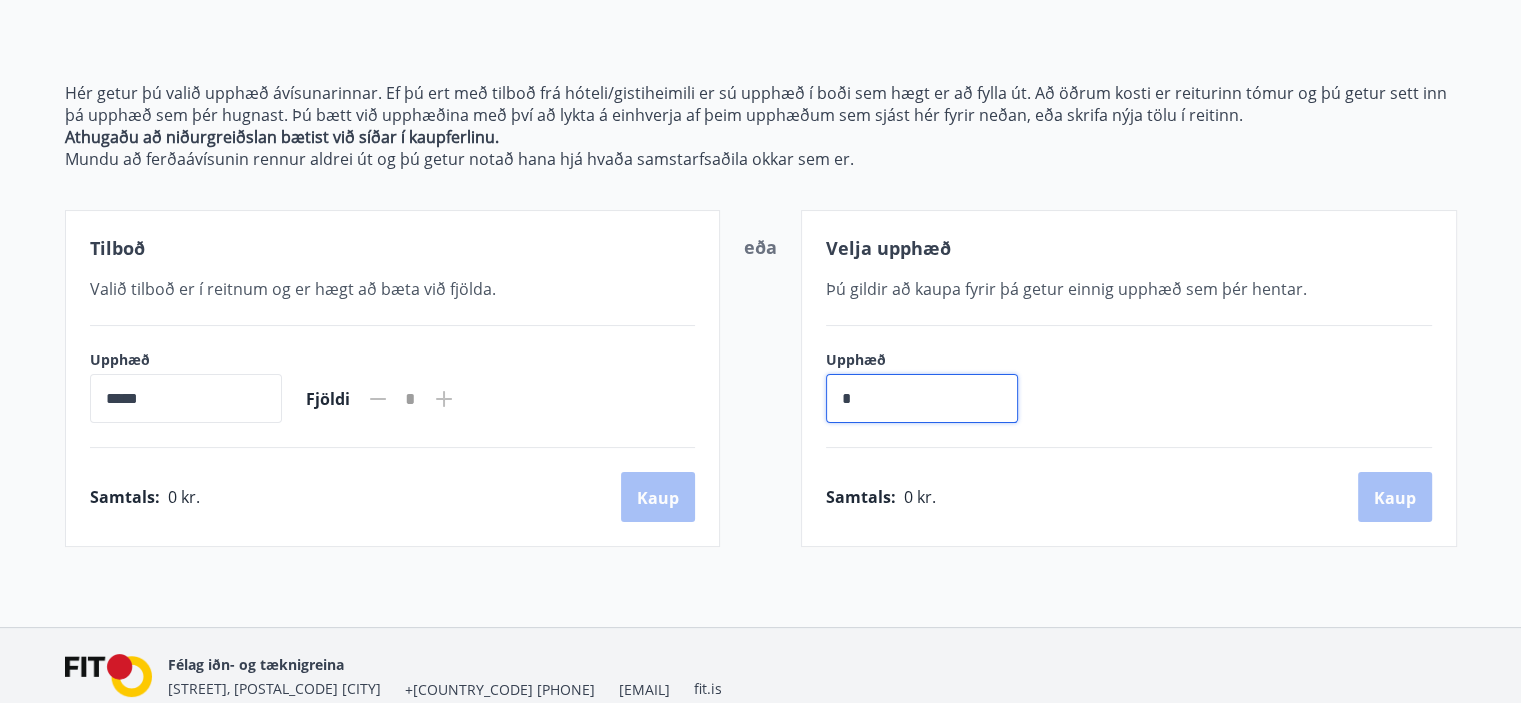 drag, startPoint x: 828, startPoint y: 399, endPoint x: 784, endPoint y: 409, distance: 45.122055 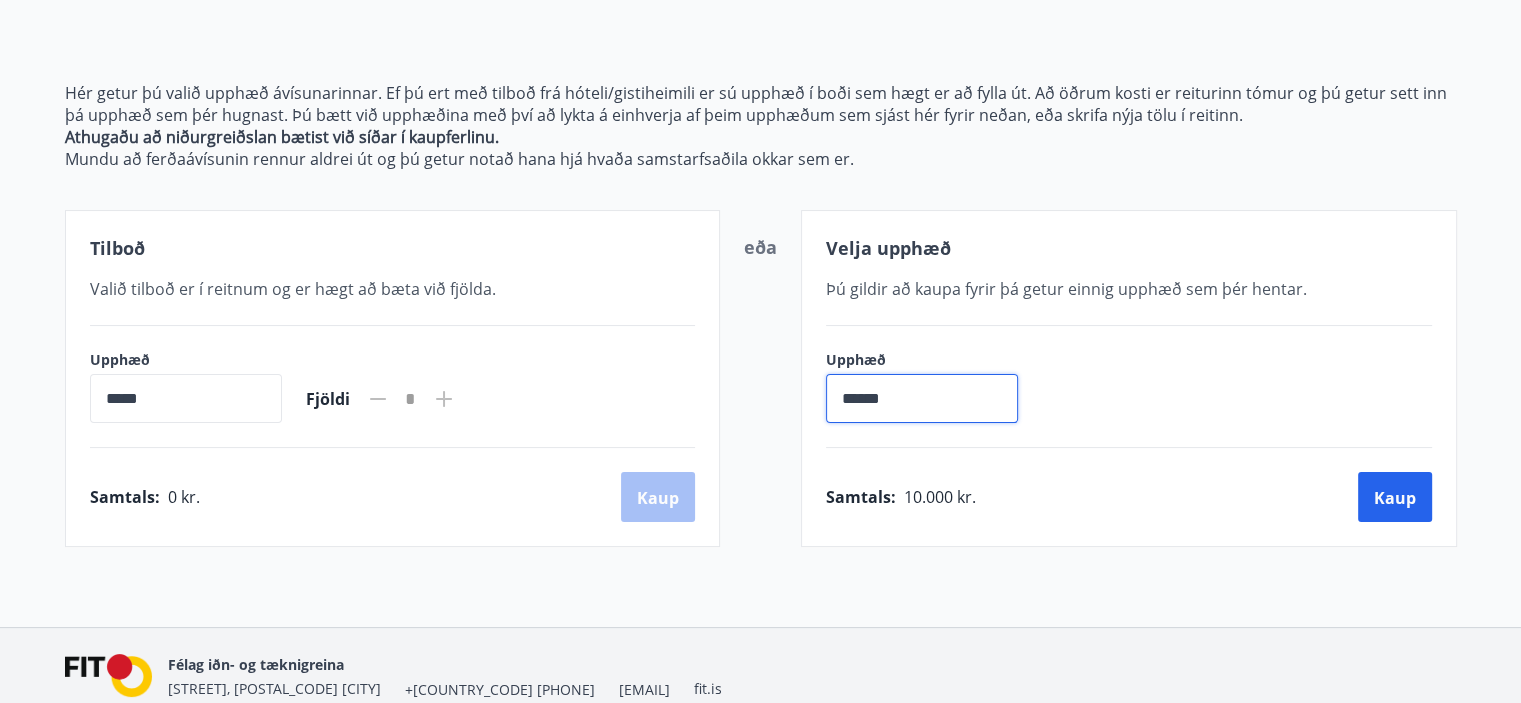 type on "******" 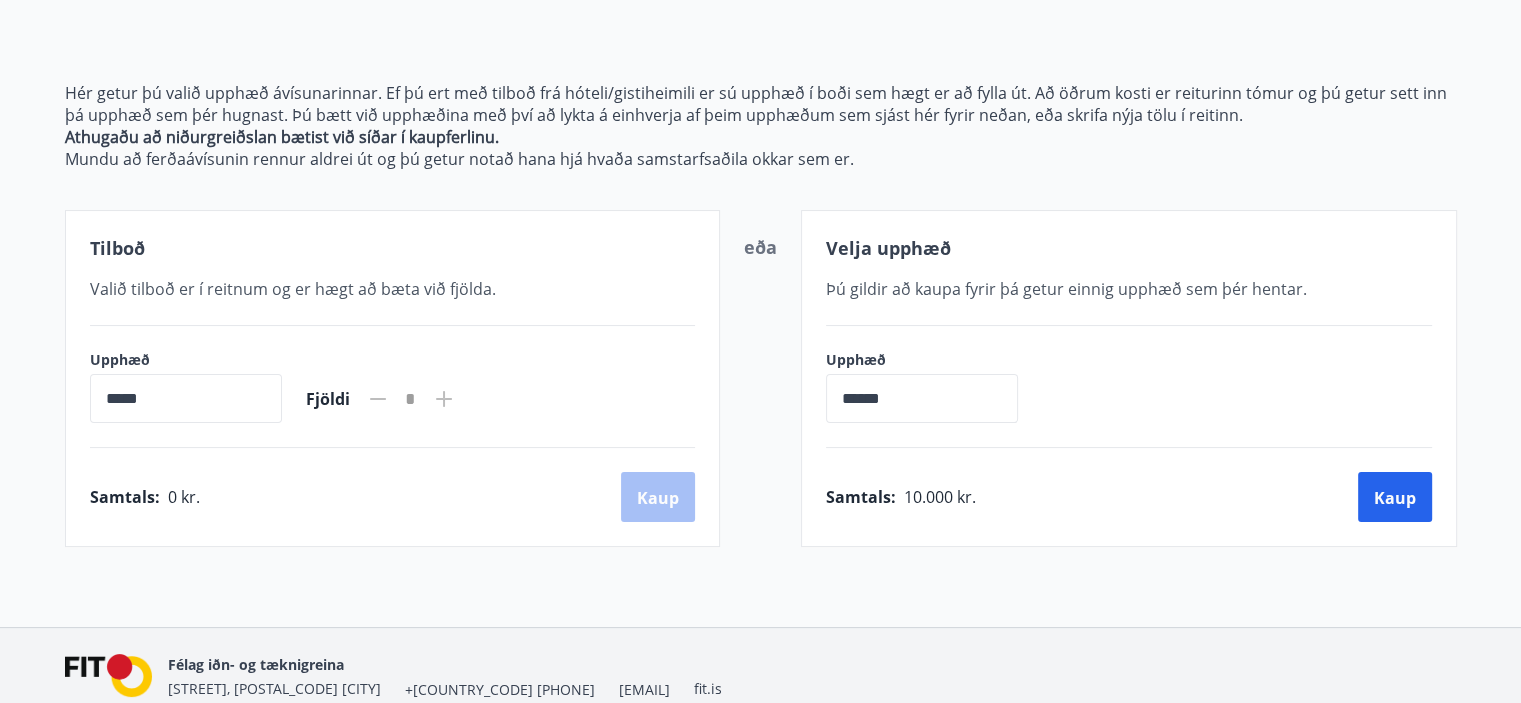 click on "*****" at bounding box center (186, 398) 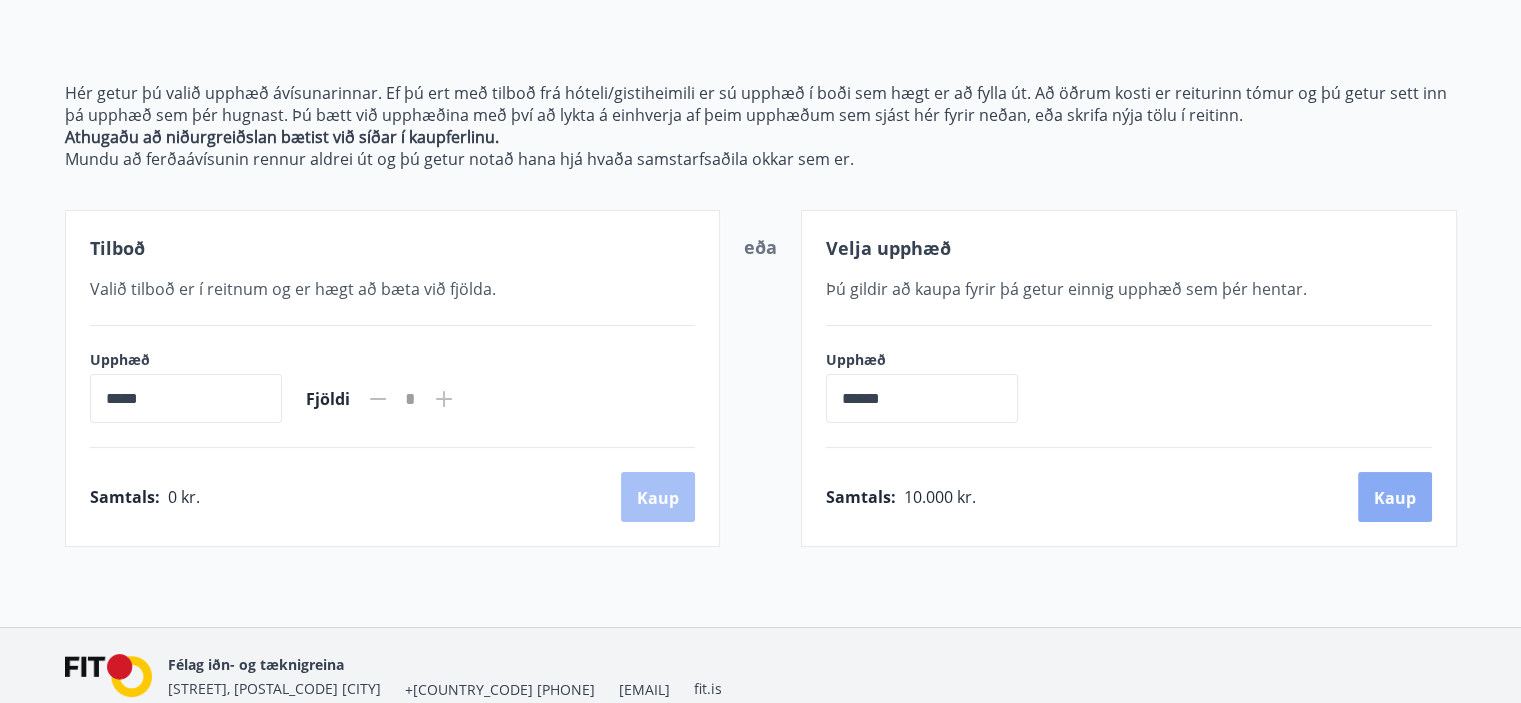 click on "Kaup" at bounding box center [1395, 498] 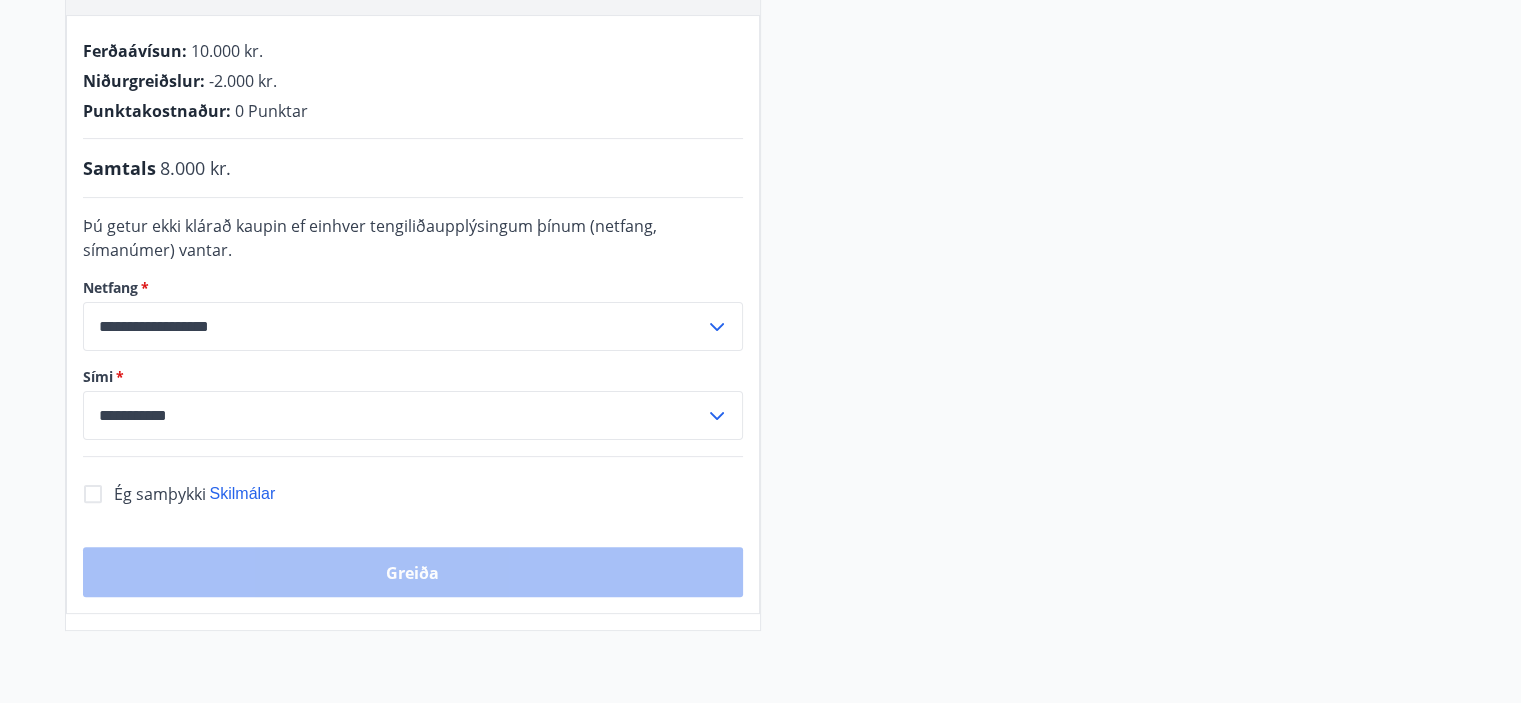 scroll, scrollTop: 223, scrollLeft: 0, axis: vertical 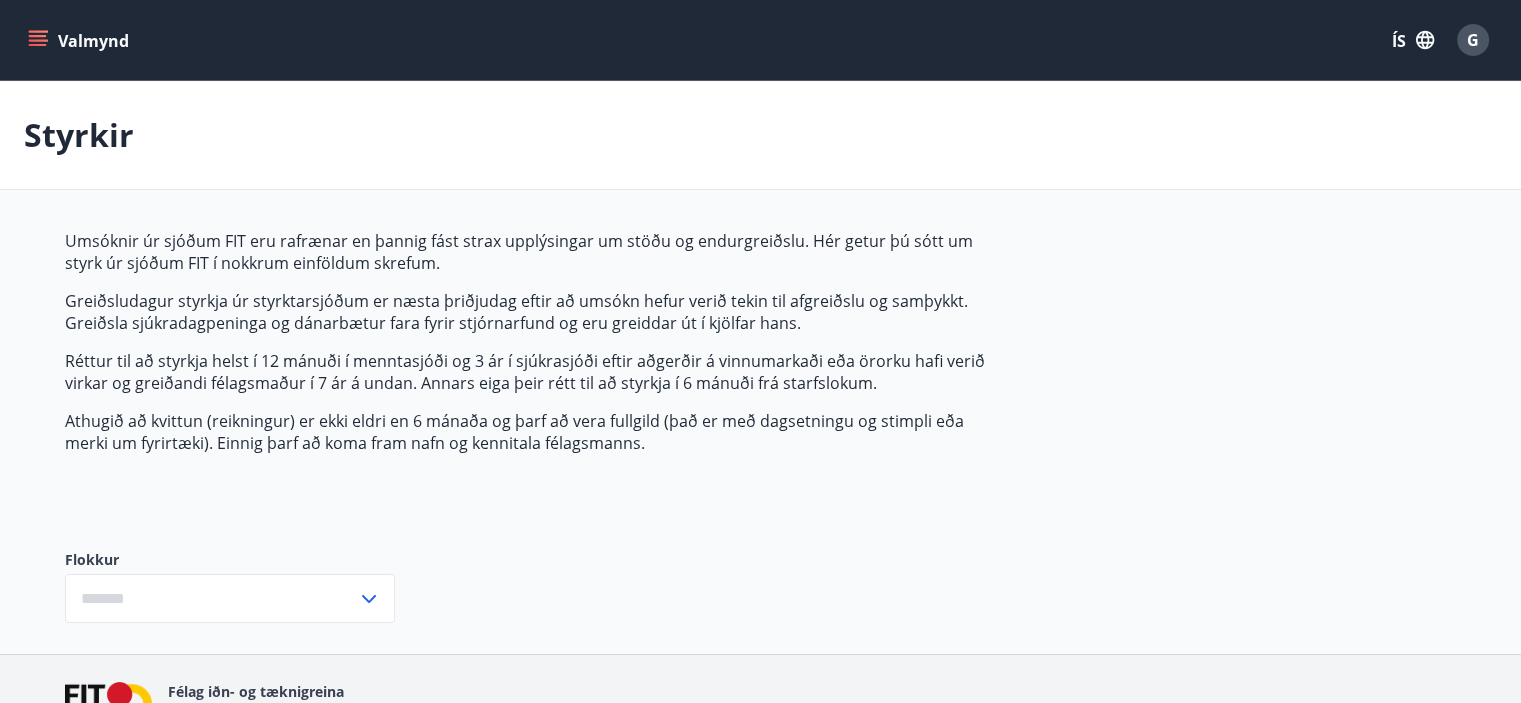 type on "***" 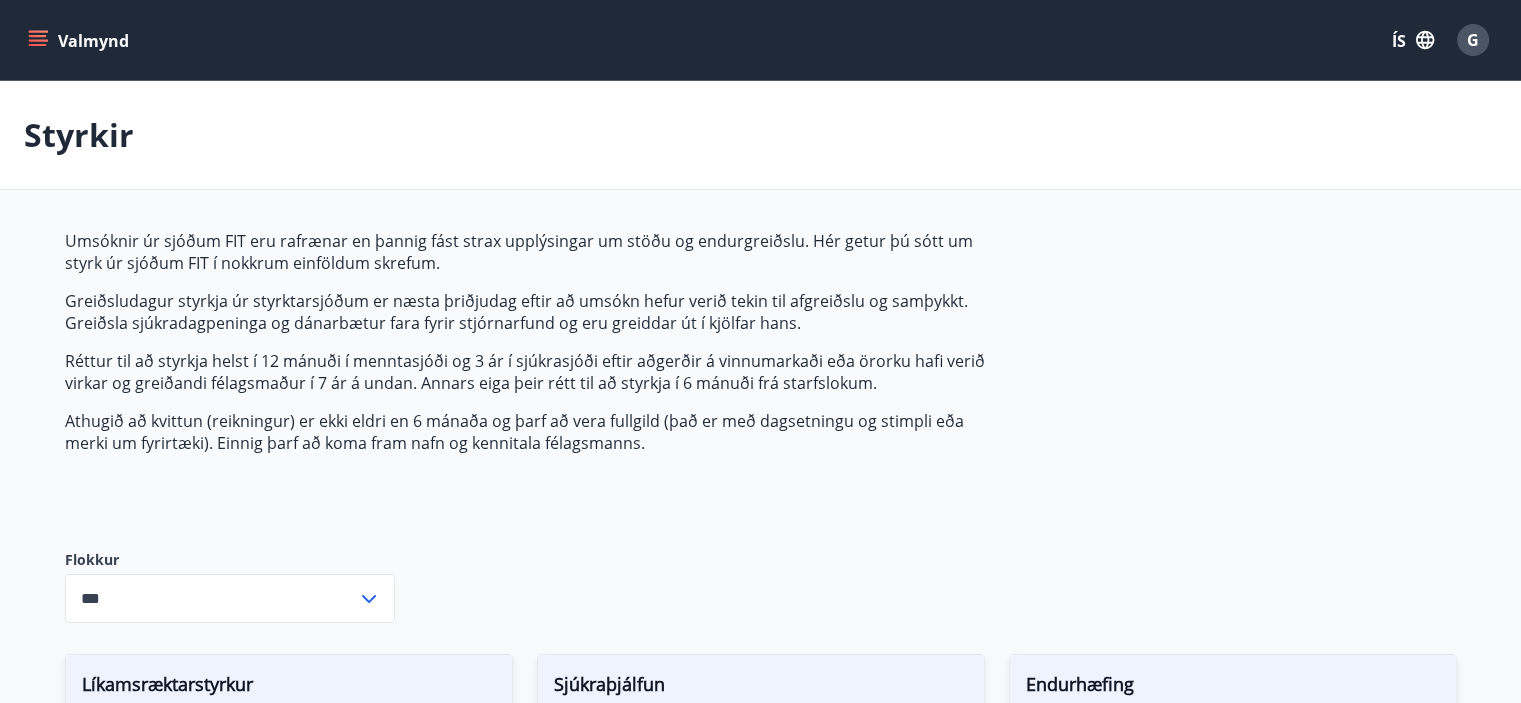 click 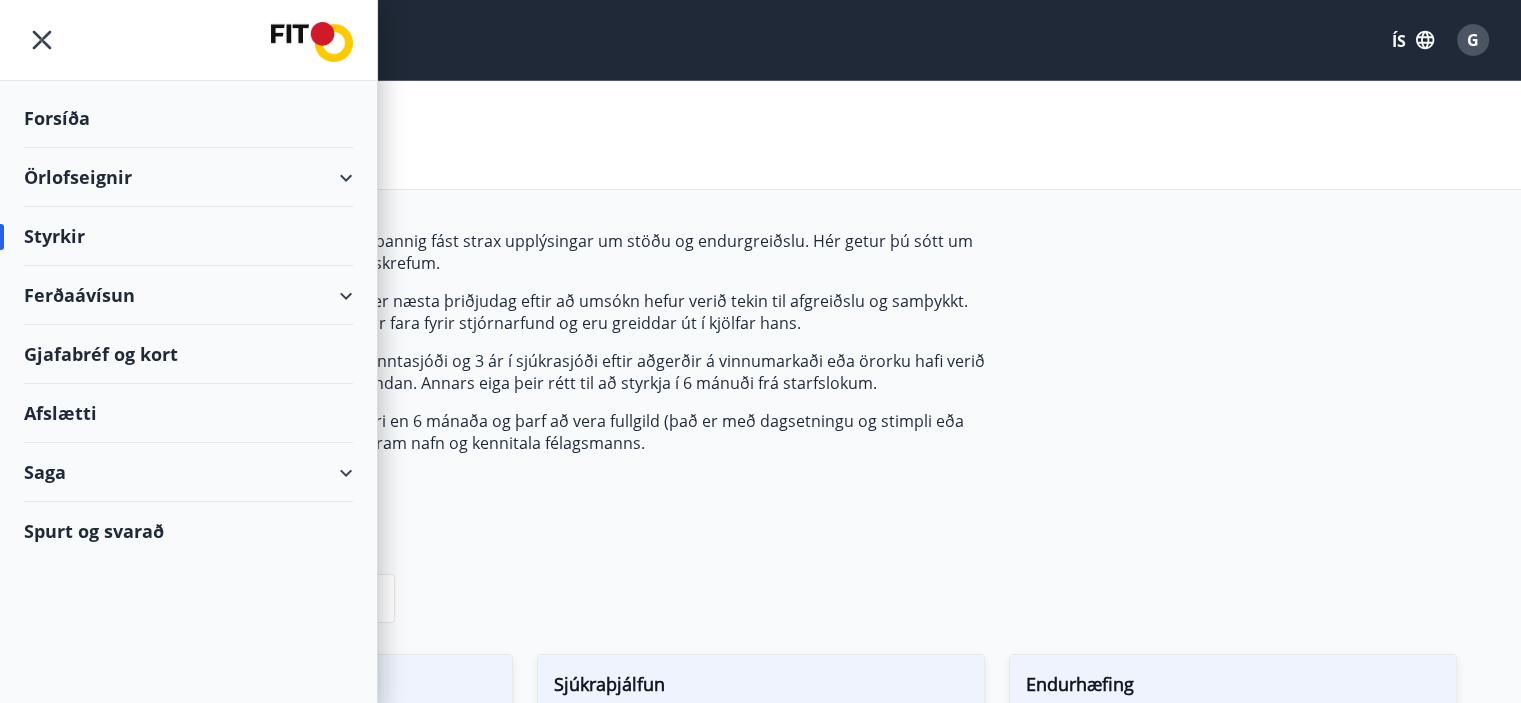 click on "Gjafabréf og kort" at bounding box center (101, 354) 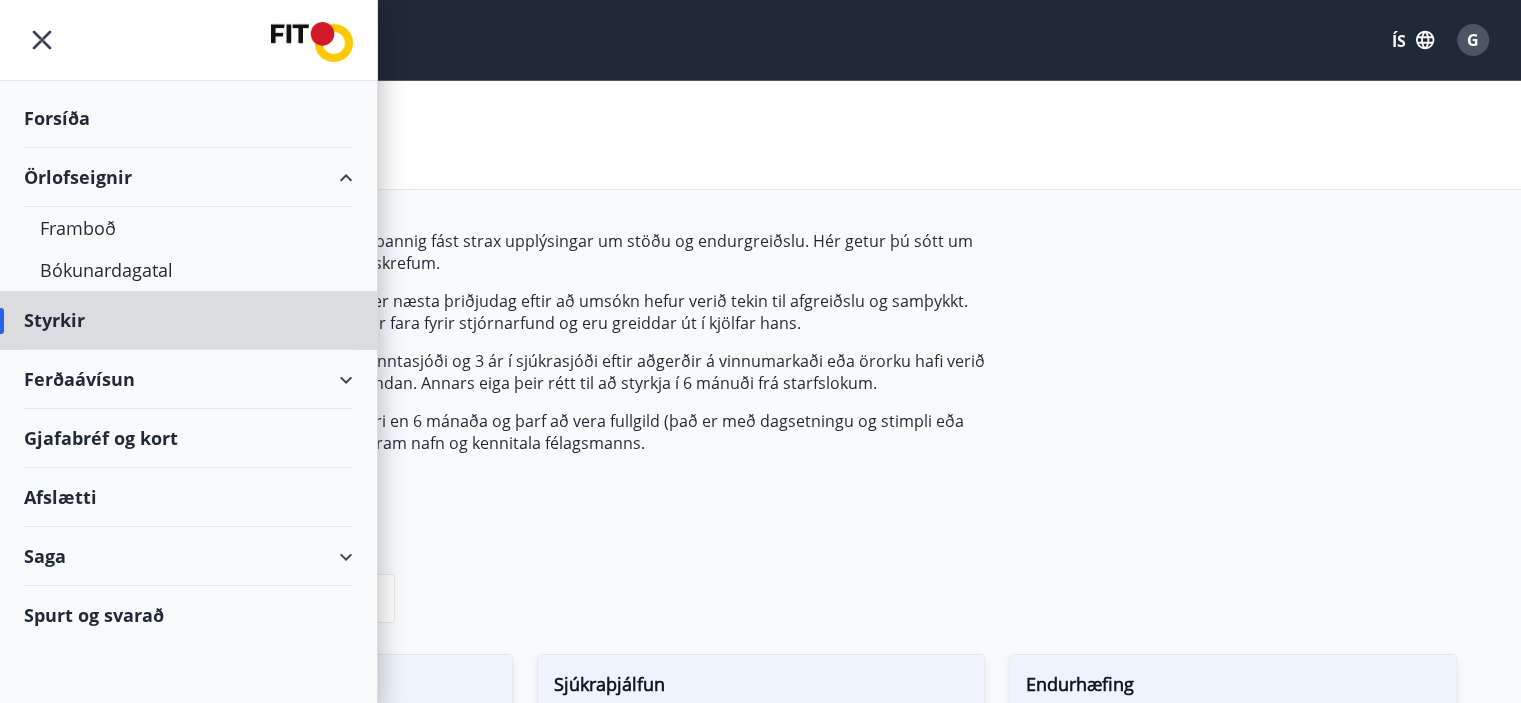 click on "Forsíða" at bounding box center [57, 118] 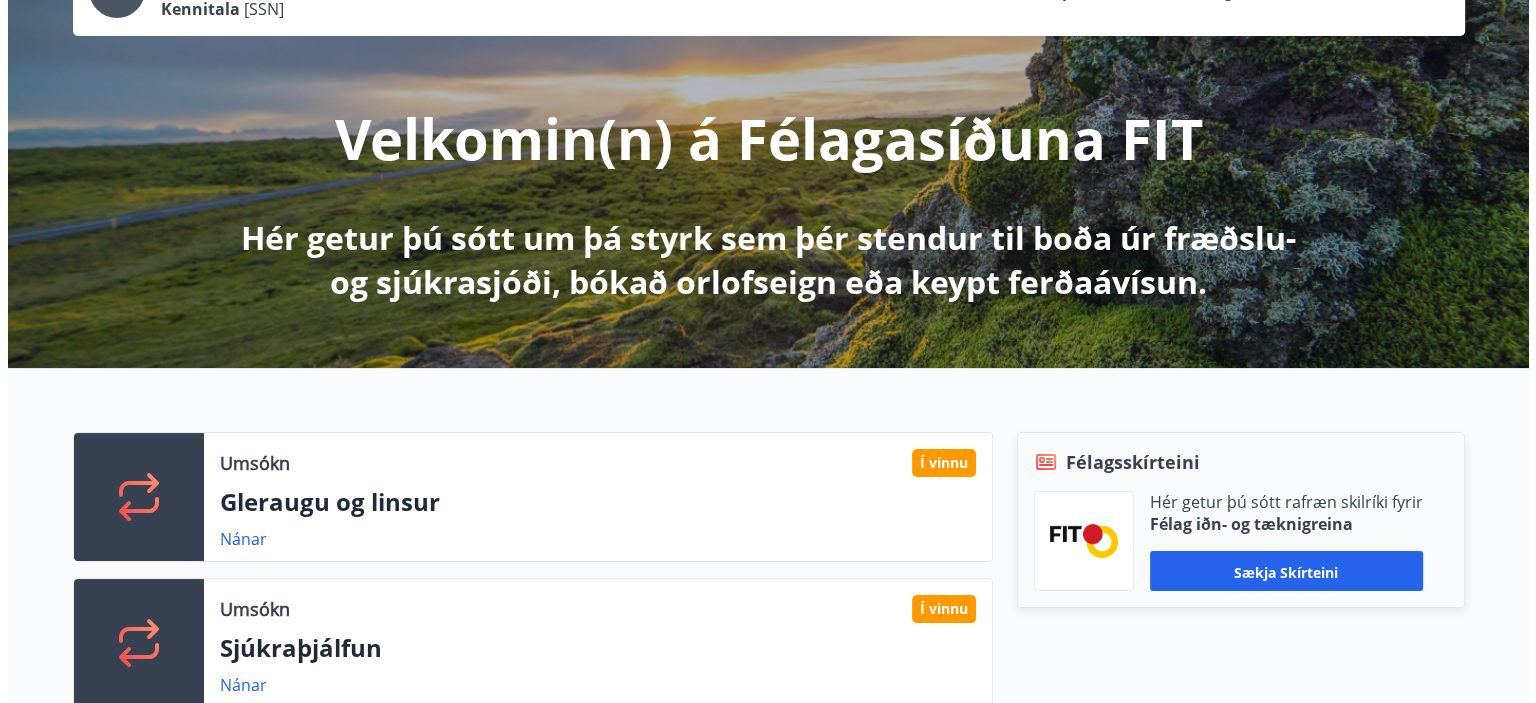 scroll, scrollTop: 400, scrollLeft: 0, axis: vertical 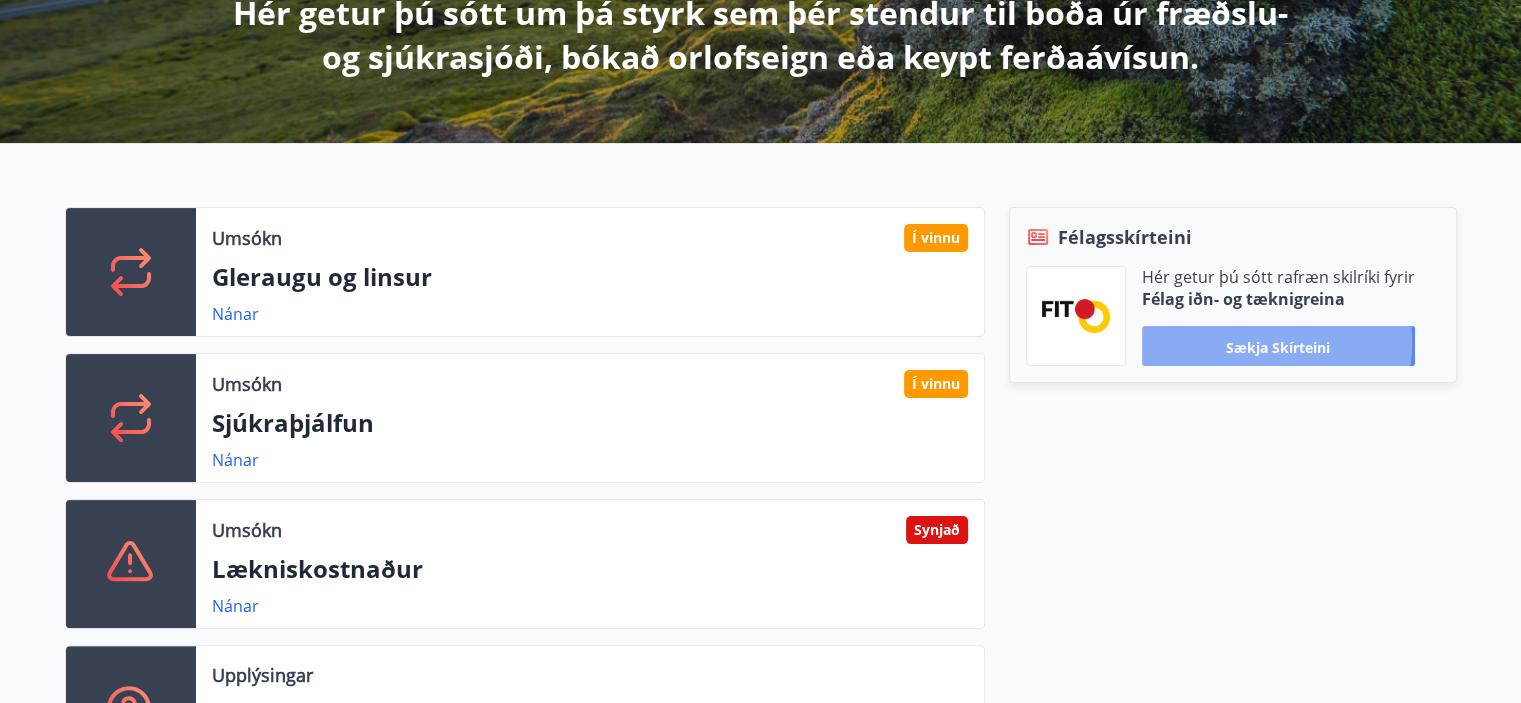 click on "Sækja skírteini" at bounding box center [1278, 346] 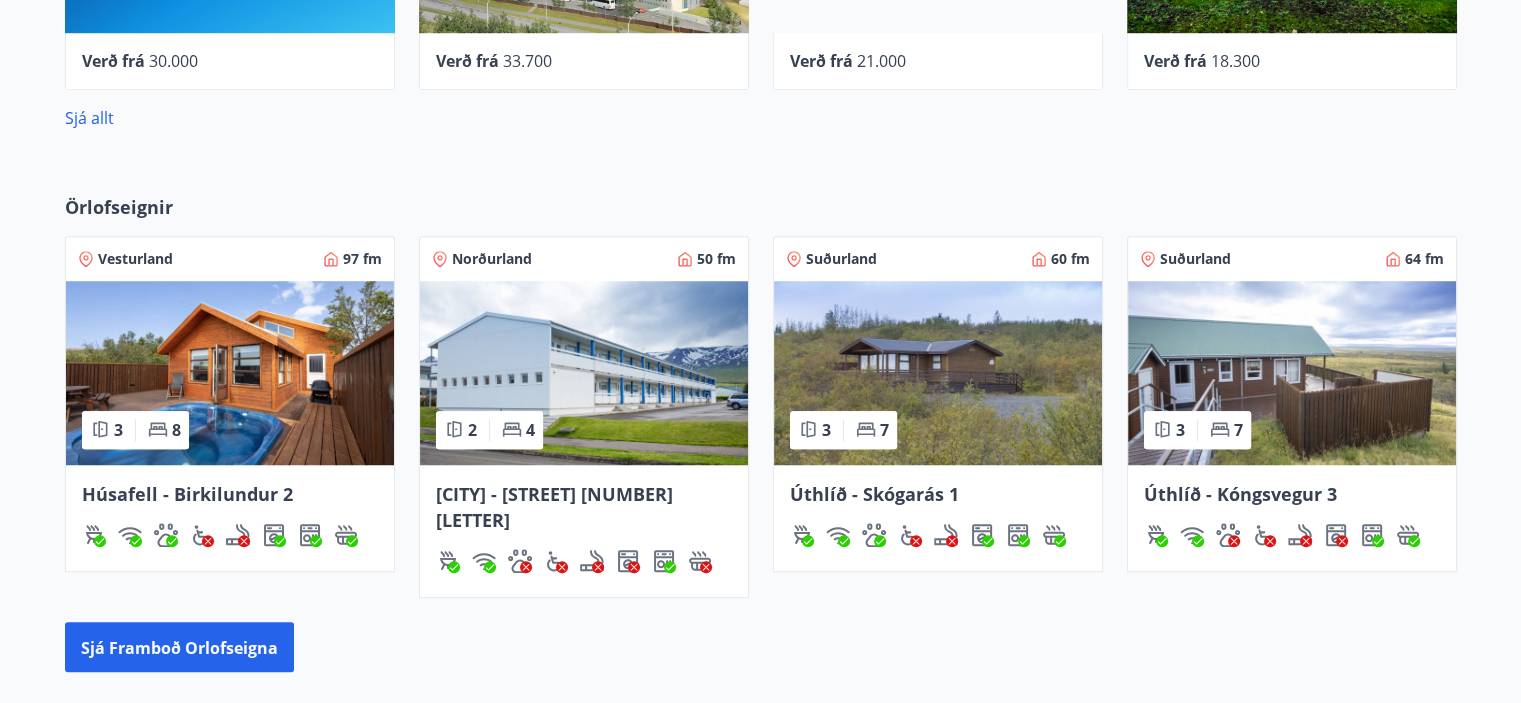 scroll, scrollTop: 1416, scrollLeft: 0, axis: vertical 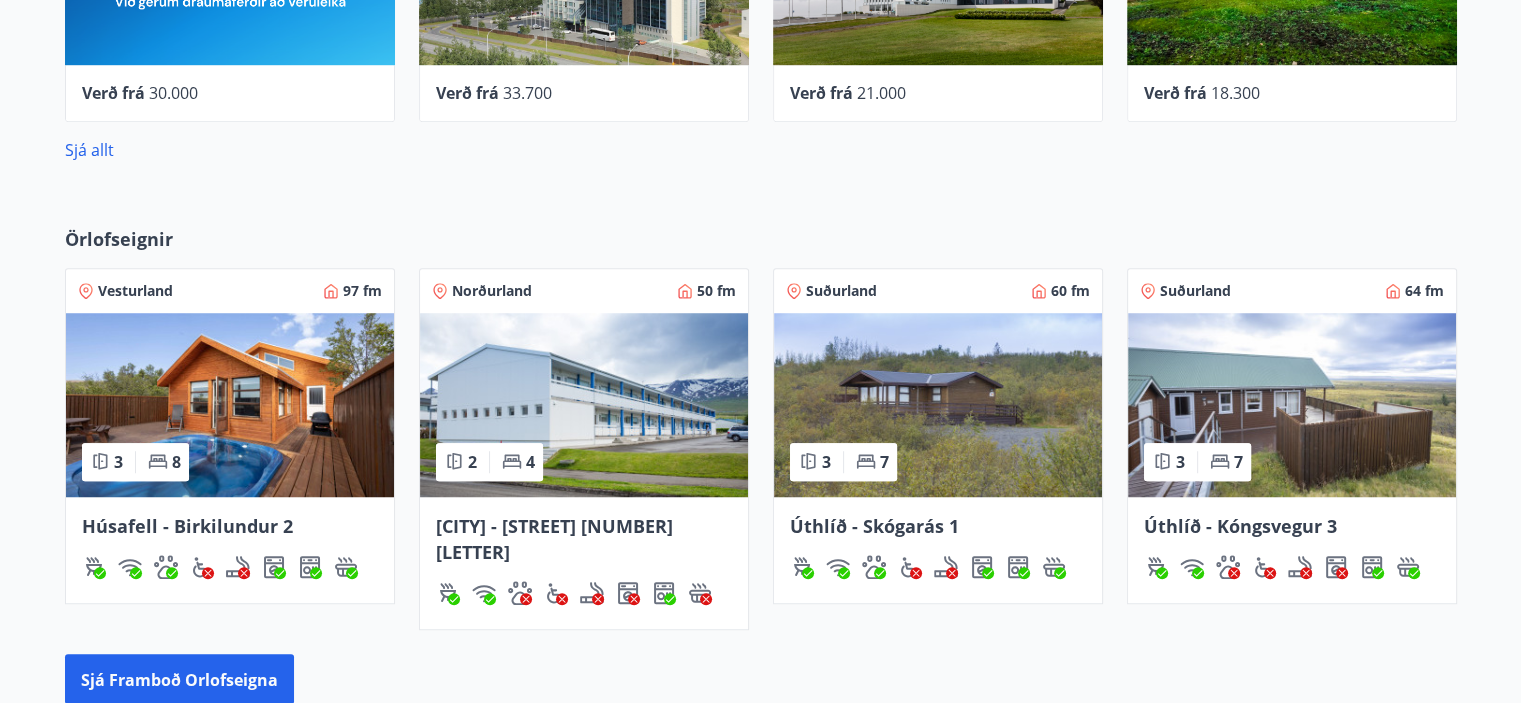 click on "Norðurland" at bounding box center [492, 290] 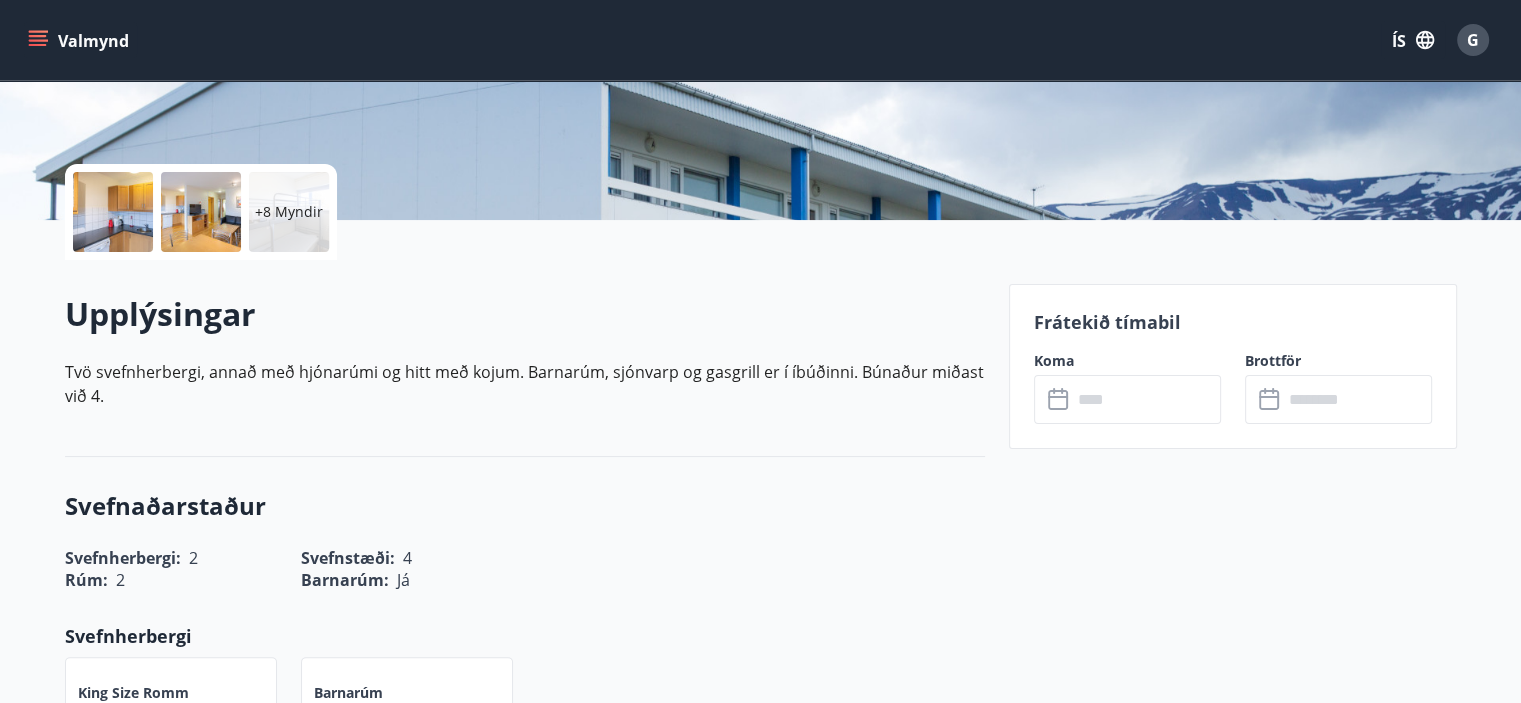 scroll, scrollTop: 0, scrollLeft: 0, axis: both 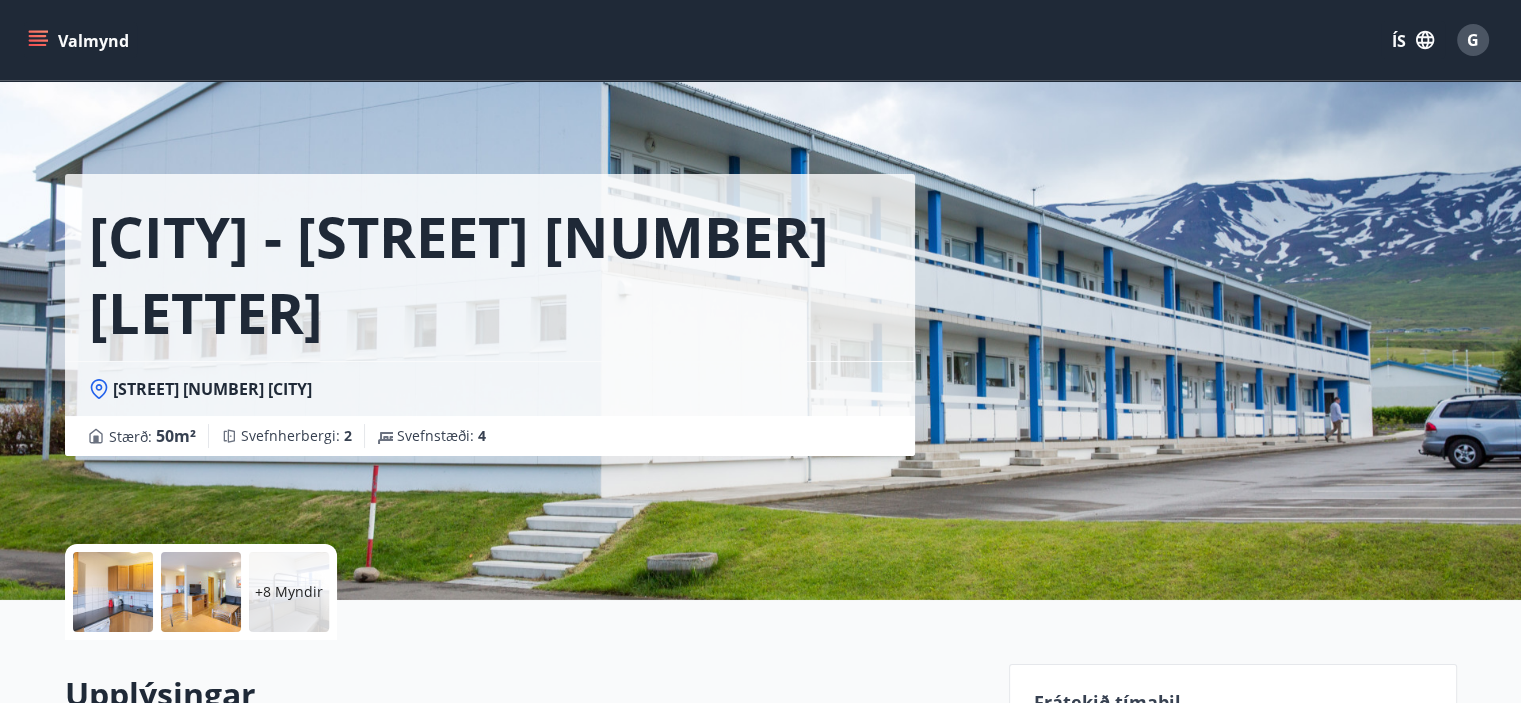 click on "[CITY] - [STREET] [NUMBER] [LETTER] [STREET] [NUMBER] [LETTER], [POSTAL_CODE] [CITY] Stærð  :  50  m² Svefnherbergi  :  2 Svefnstæði  :  4" at bounding box center [529, 300] 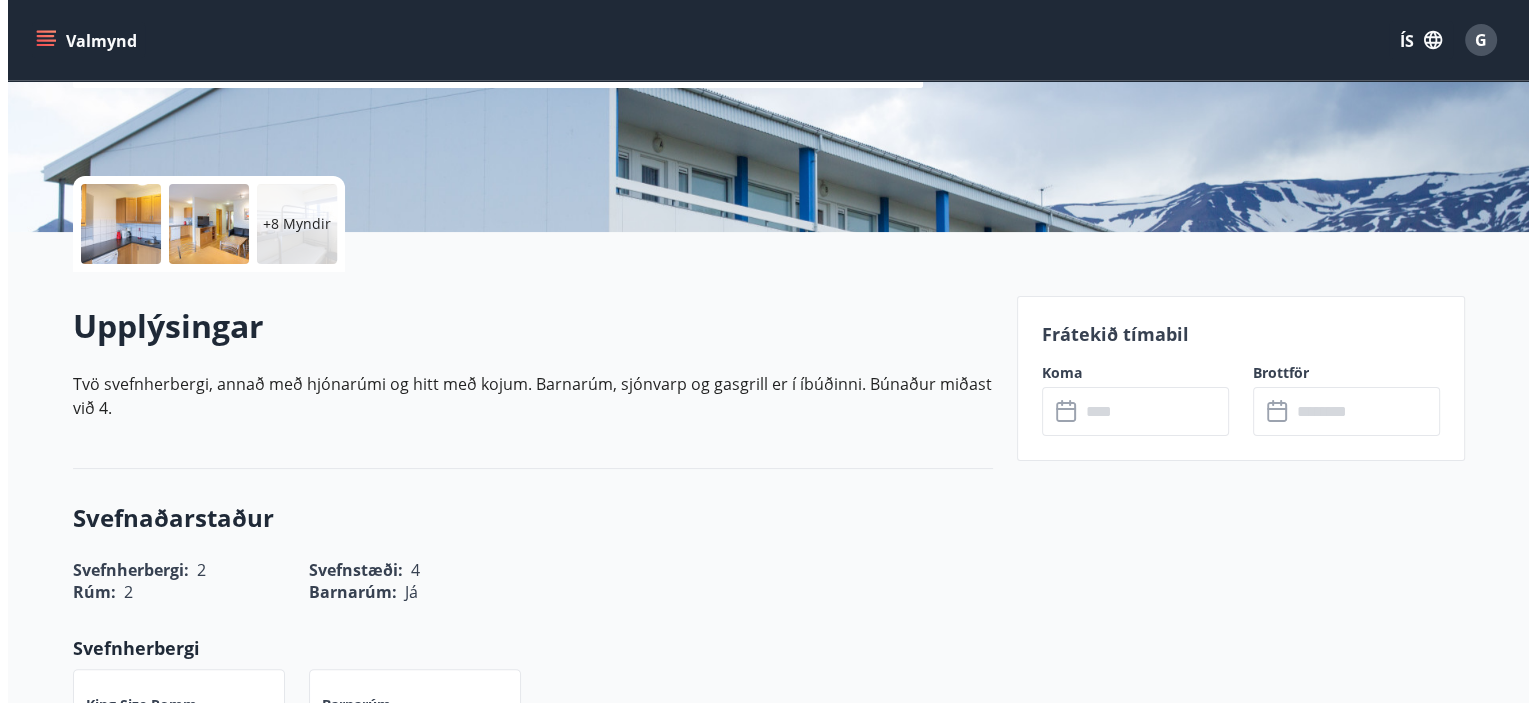 scroll, scrollTop: 400, scrollLeft: 0, axis: vertical 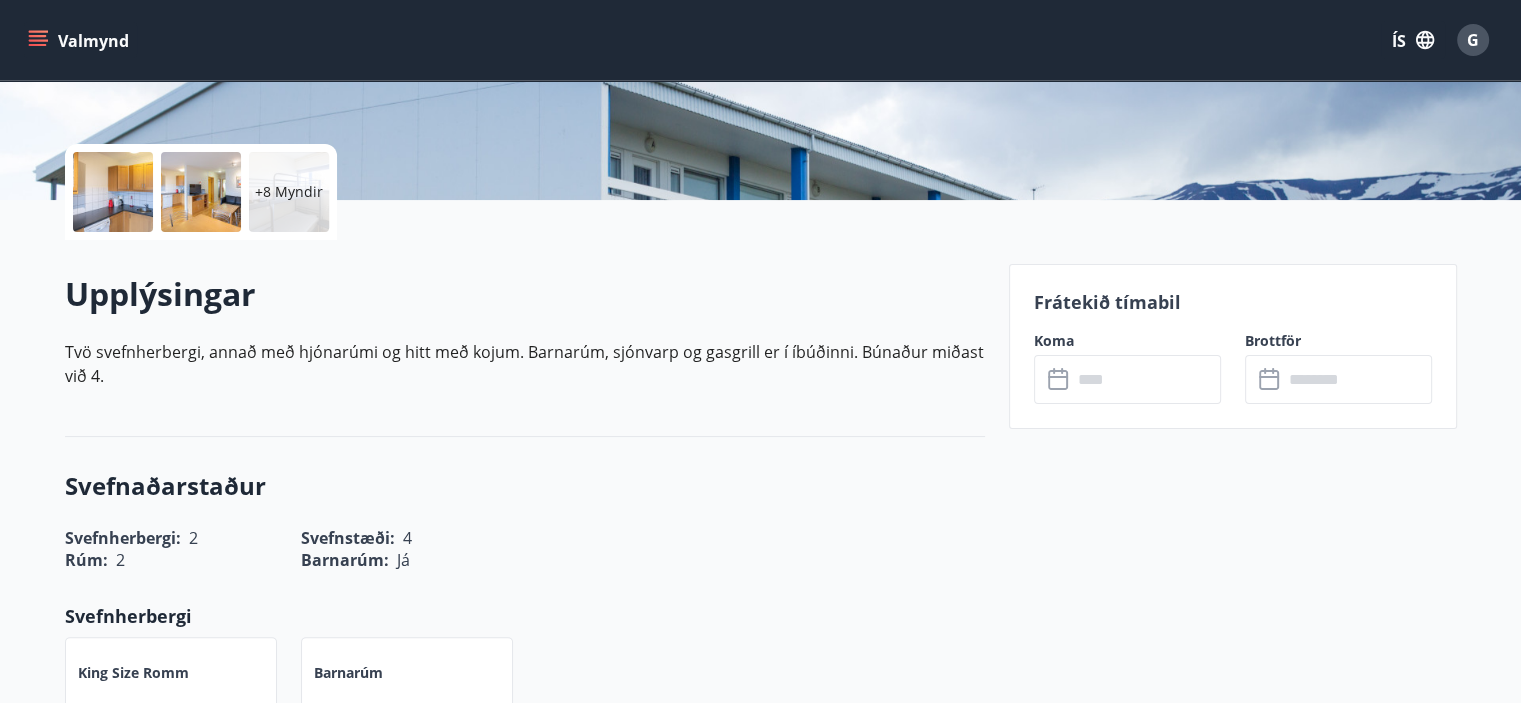 click on "+8 Myndir" at bounding box center (289, 192) 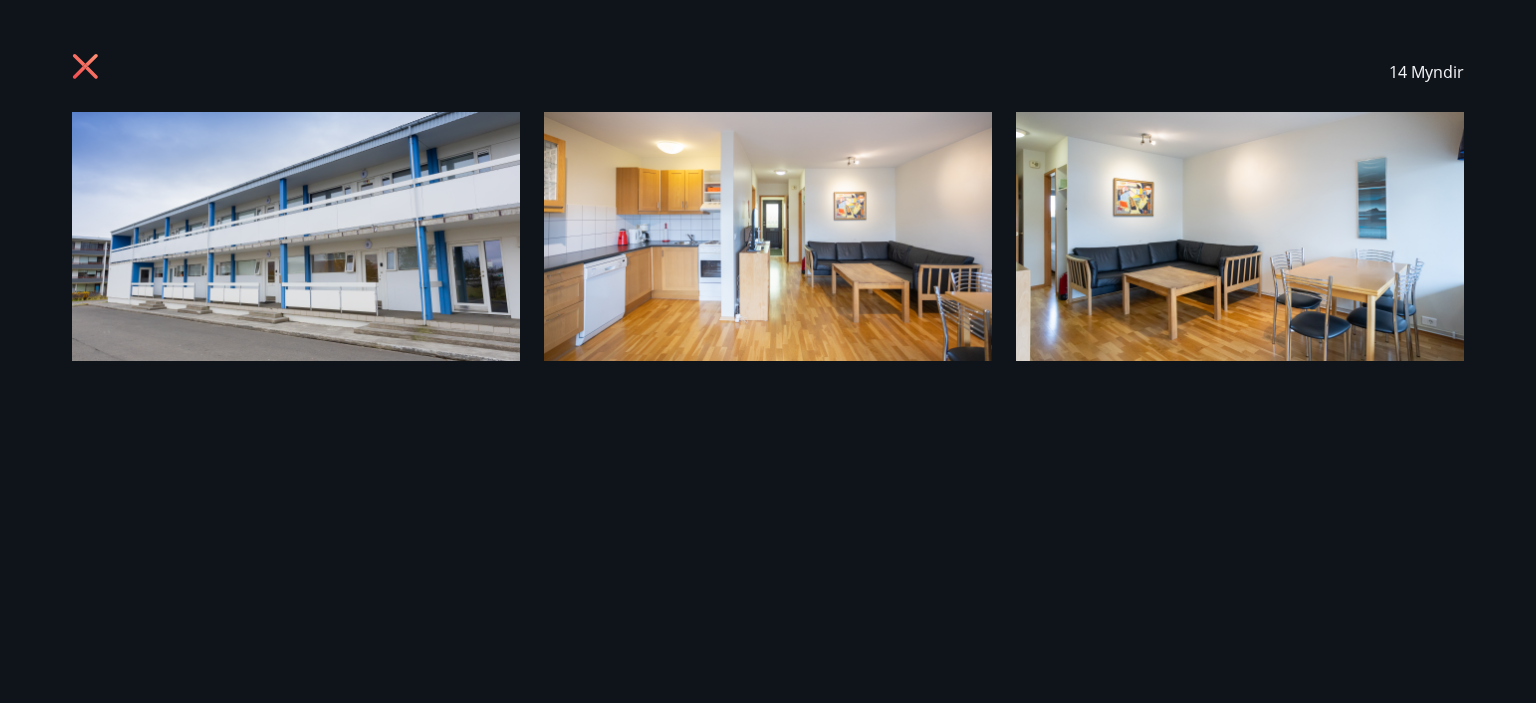 click at bounding box center [296, 236] 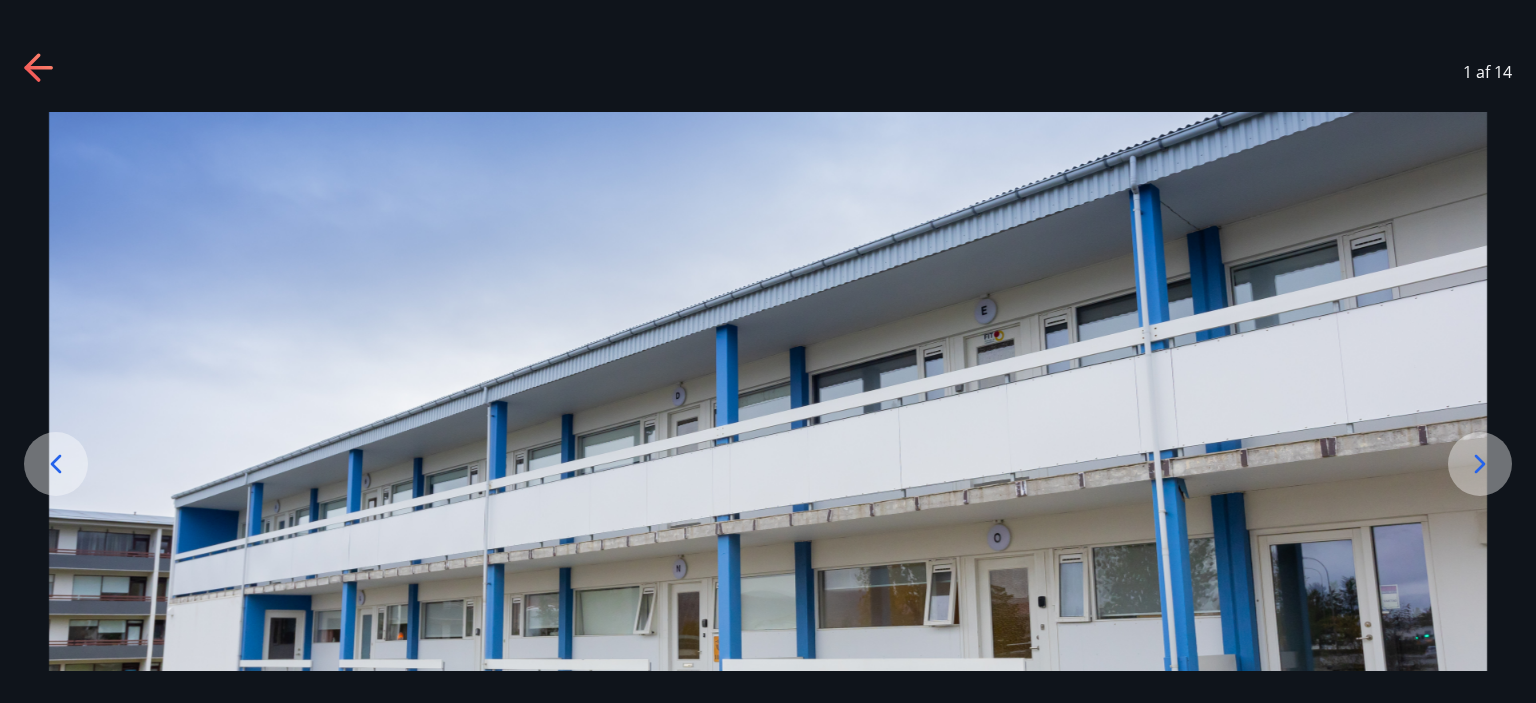 click at bounding box center (1480, 464) 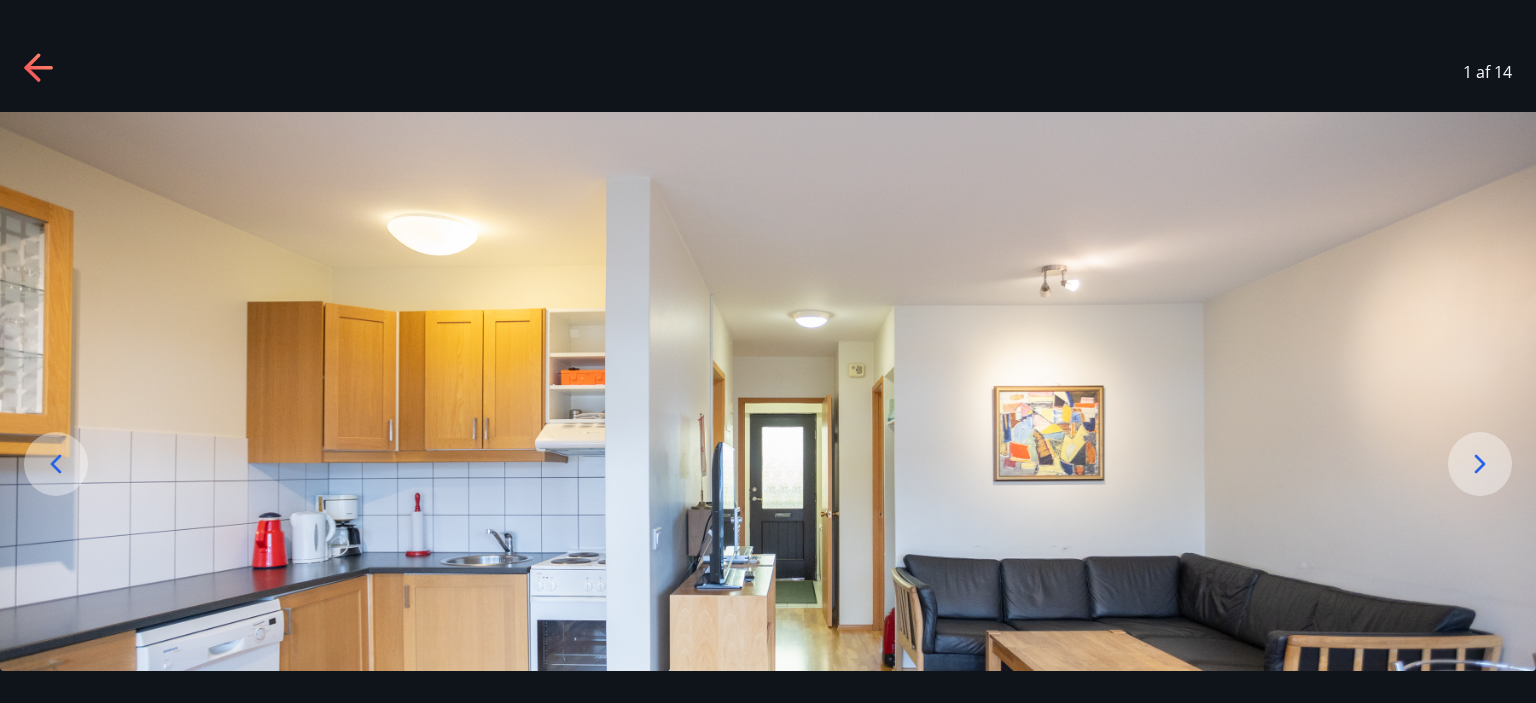scroll, scrollTop: 200, scrollLeft: 0, axis: vertical 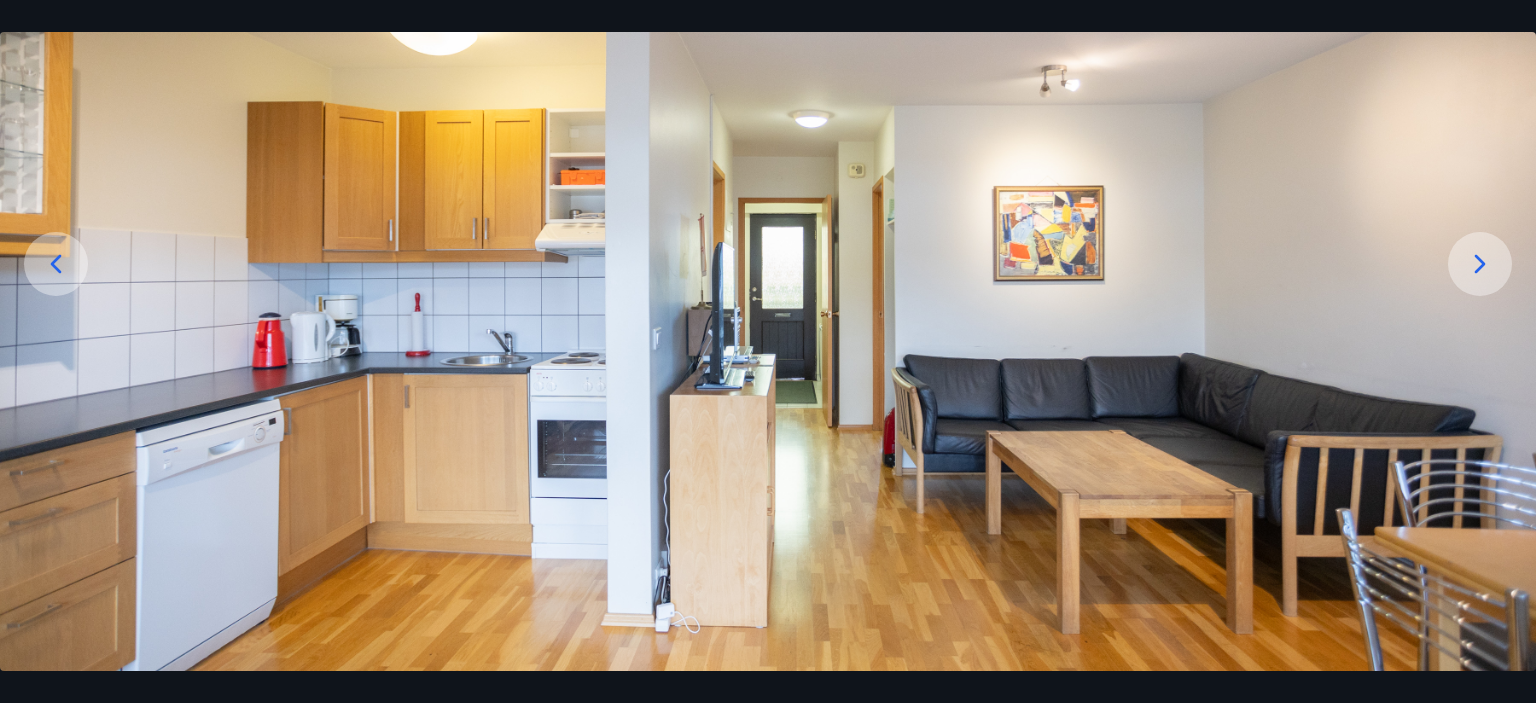 click 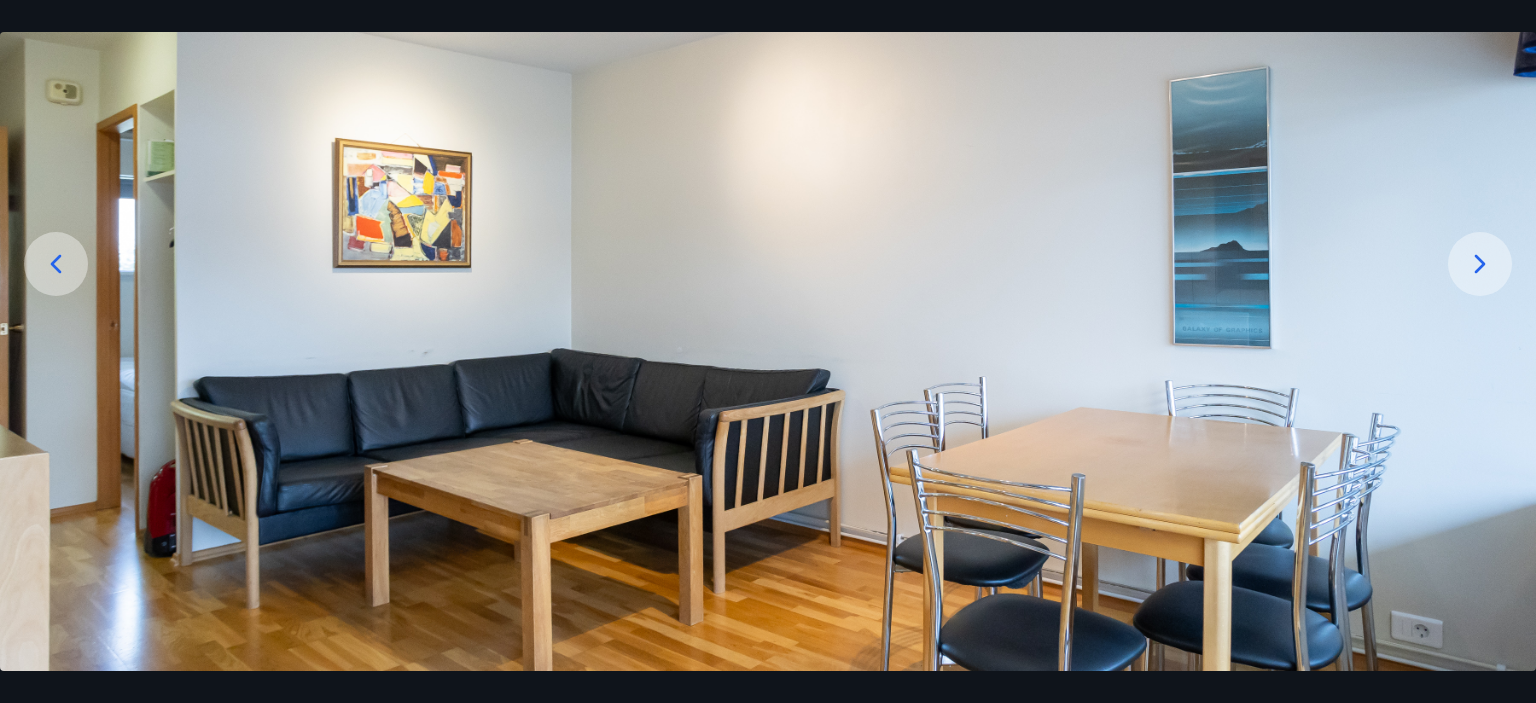 click 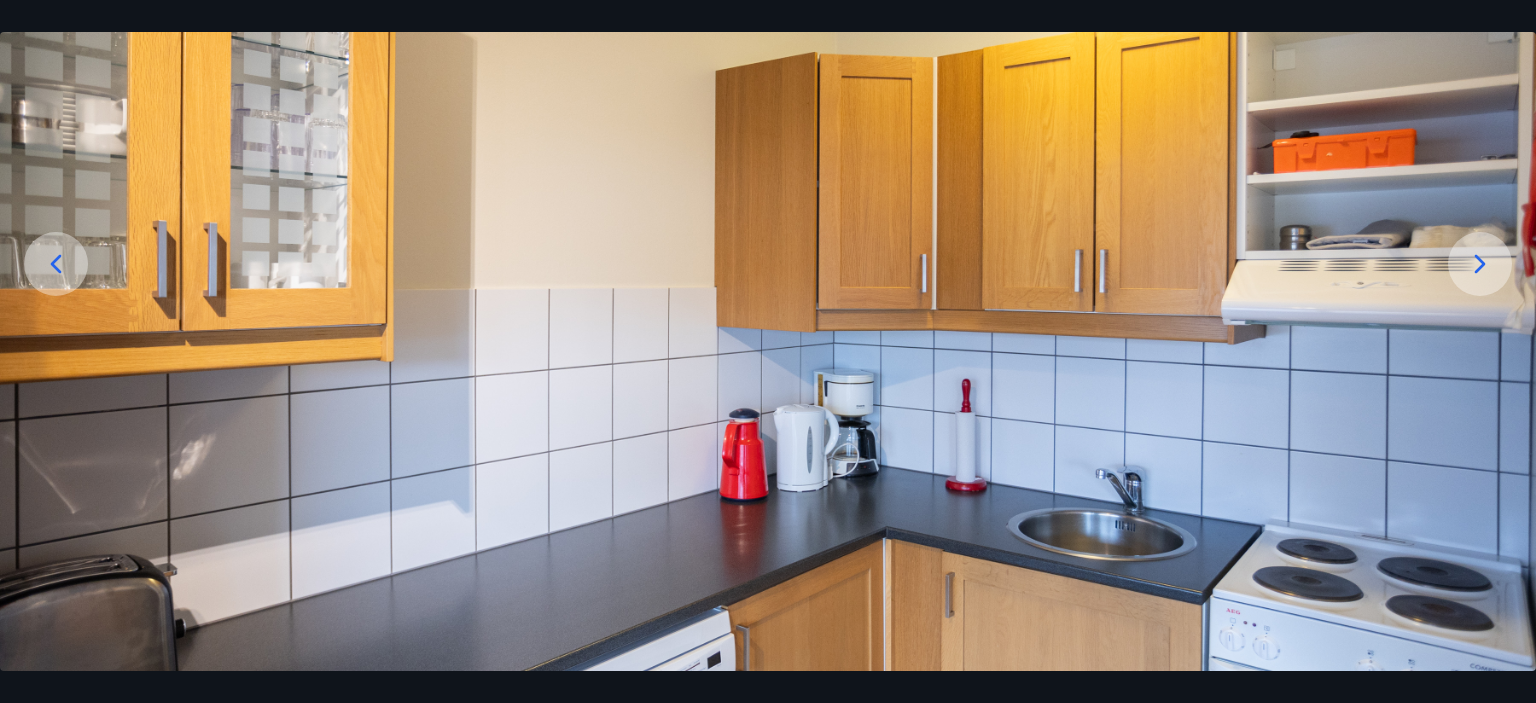 click 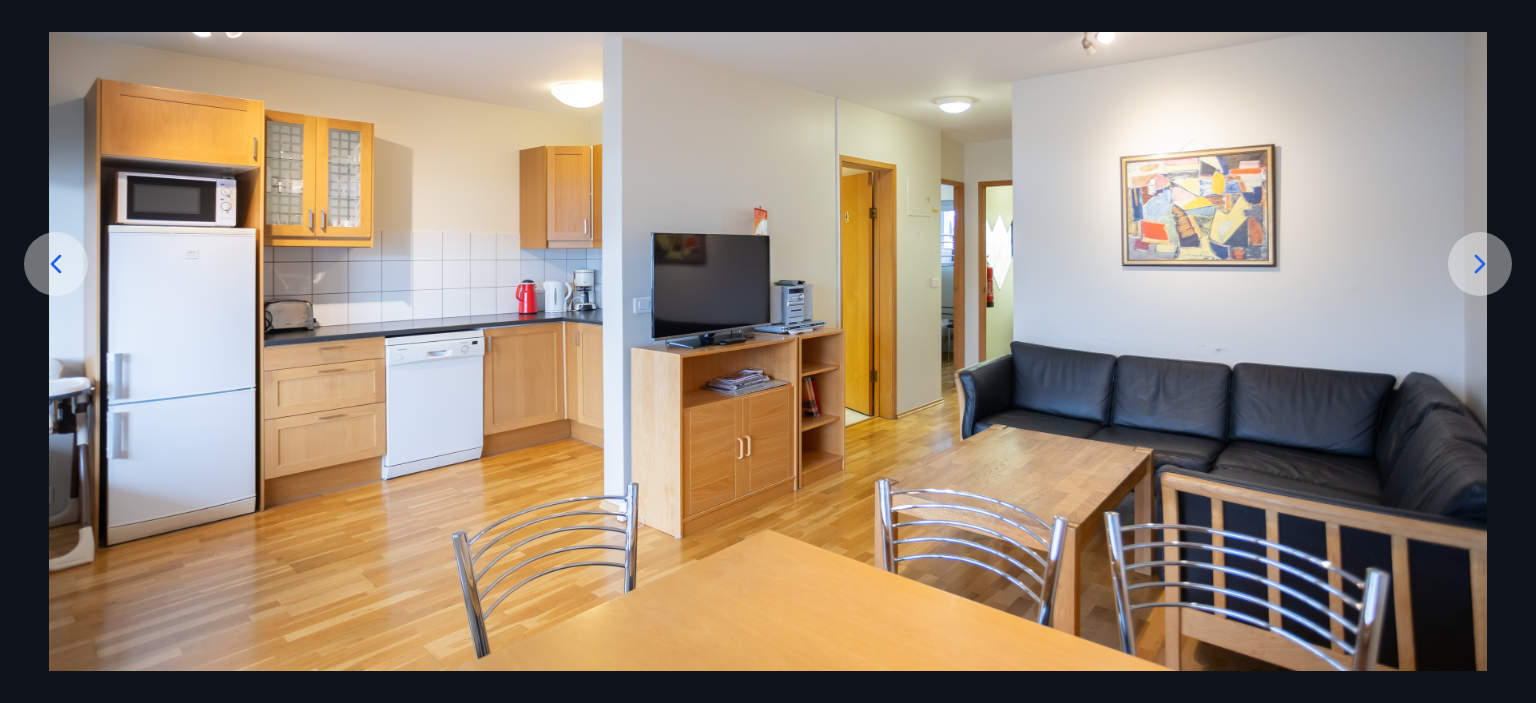 click 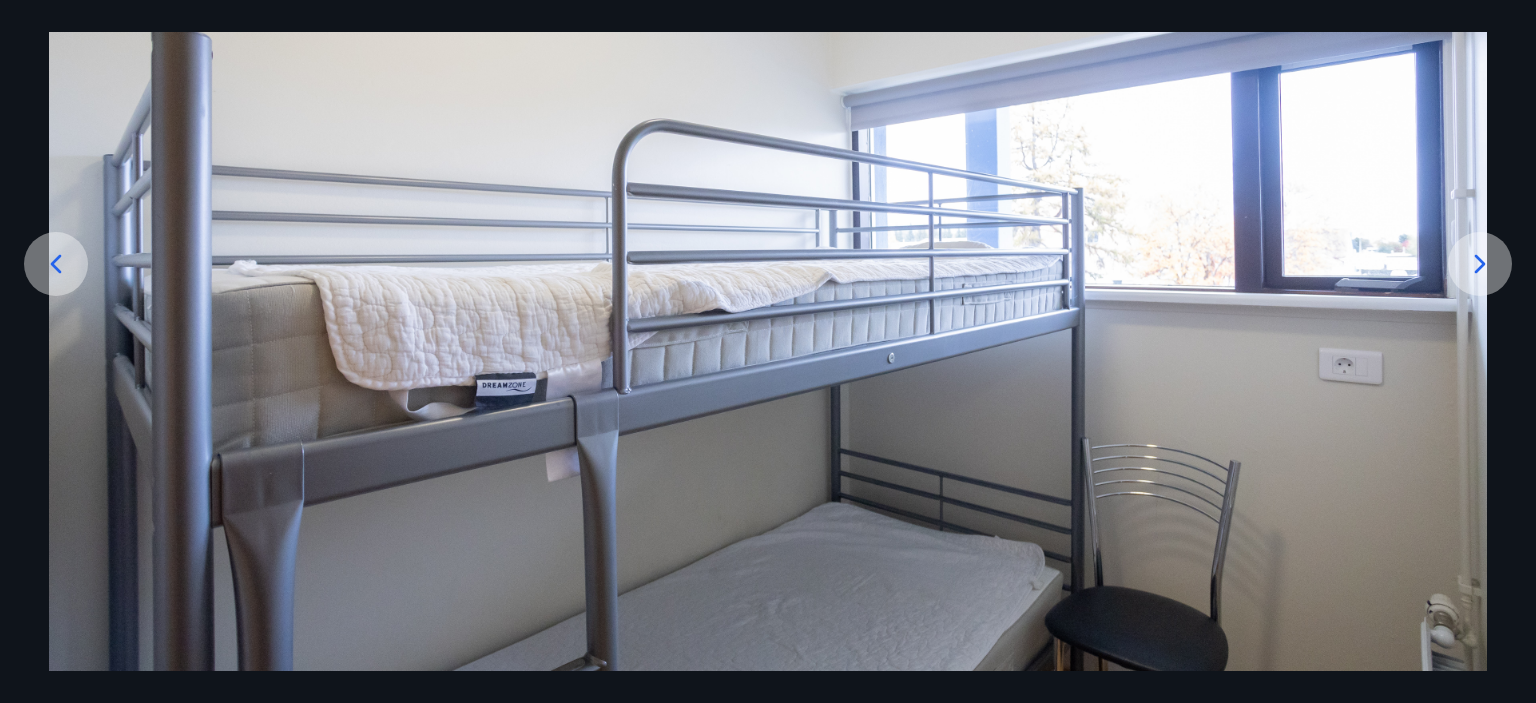 click 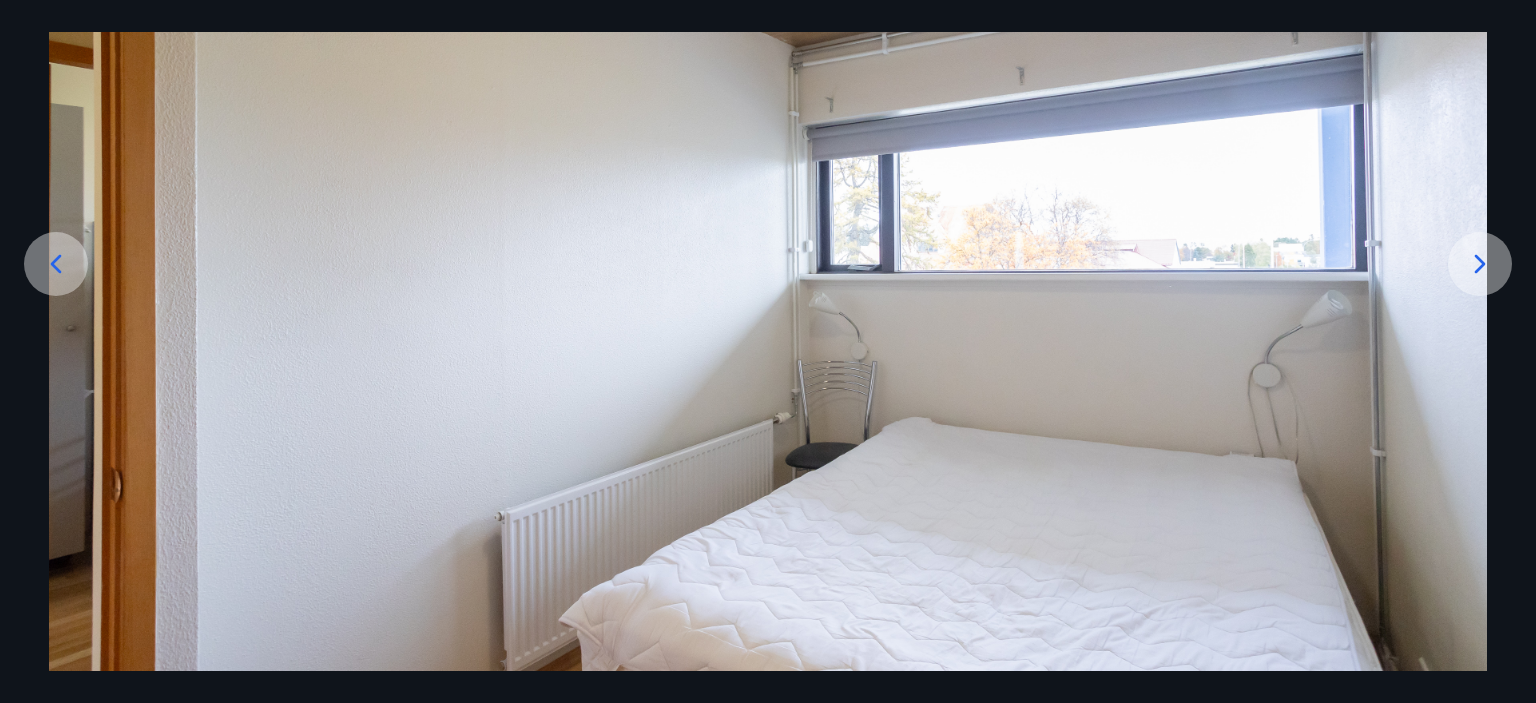 click 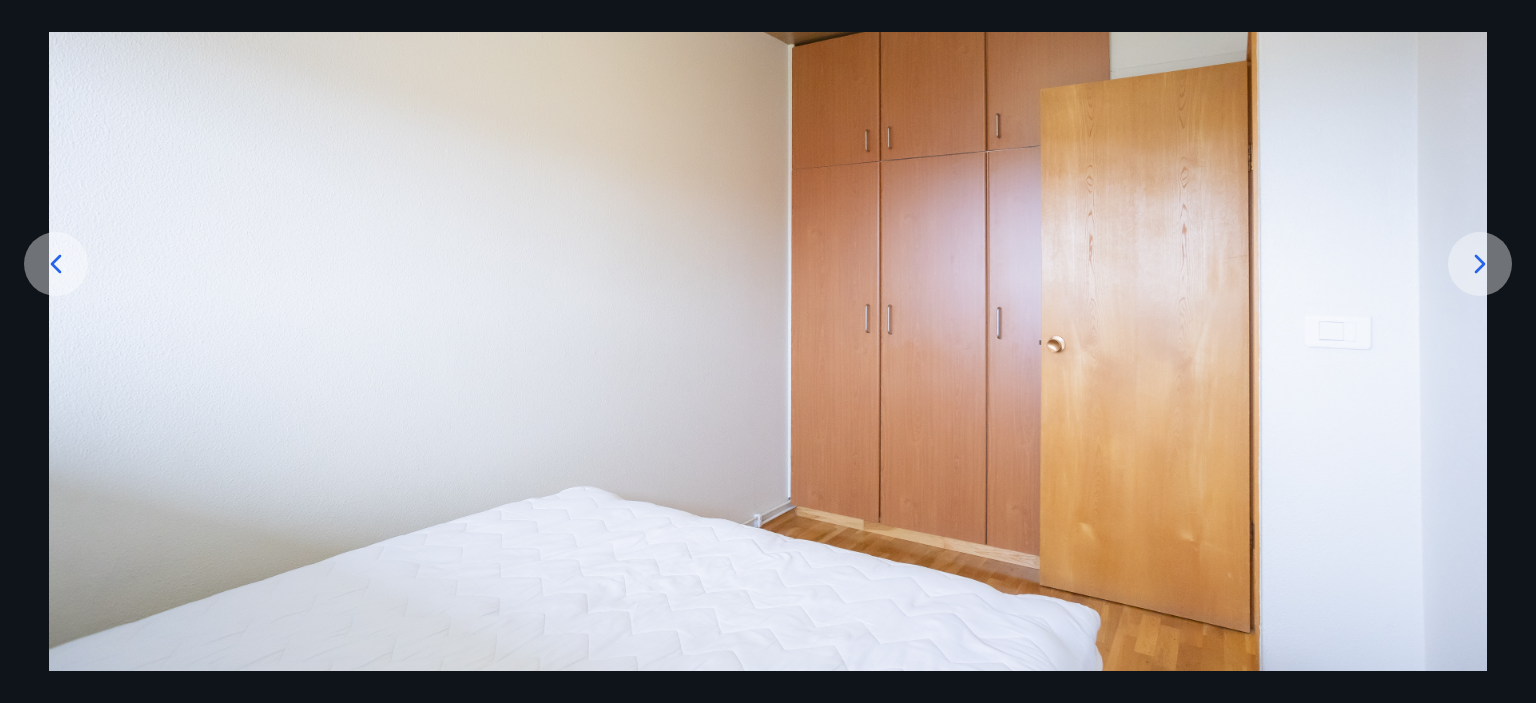 click 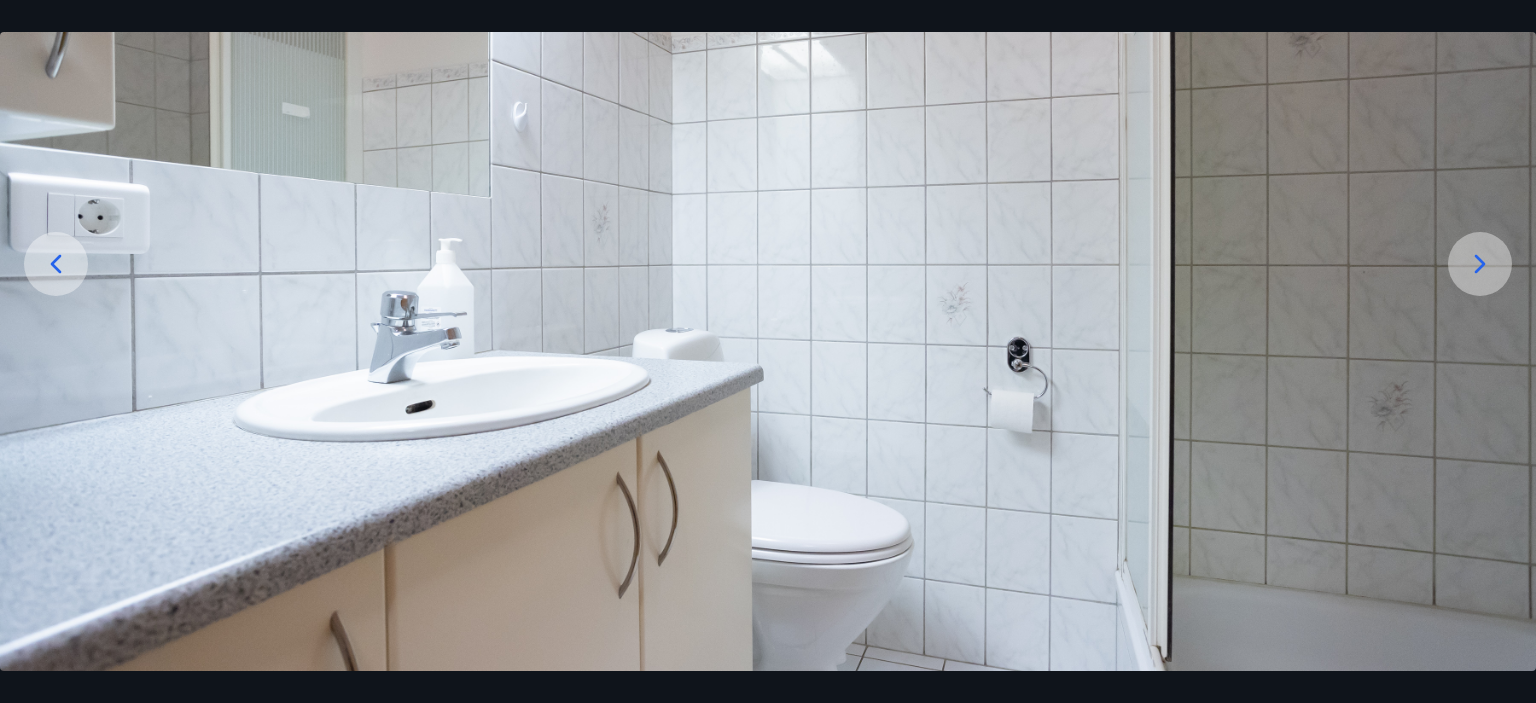 click 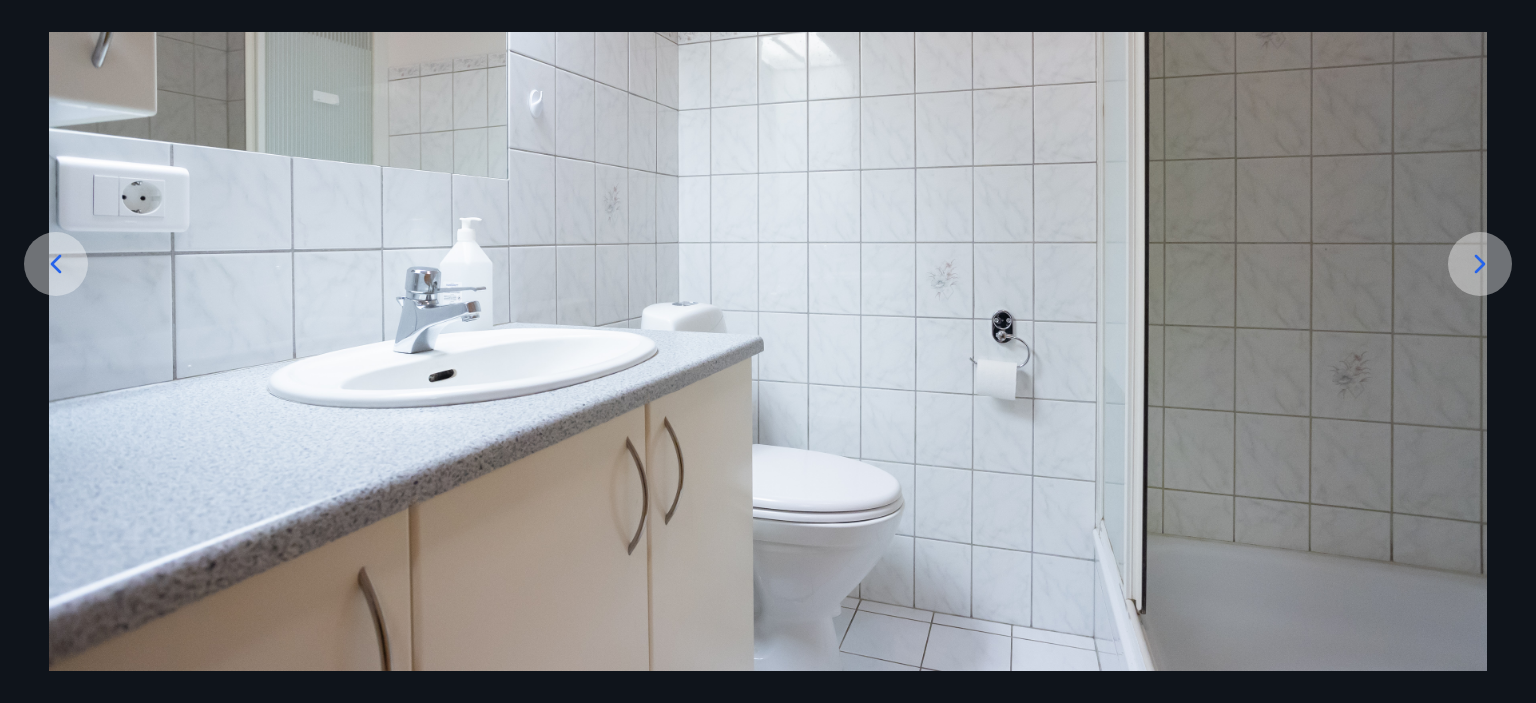 click 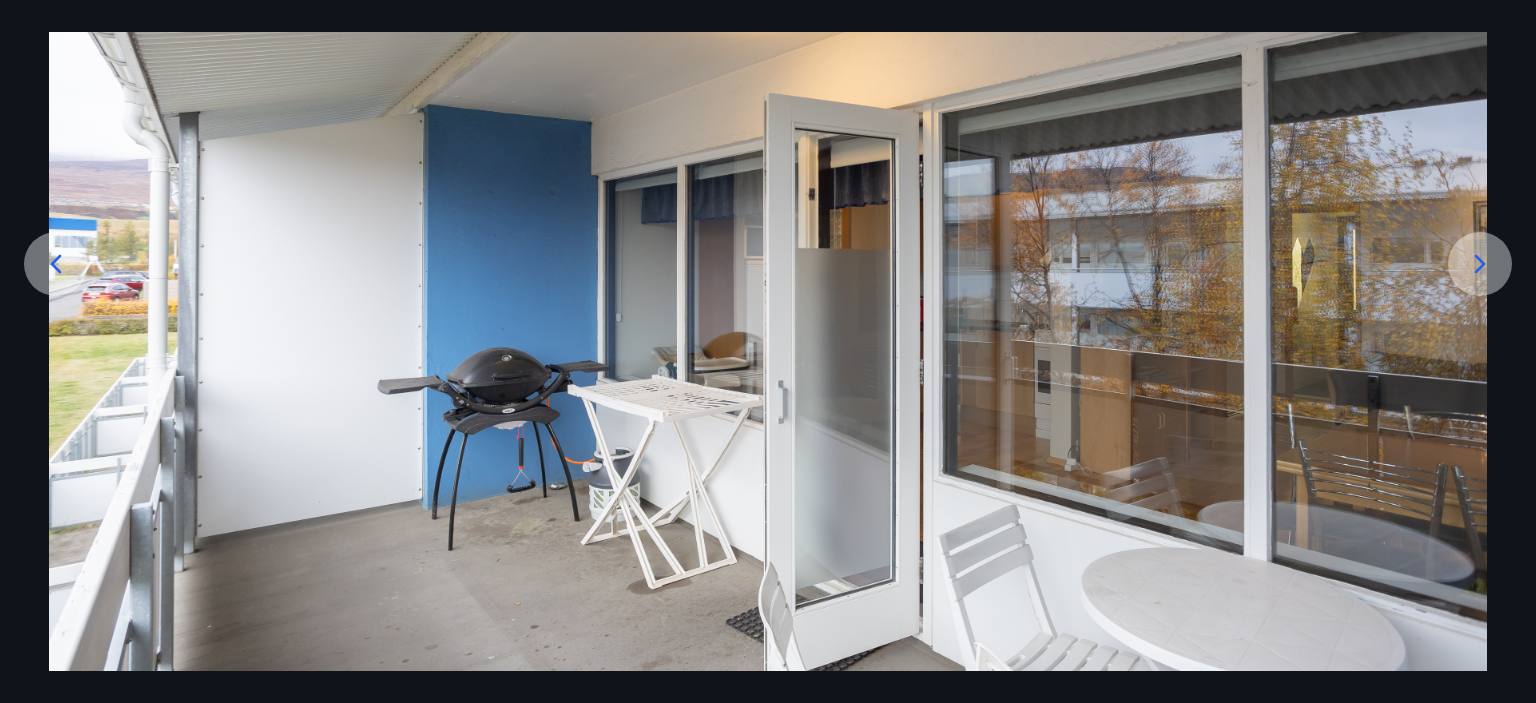 click 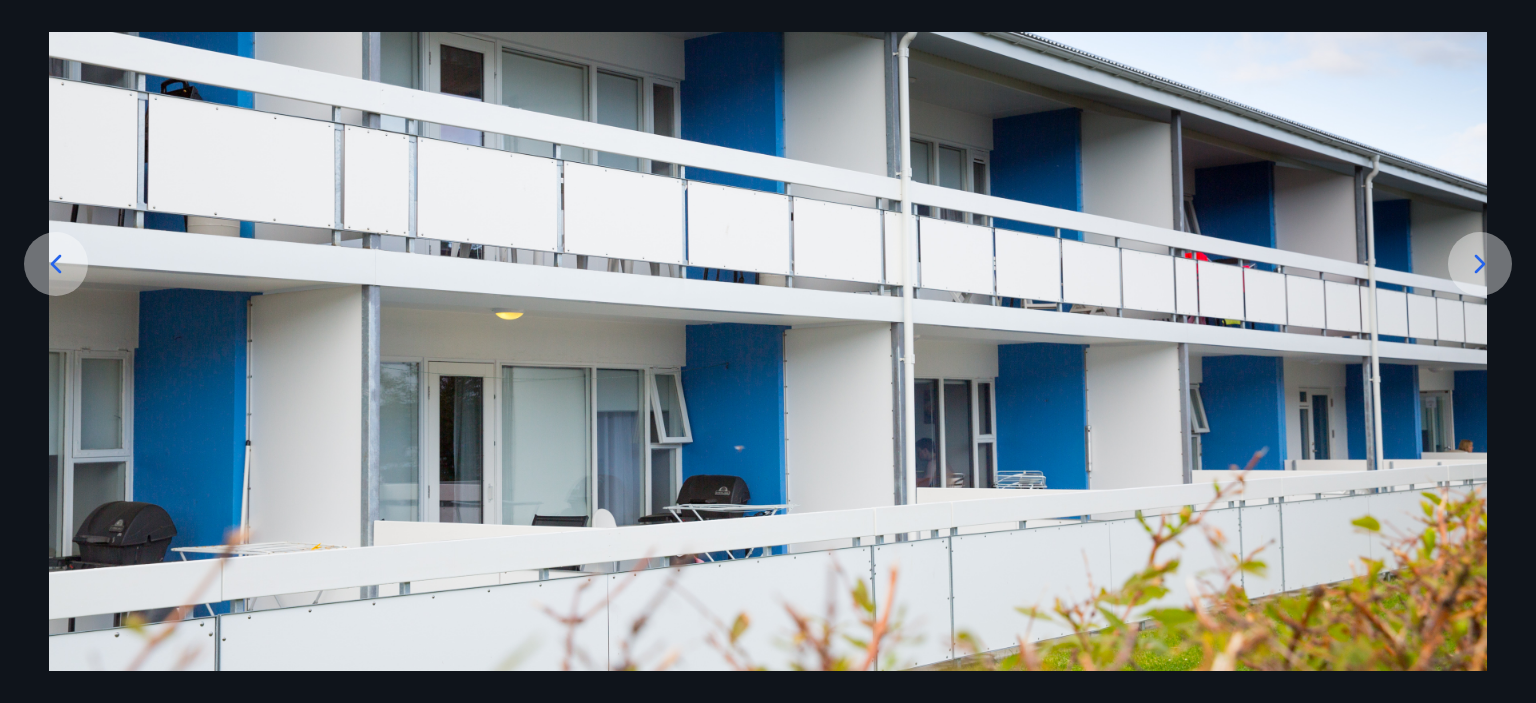 click 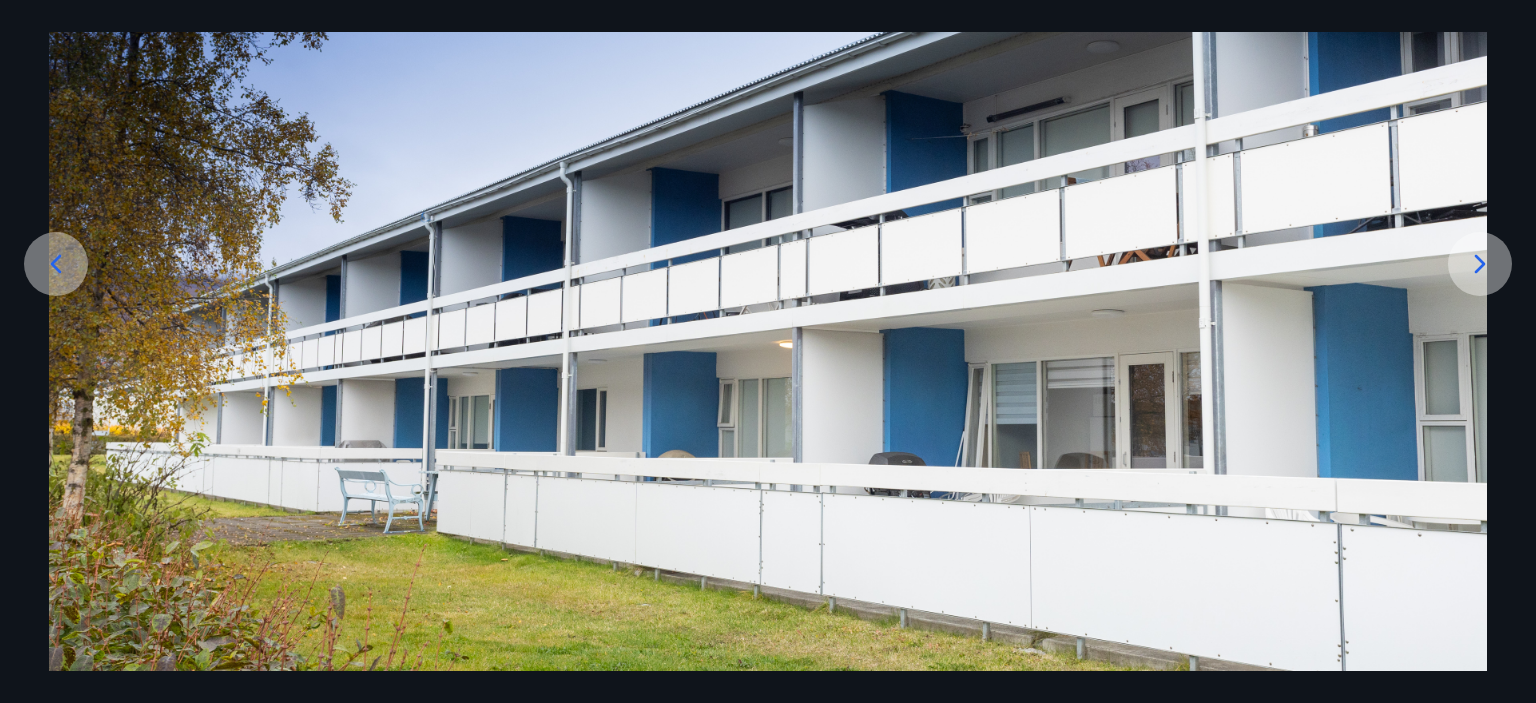 click 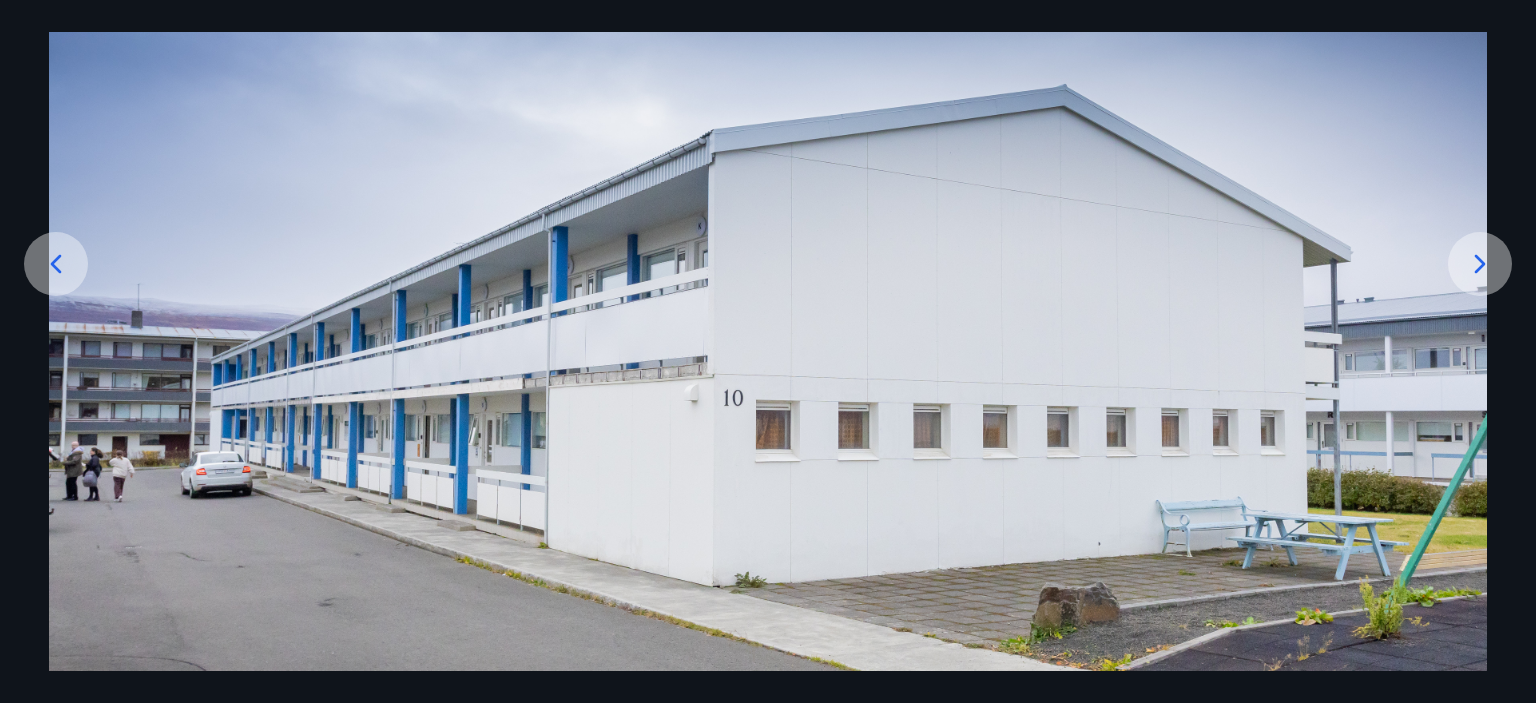click 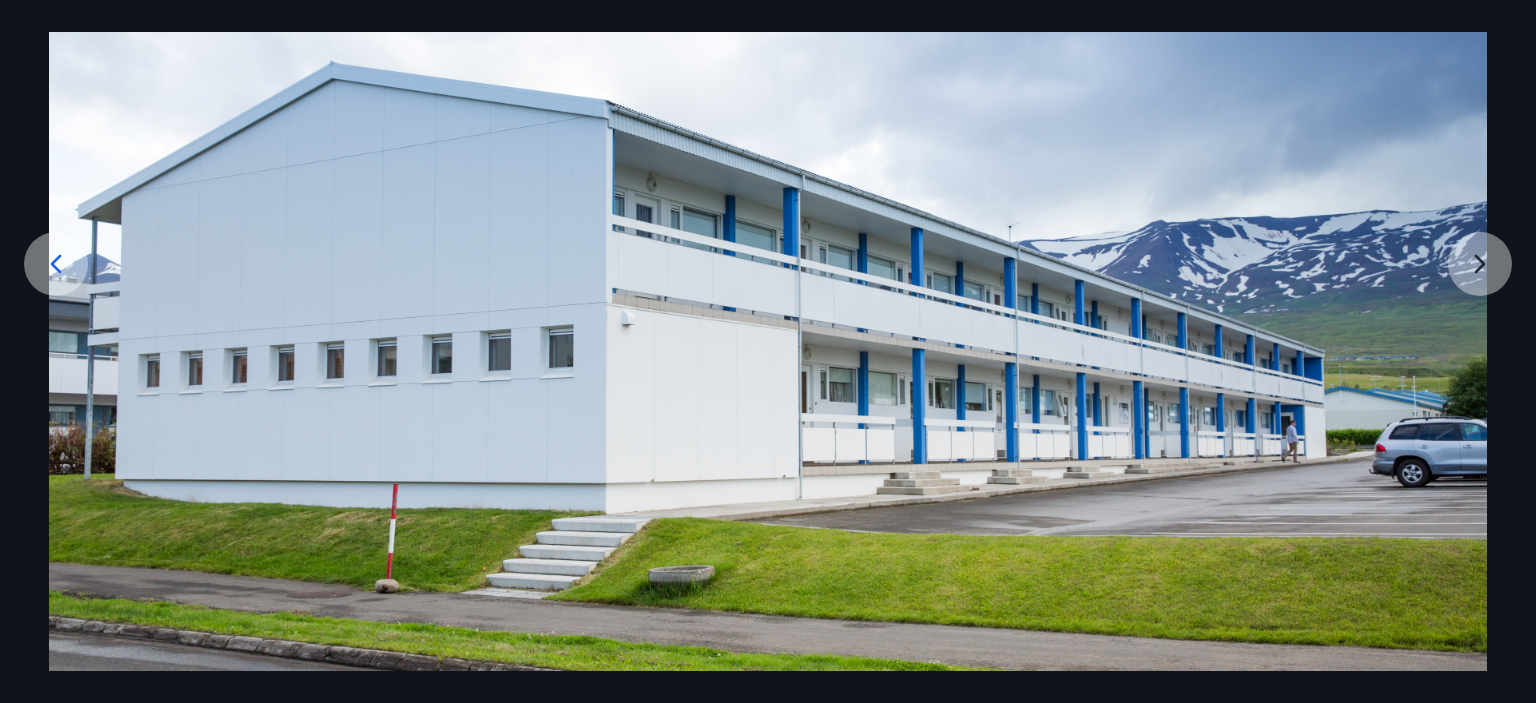 click at bounding box center [768, 311] 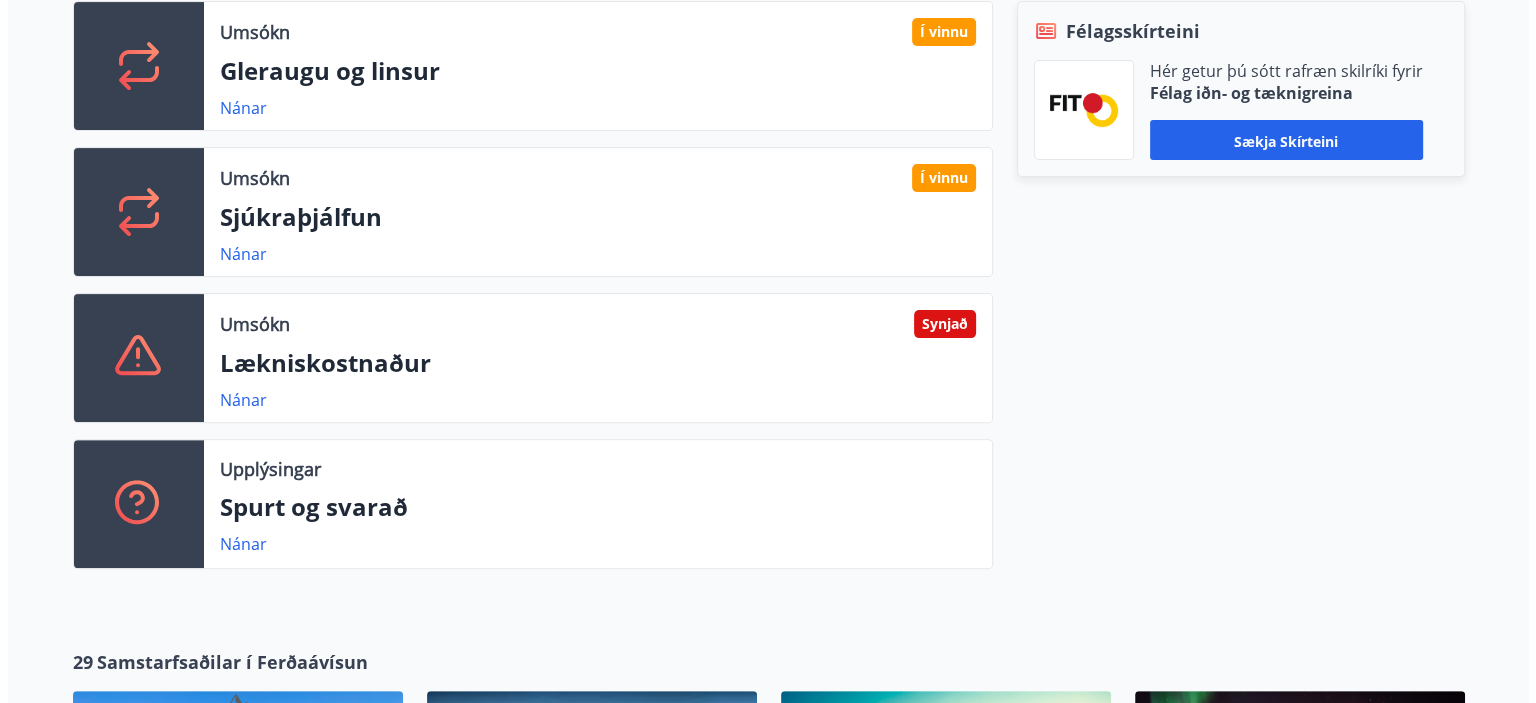 scroll, scrollTop: 0, scrollLeft: 0, axis: both 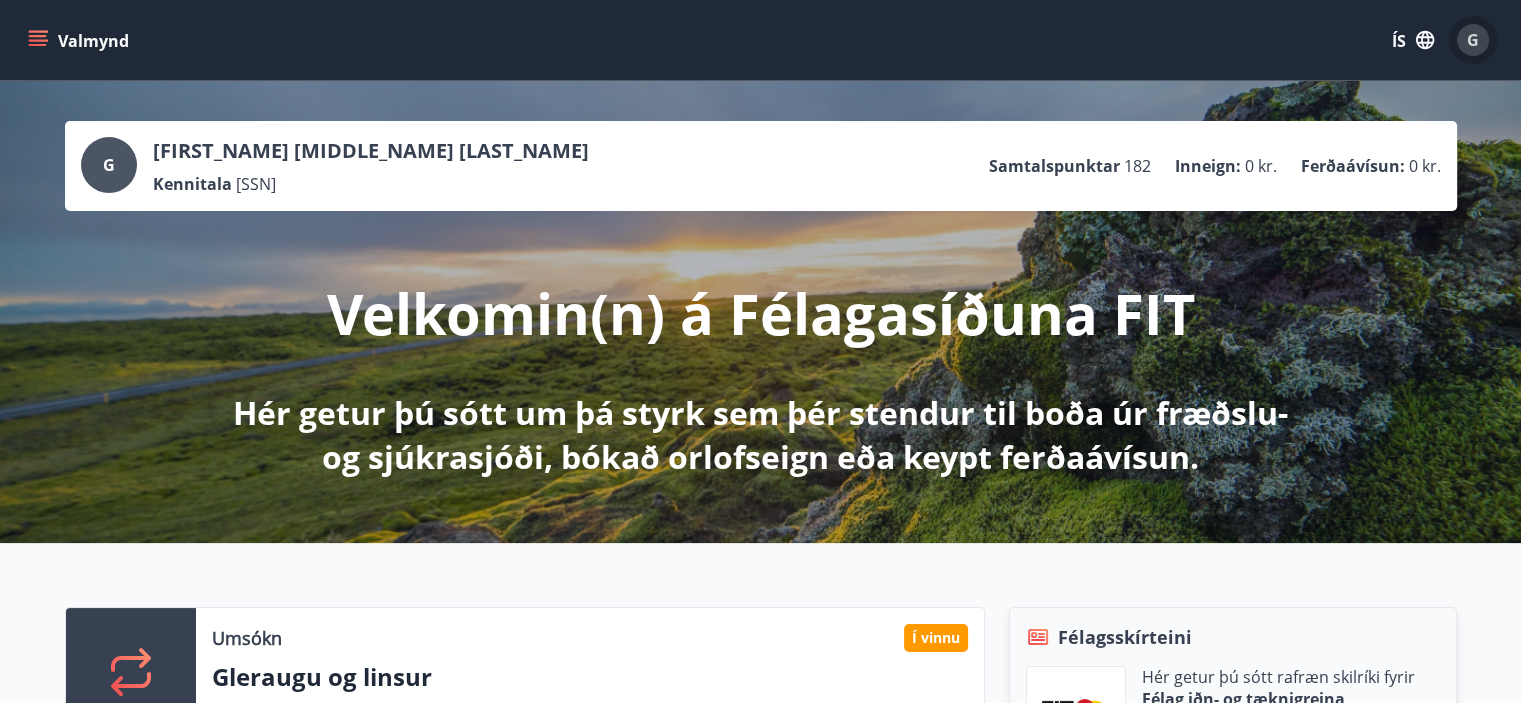 click on "G" at bounding box center (1473, 40) 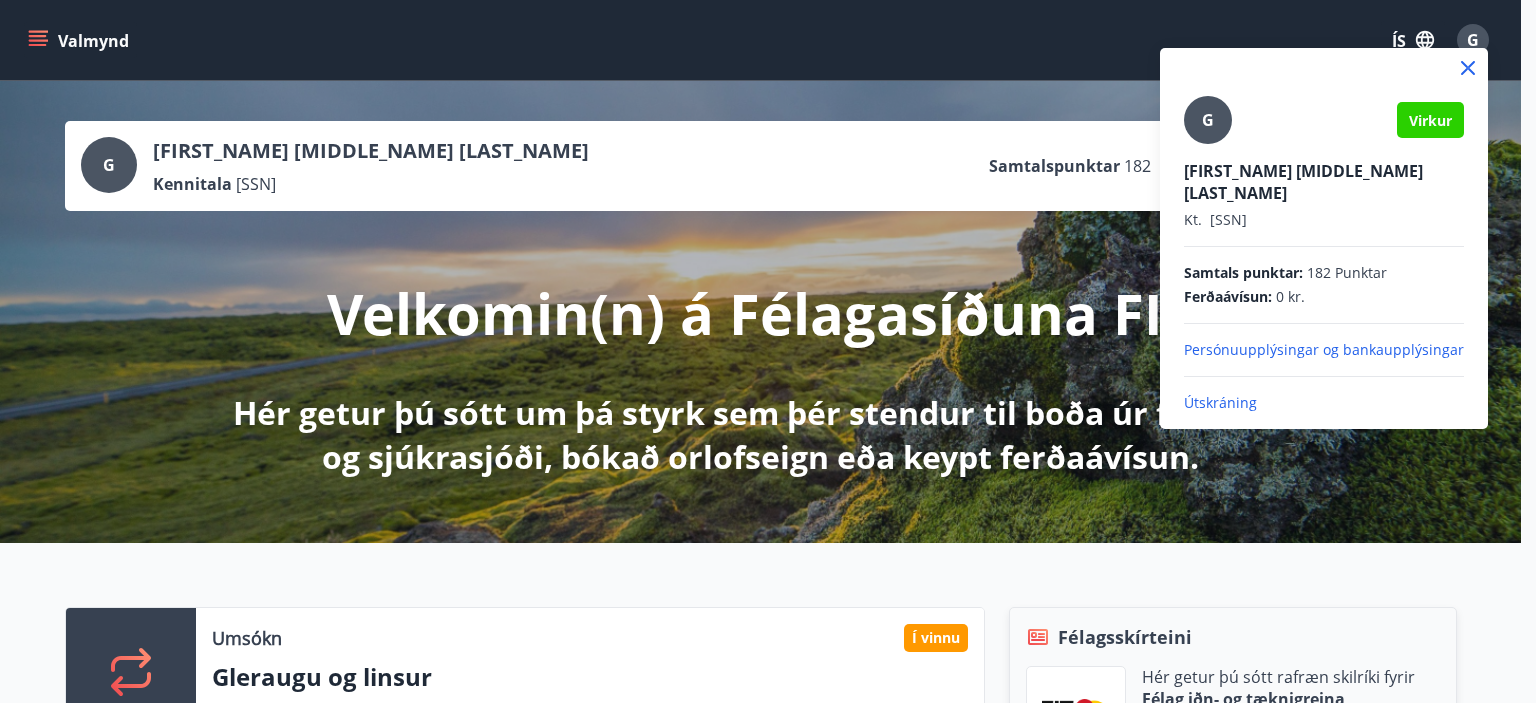click on "Útskráning" at bounding box center (1220, 402) 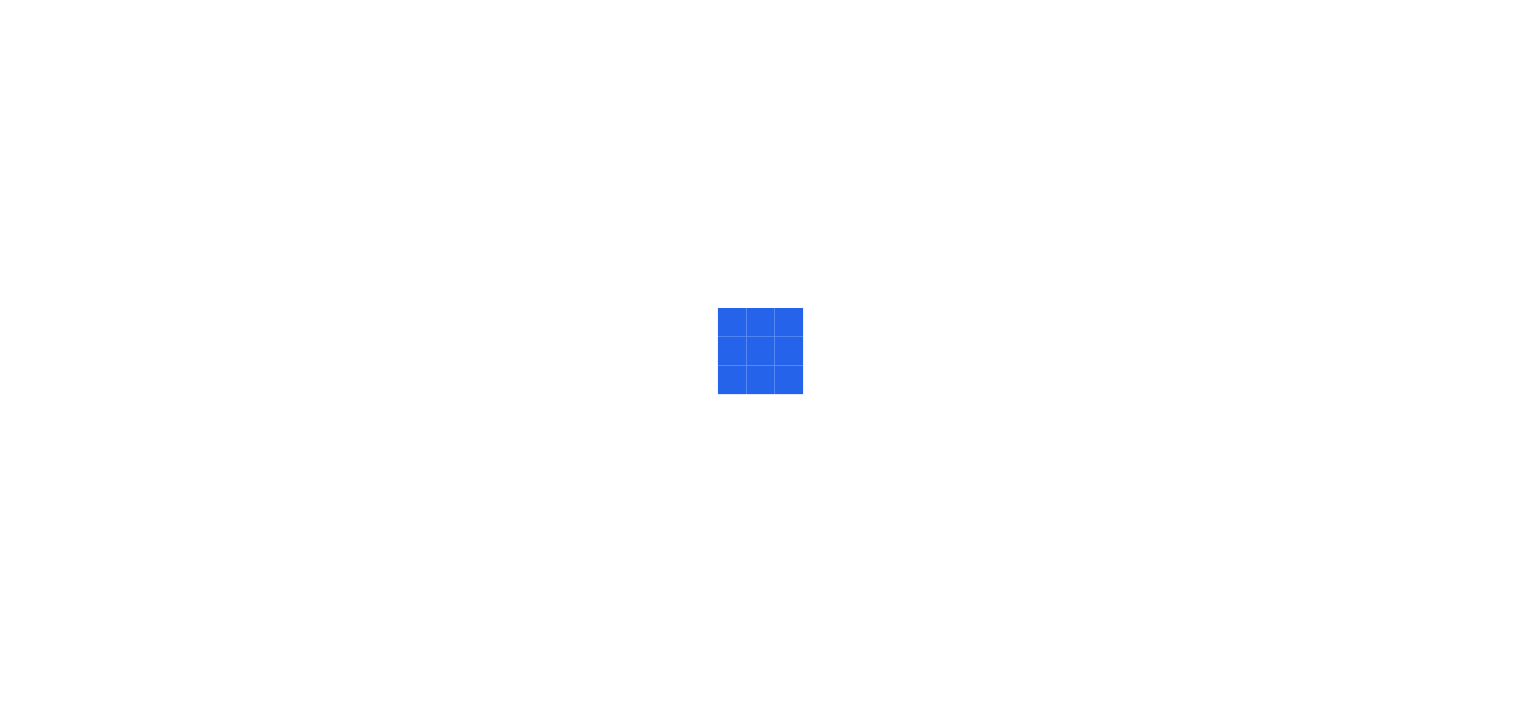 scroll, scrollTop: 0, scrollLeft: 0, axis: both 